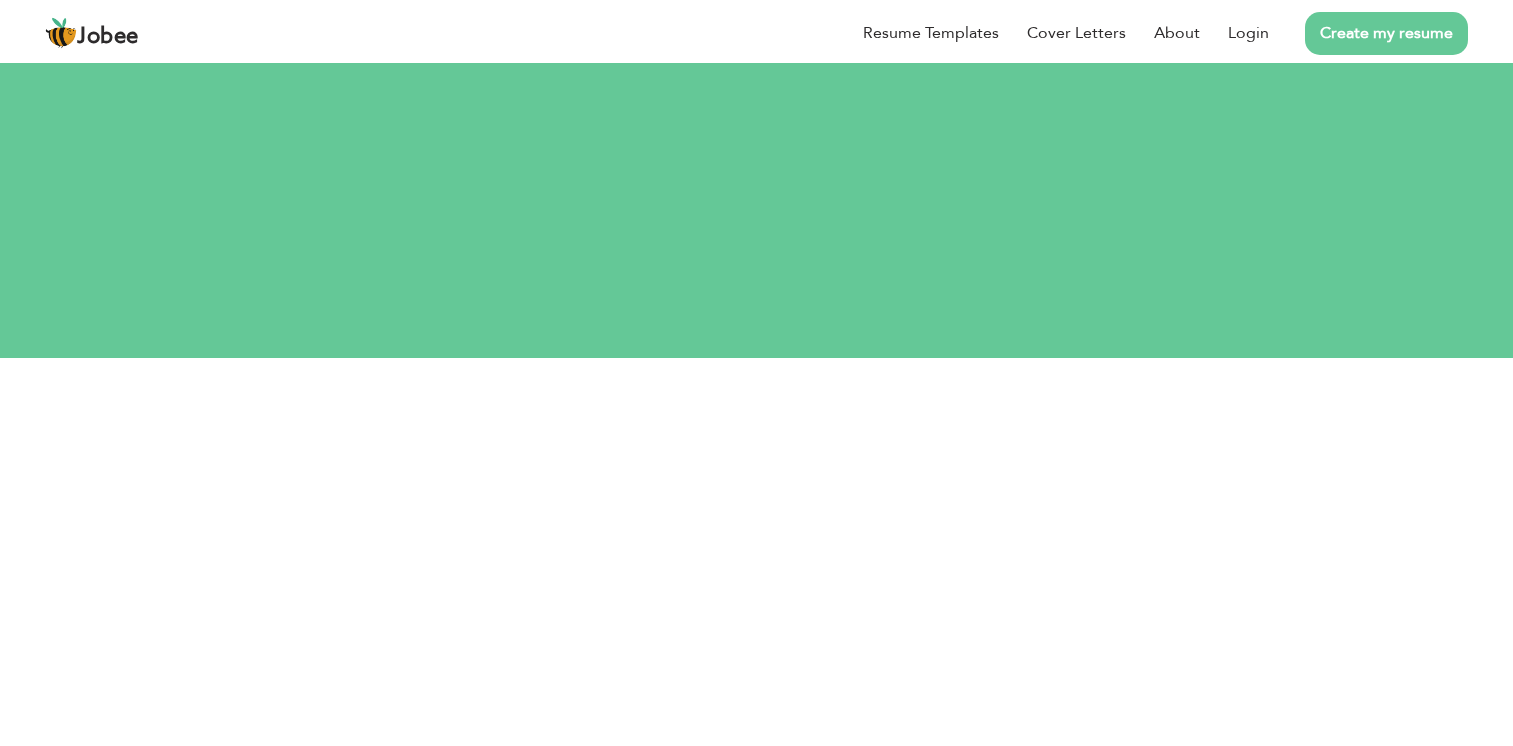 scroll, scrollTop: 0, scrollLeft: 0, axis: both 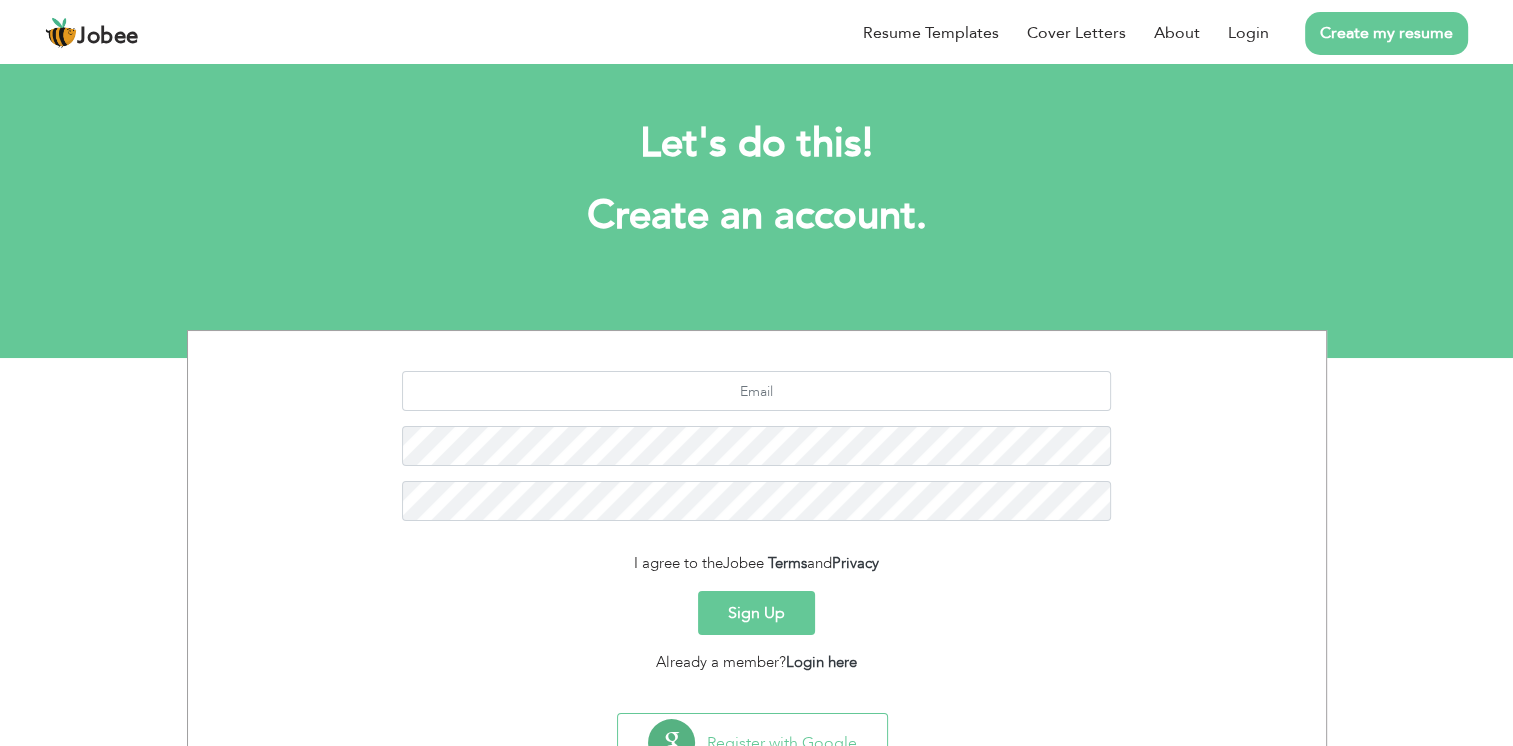 click on "Create my resume" at bounding box center [1386, 33] 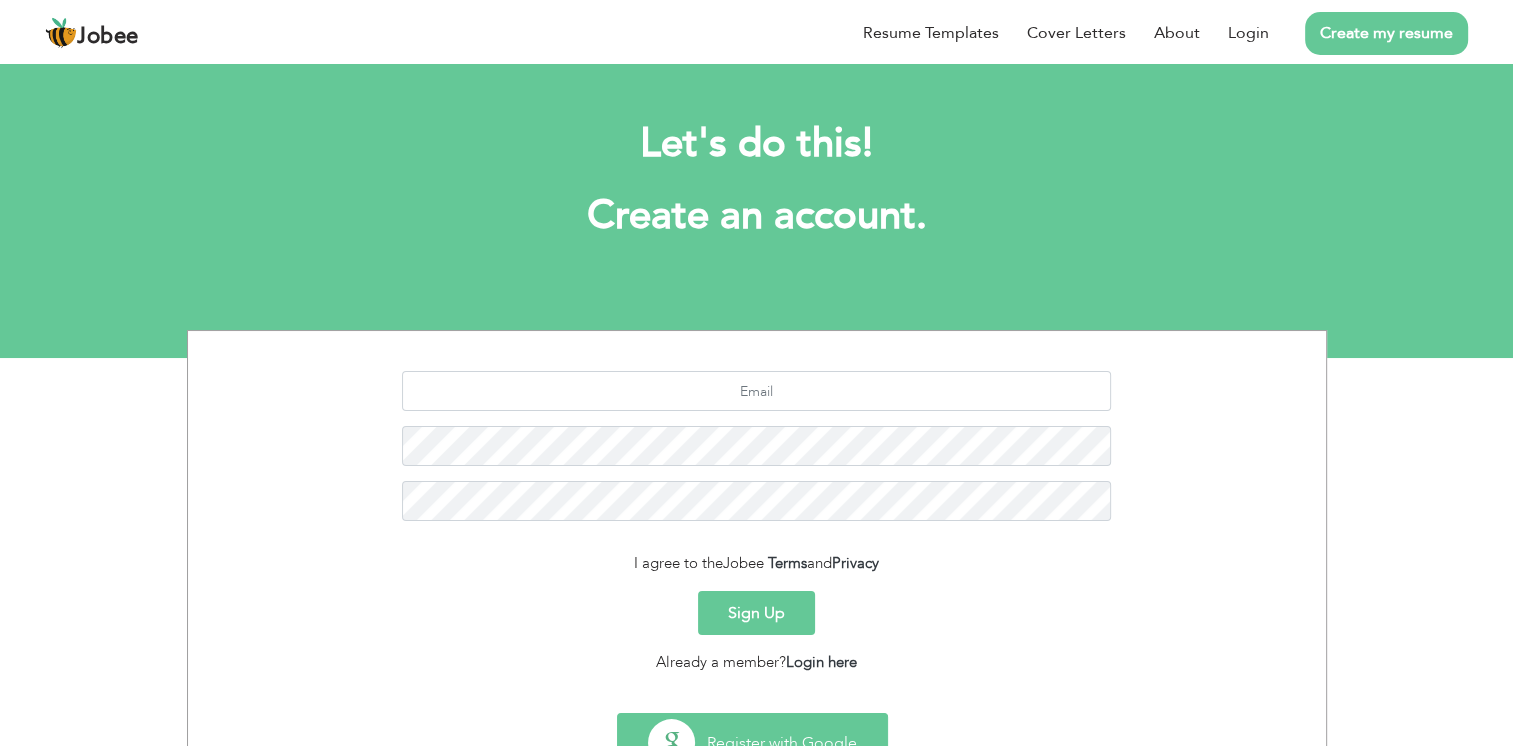 click on "Register with Google" at bounding box center [752, 743] 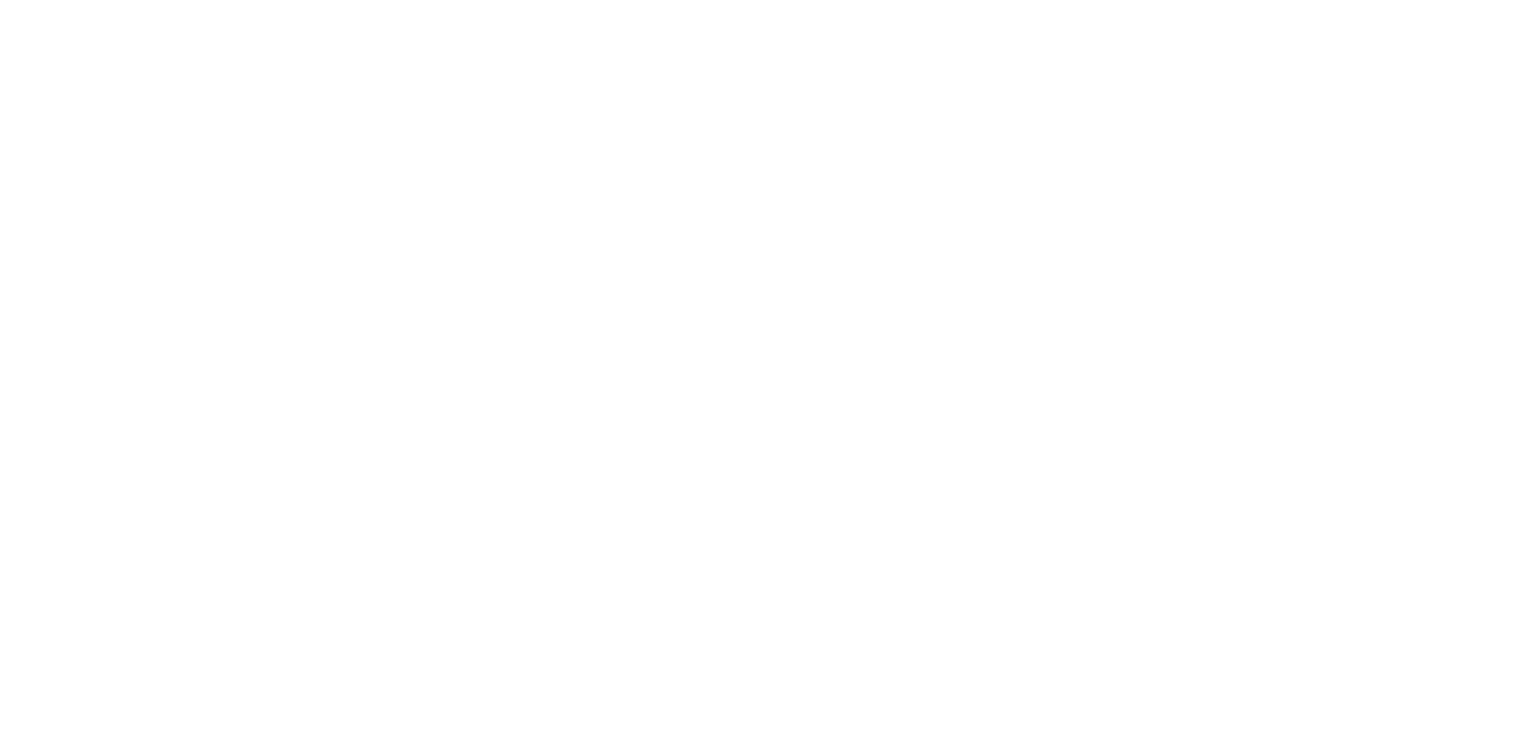 scroll, scrollTop: 0, scrollLeft: 0, axis: both 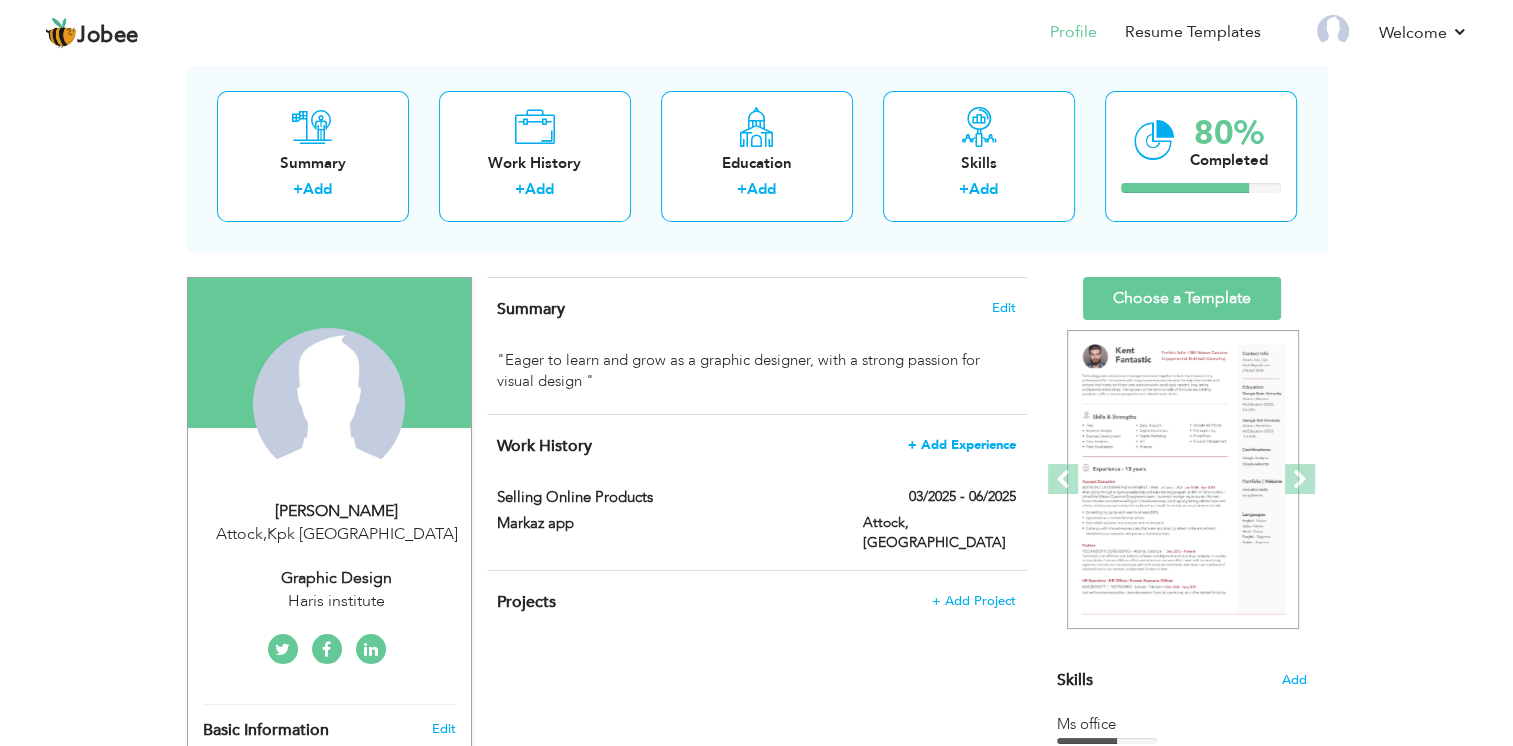 click on "+ Add Experience" at bounding box center [962, 445] 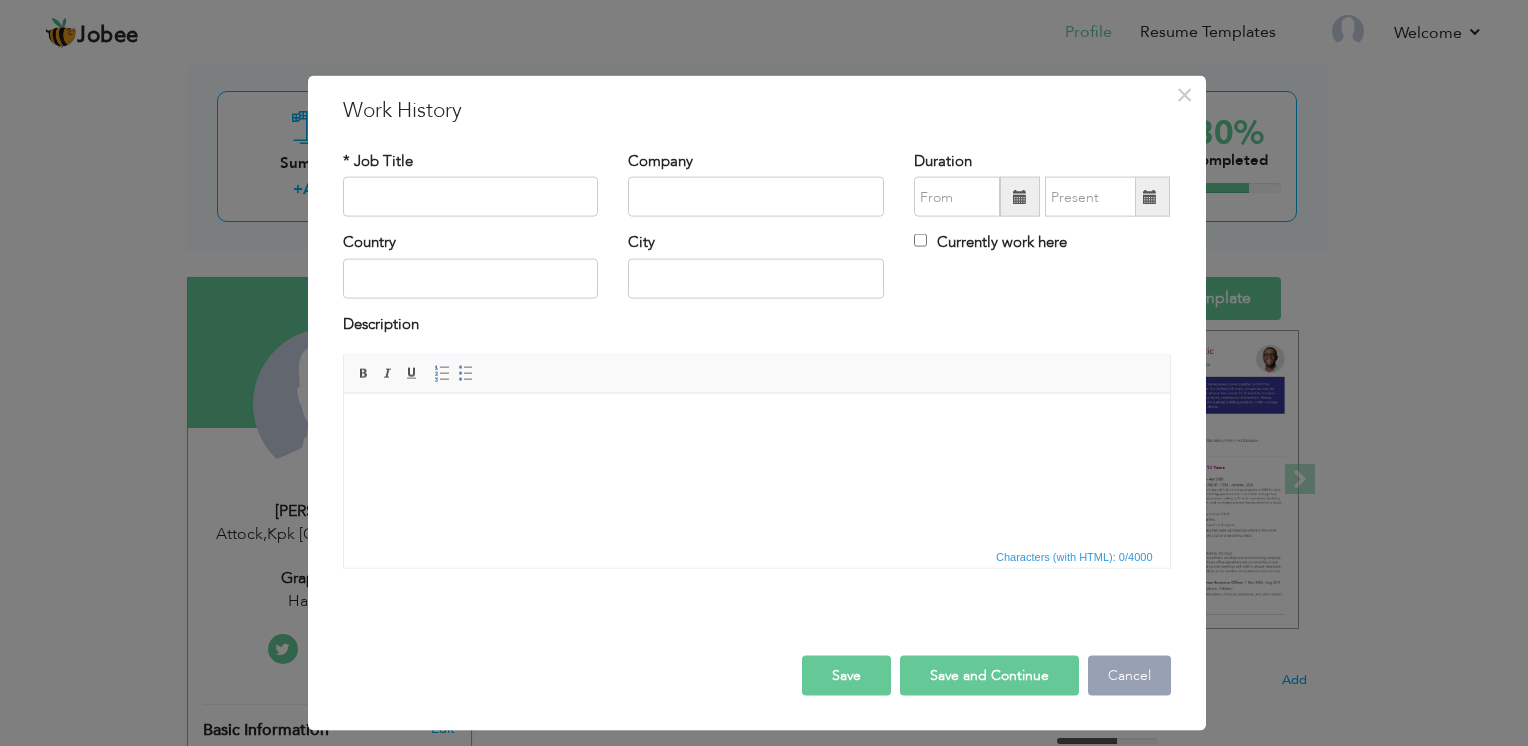 click on "Cancel" at bounding box center (1129, 676) 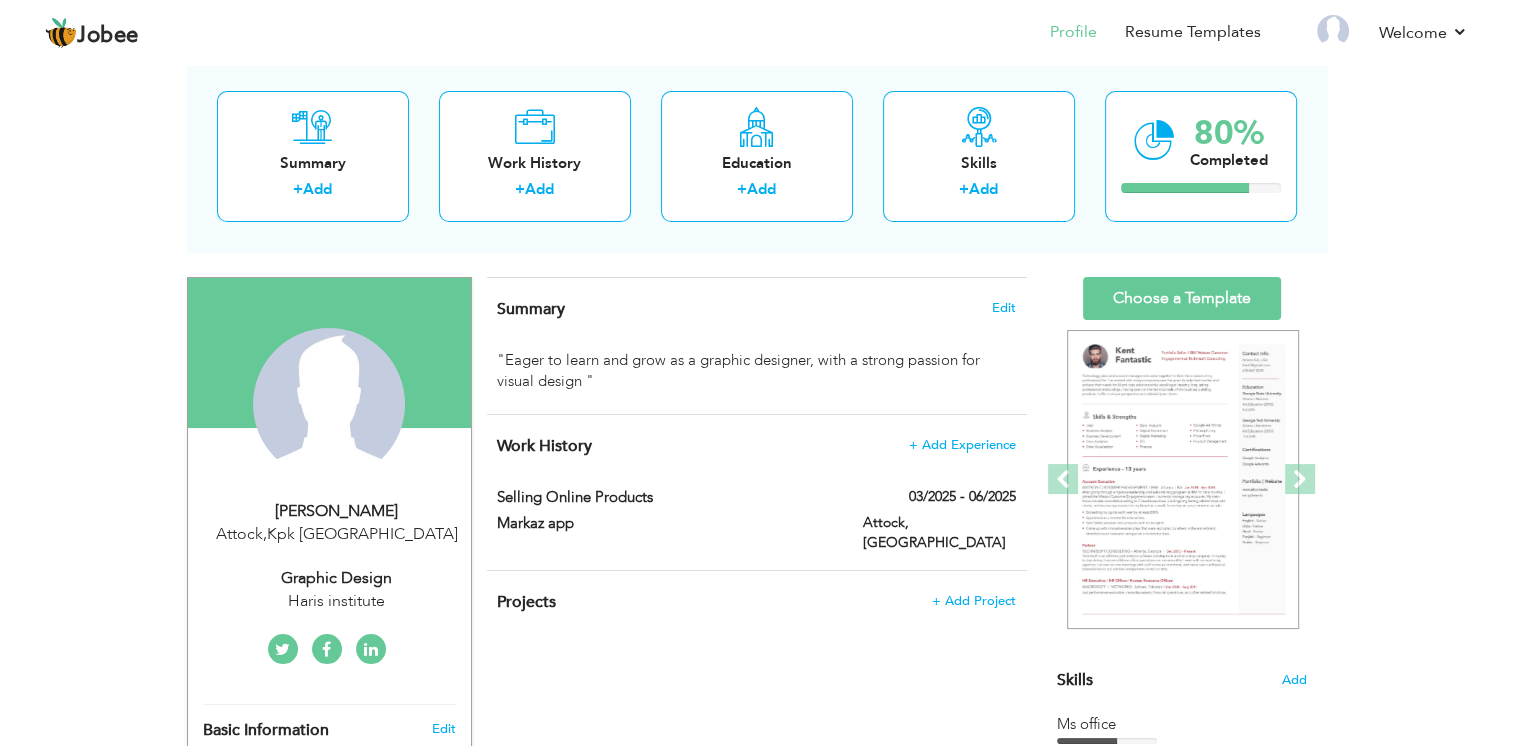 click on "Profile" at bounding box center [1059, 34] 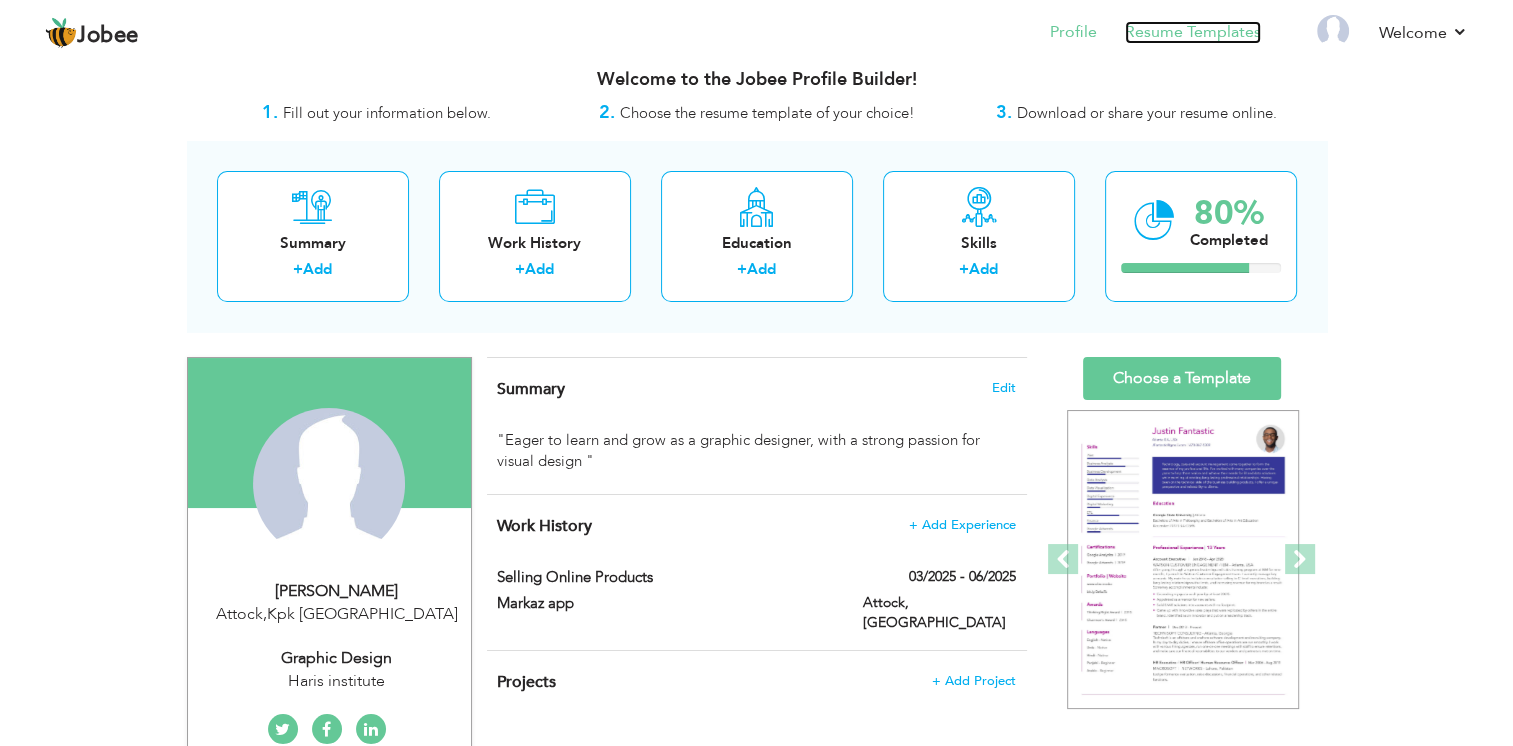click on "Resume Templates" at bounding box center (1193, 32) 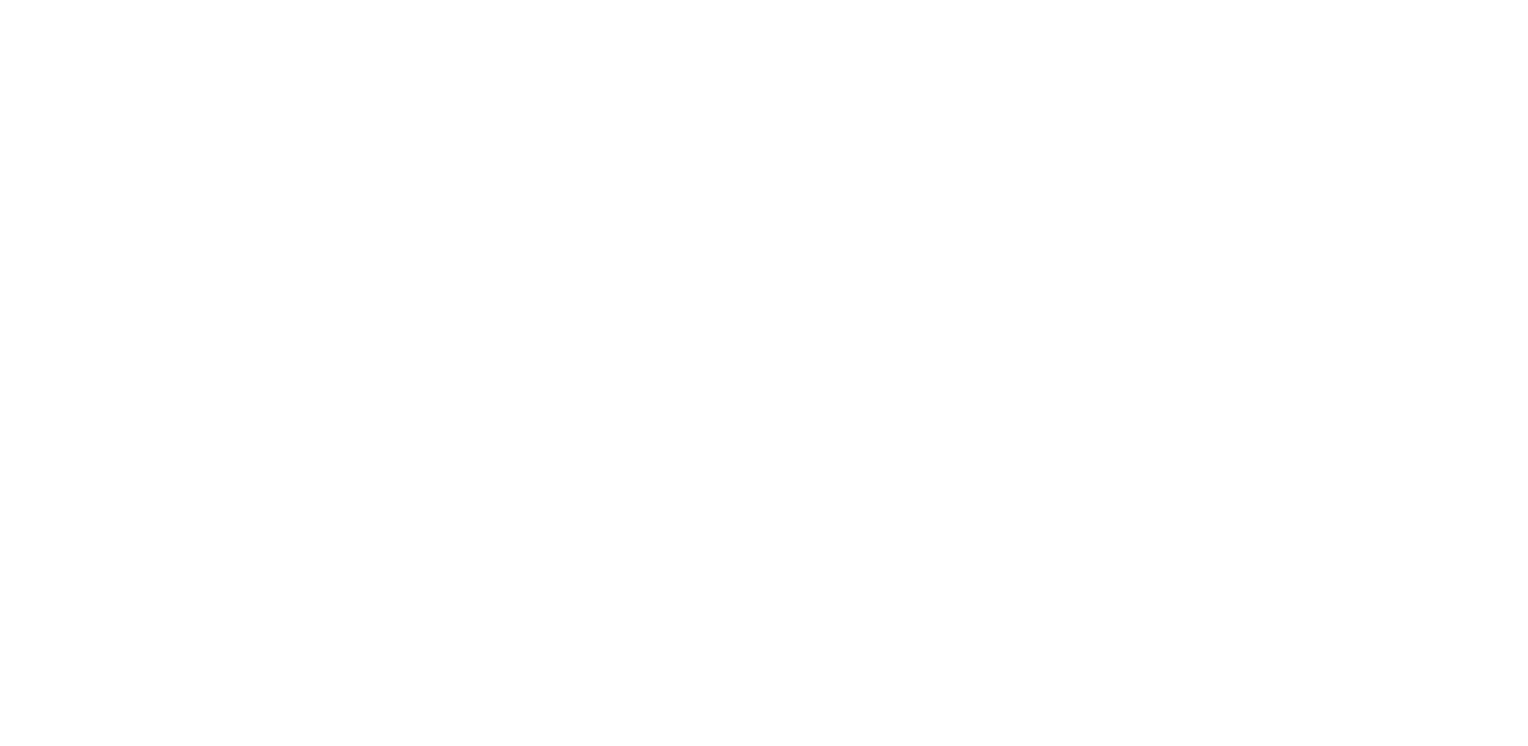 scroll, scrollTop: 0, scrollLeft: 0, axis: both 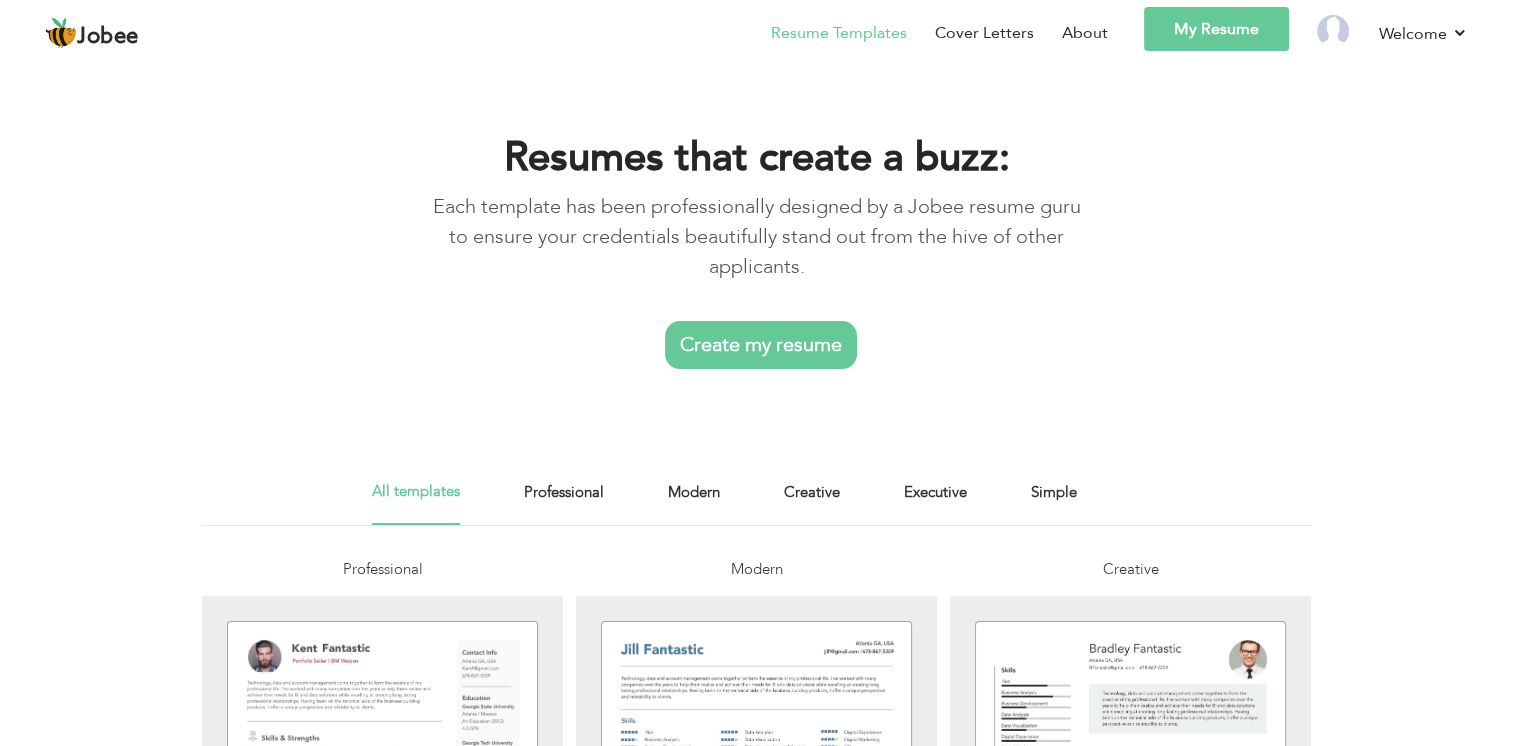 click on "Create my resume" at bounding box center (761, 345) 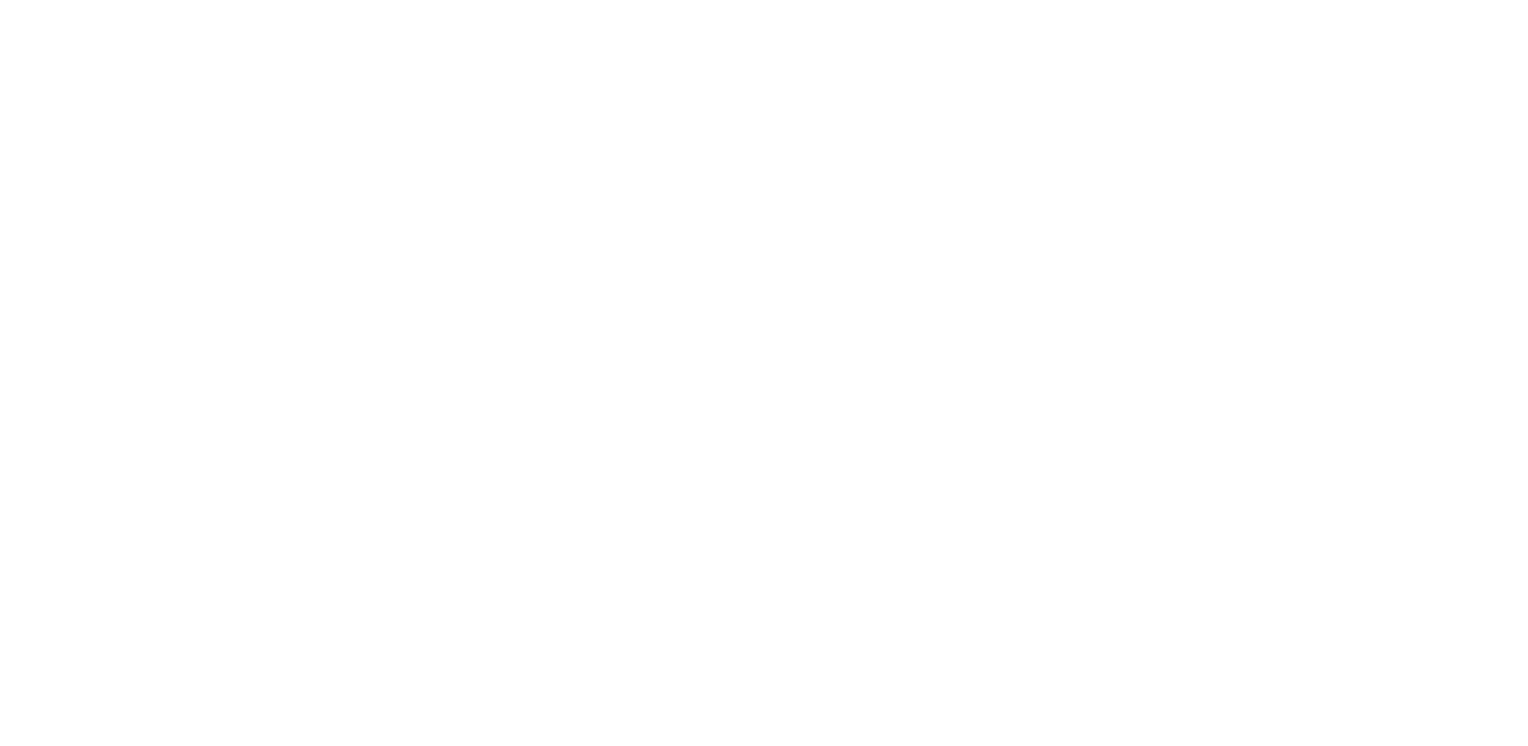 scroll, scrollTop: 0, scrollLeft: 0, axis: both 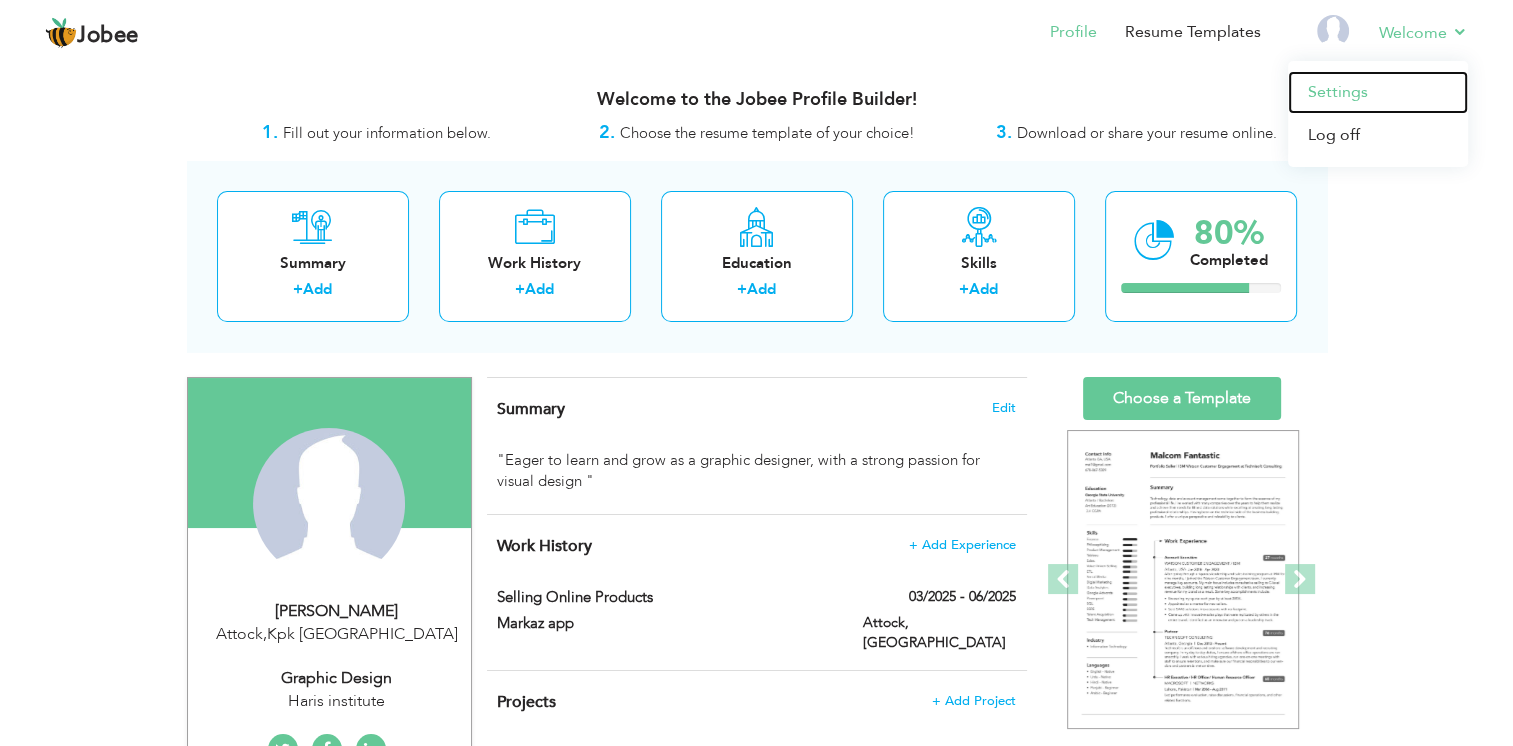 click on "Settings" at bounding box center [1378, 92] 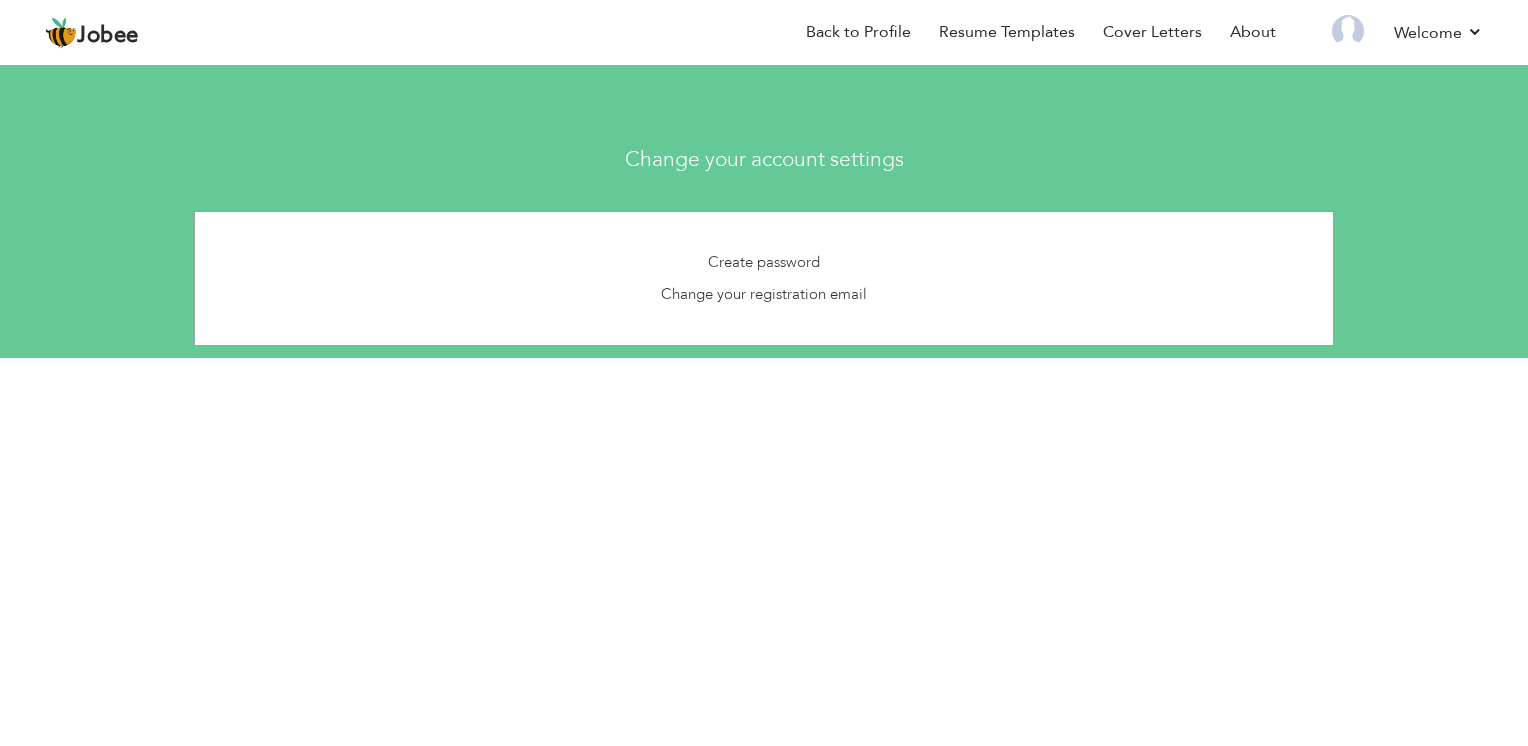 scroll, scrollTop: 0, scrollLeft: 0, axis: both 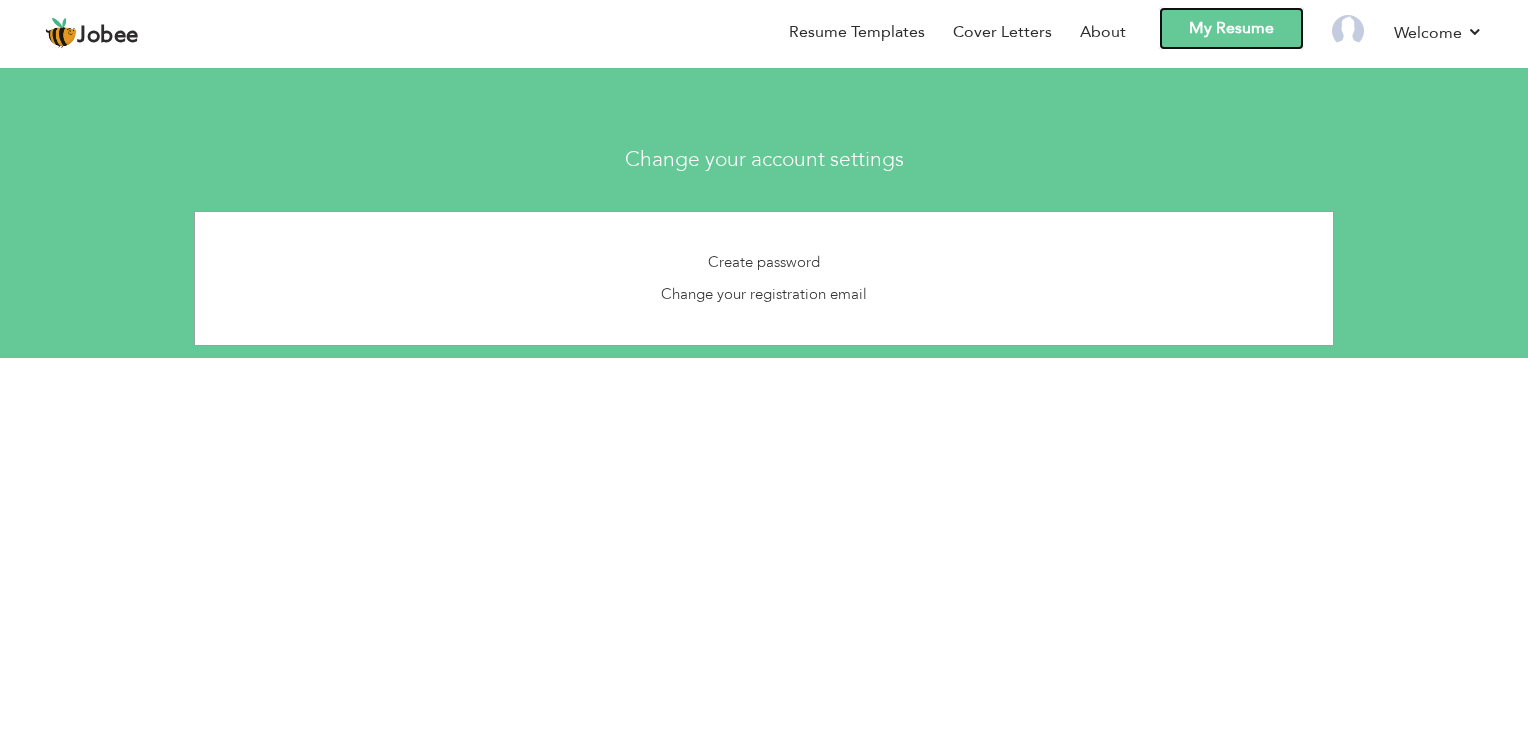 click on "My Resume" at bounding box center [1231, 28] 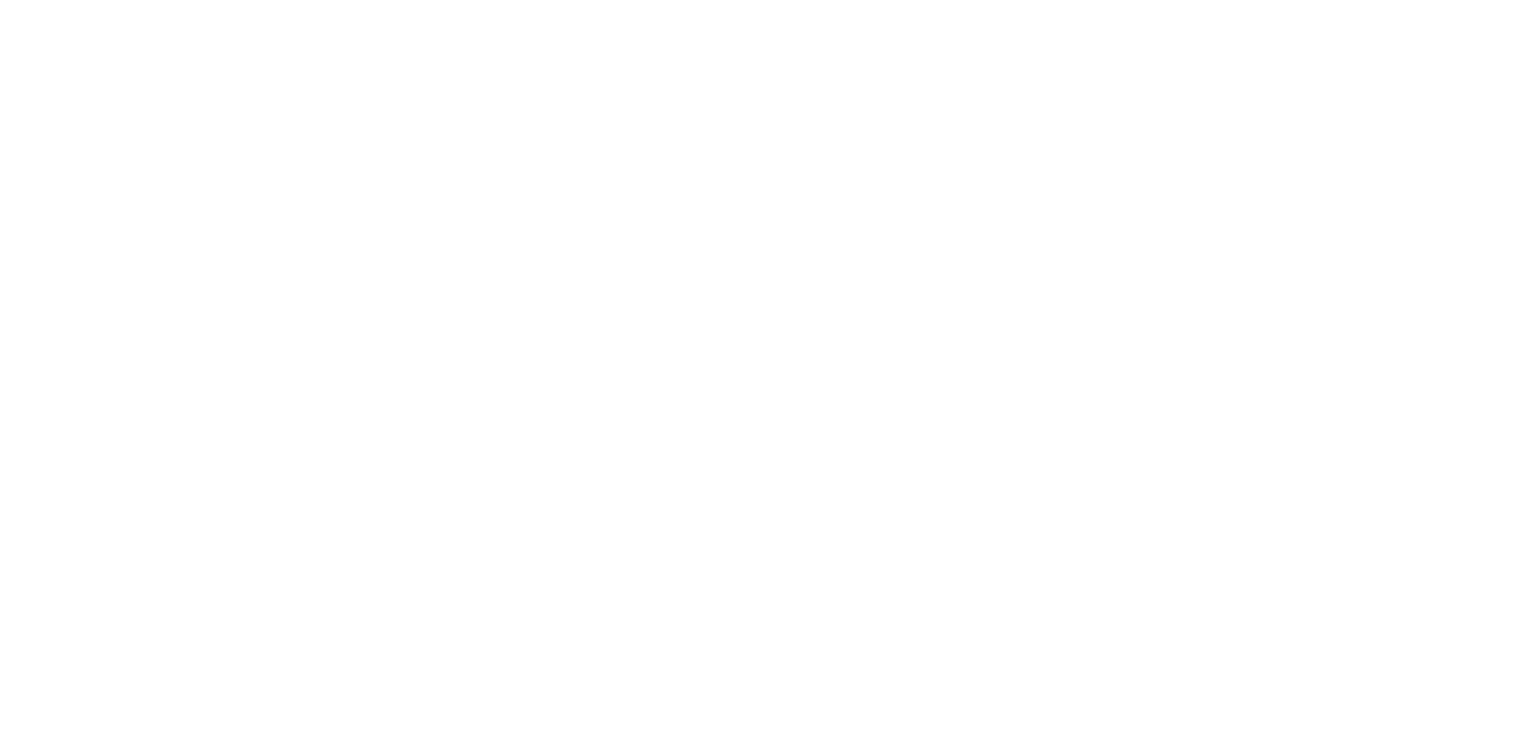 scroll, scrollTop: 0, scrollLeft: 0, axis: both 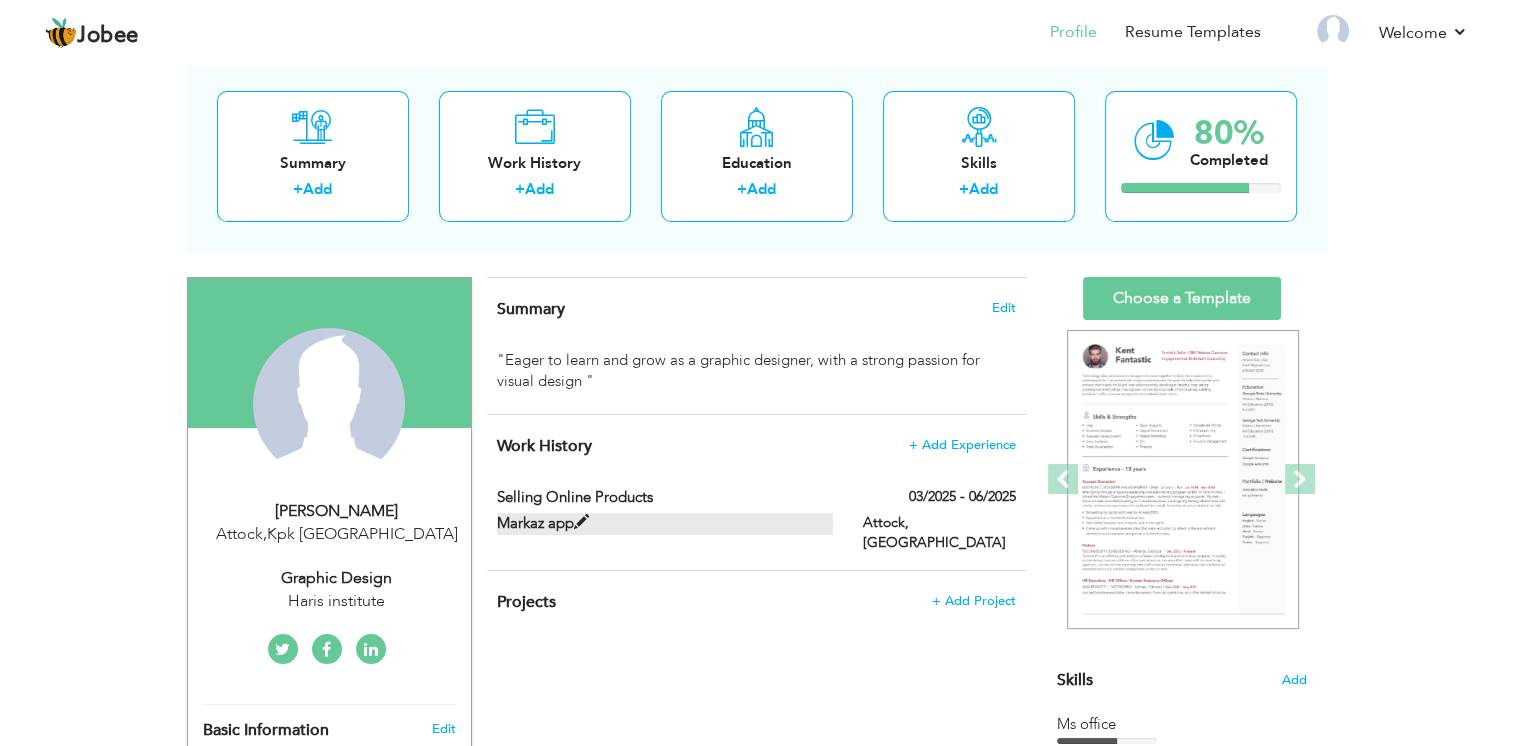 click at bounding box center [581, 522] 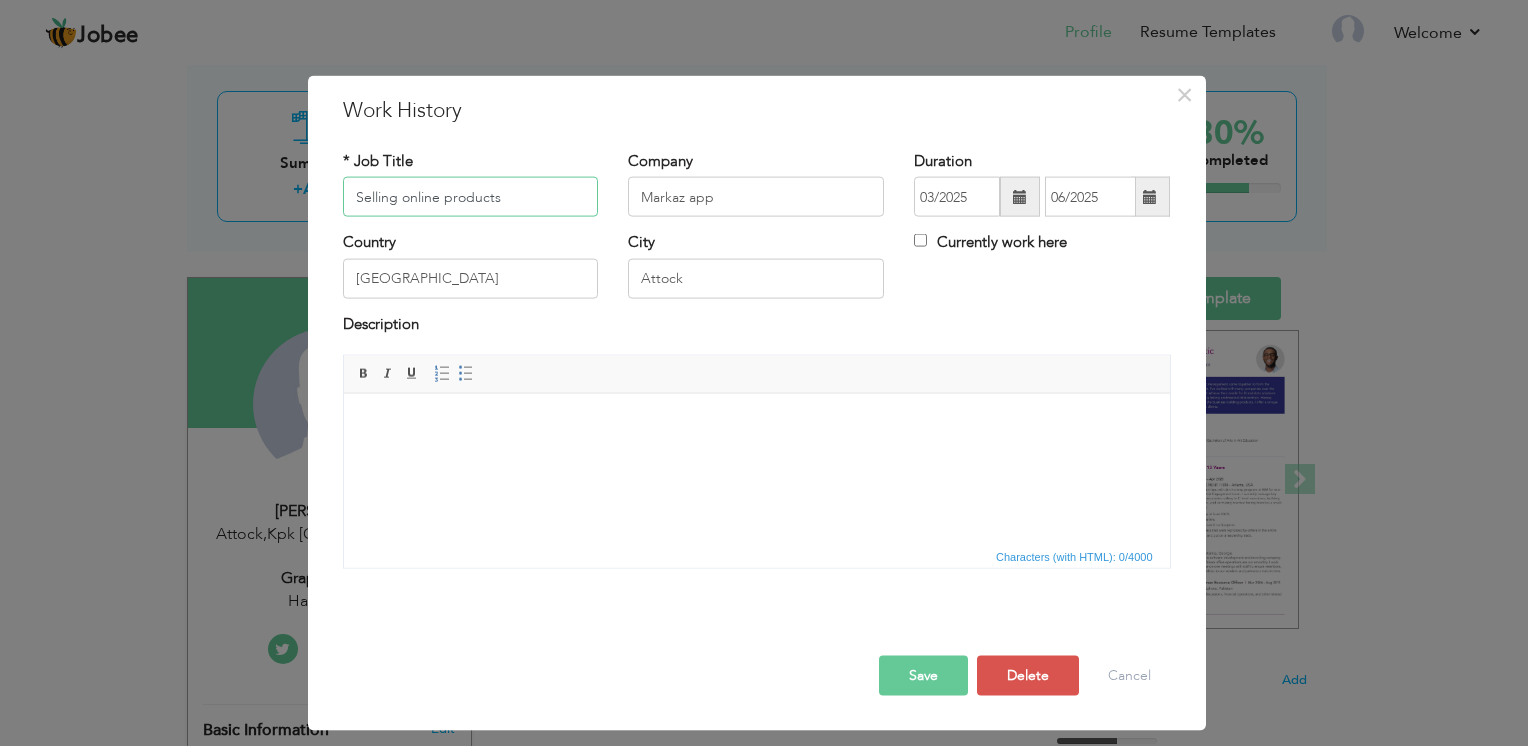 click on "Selling online products" at bounding box center (471, 197) 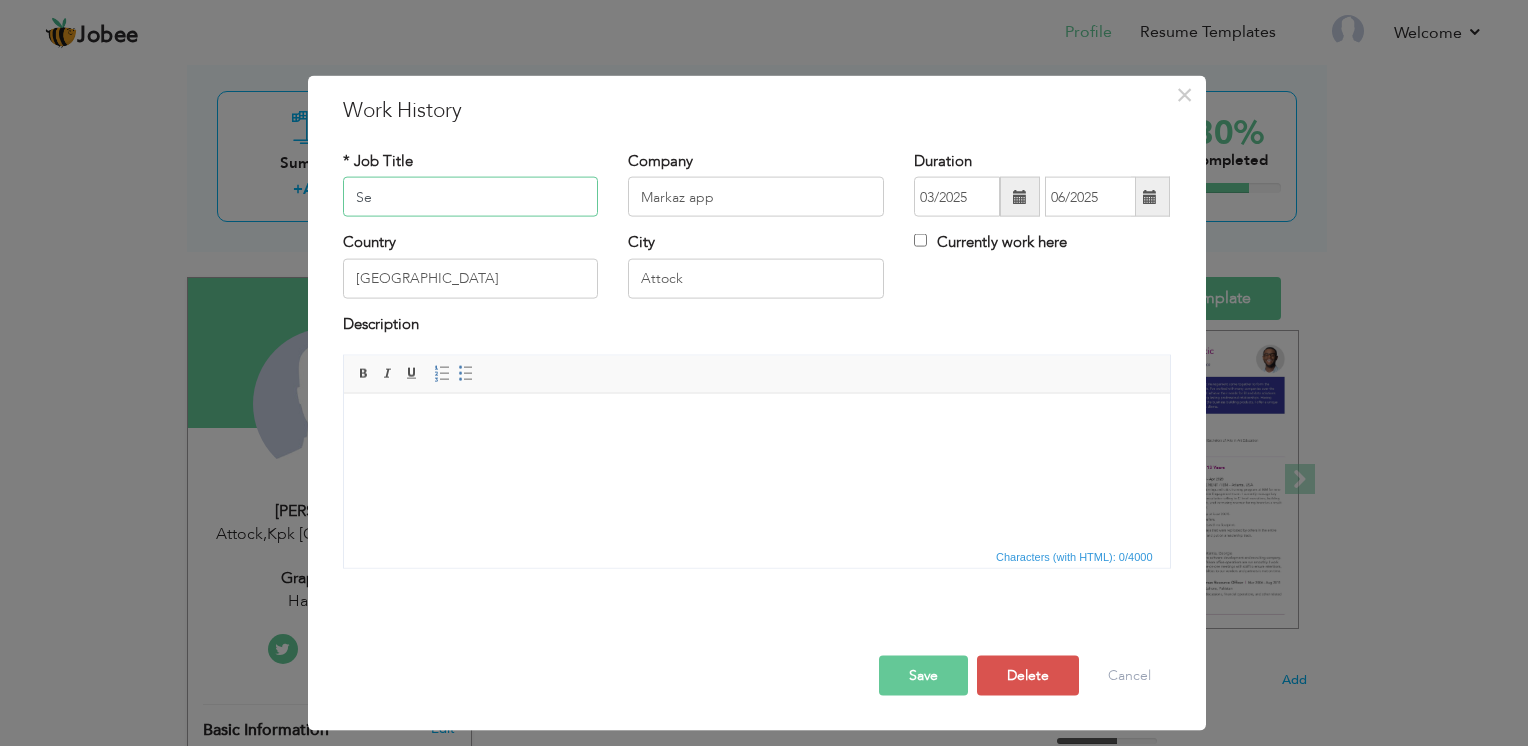 type on "S" 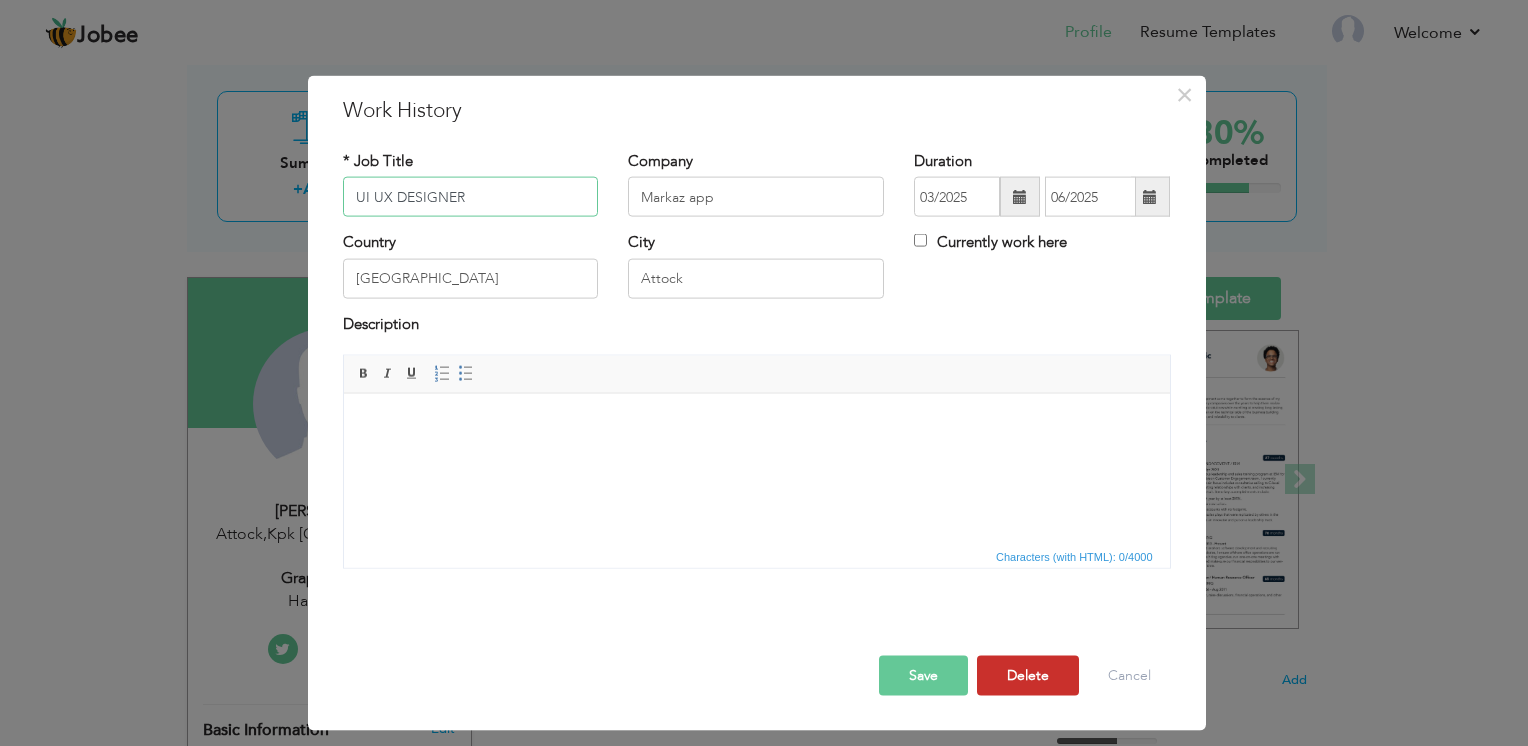 type on "UI UX DESIGNER" 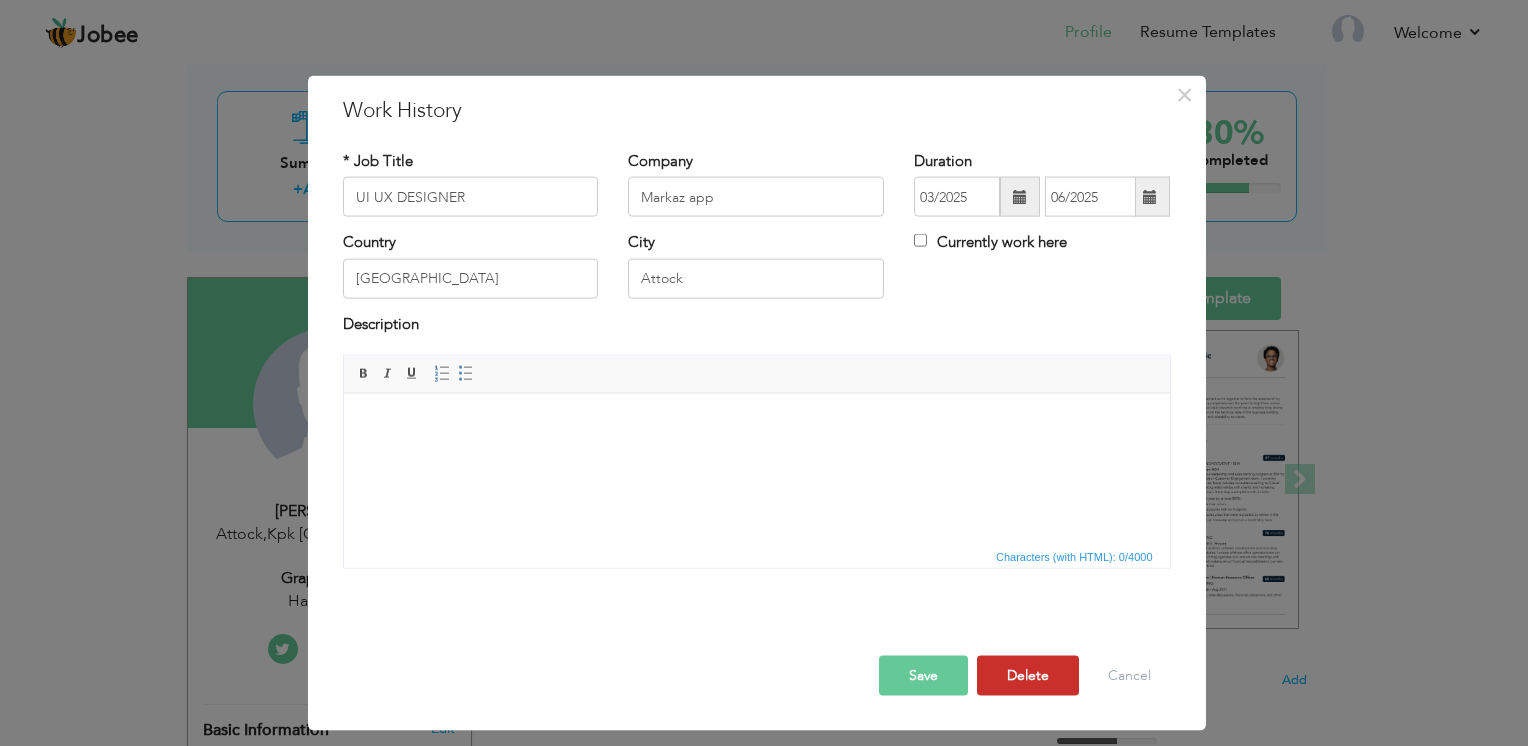 click on "Delete" at bounding box center (1028, 676) 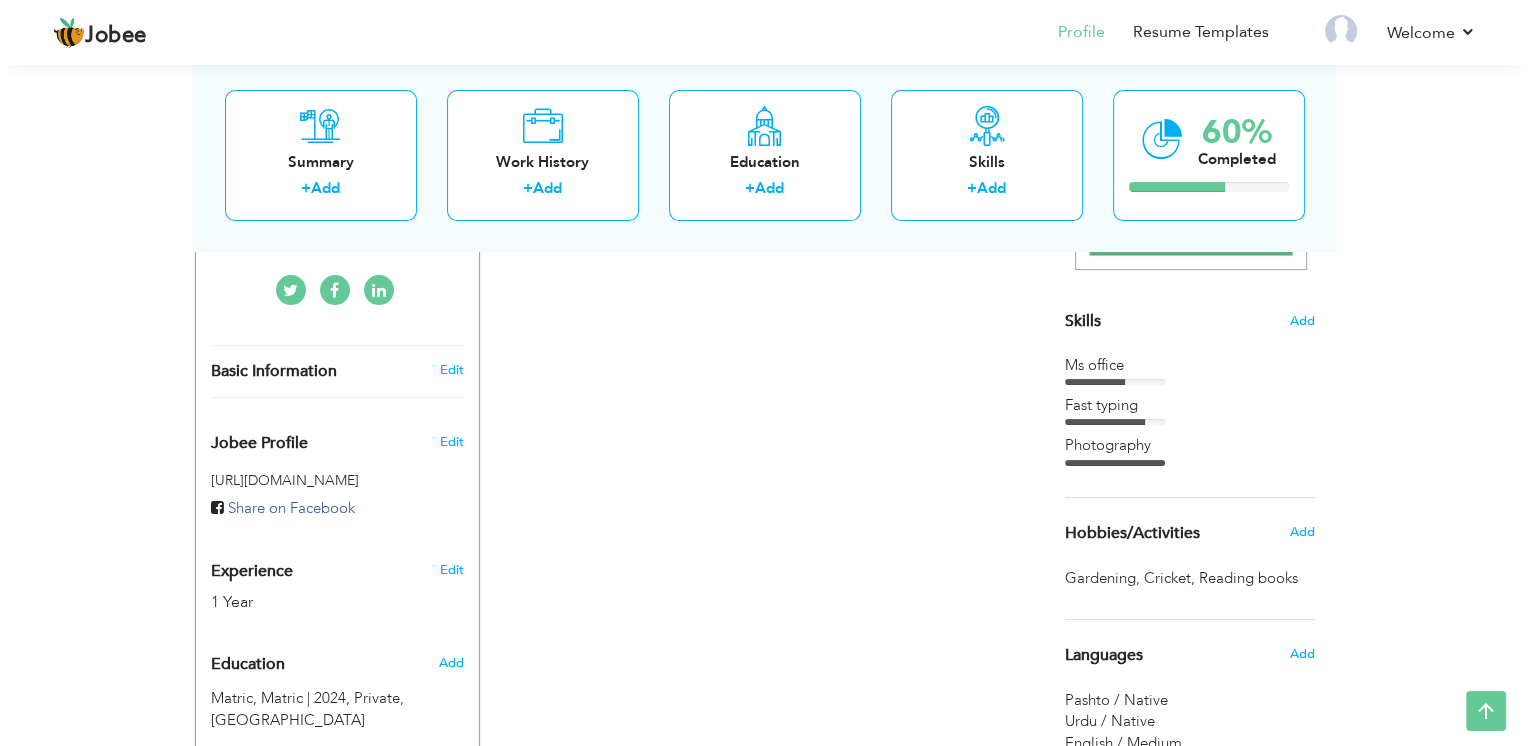 scroll, scrollTop: 412, scrollLeft: 0, axis: vertical 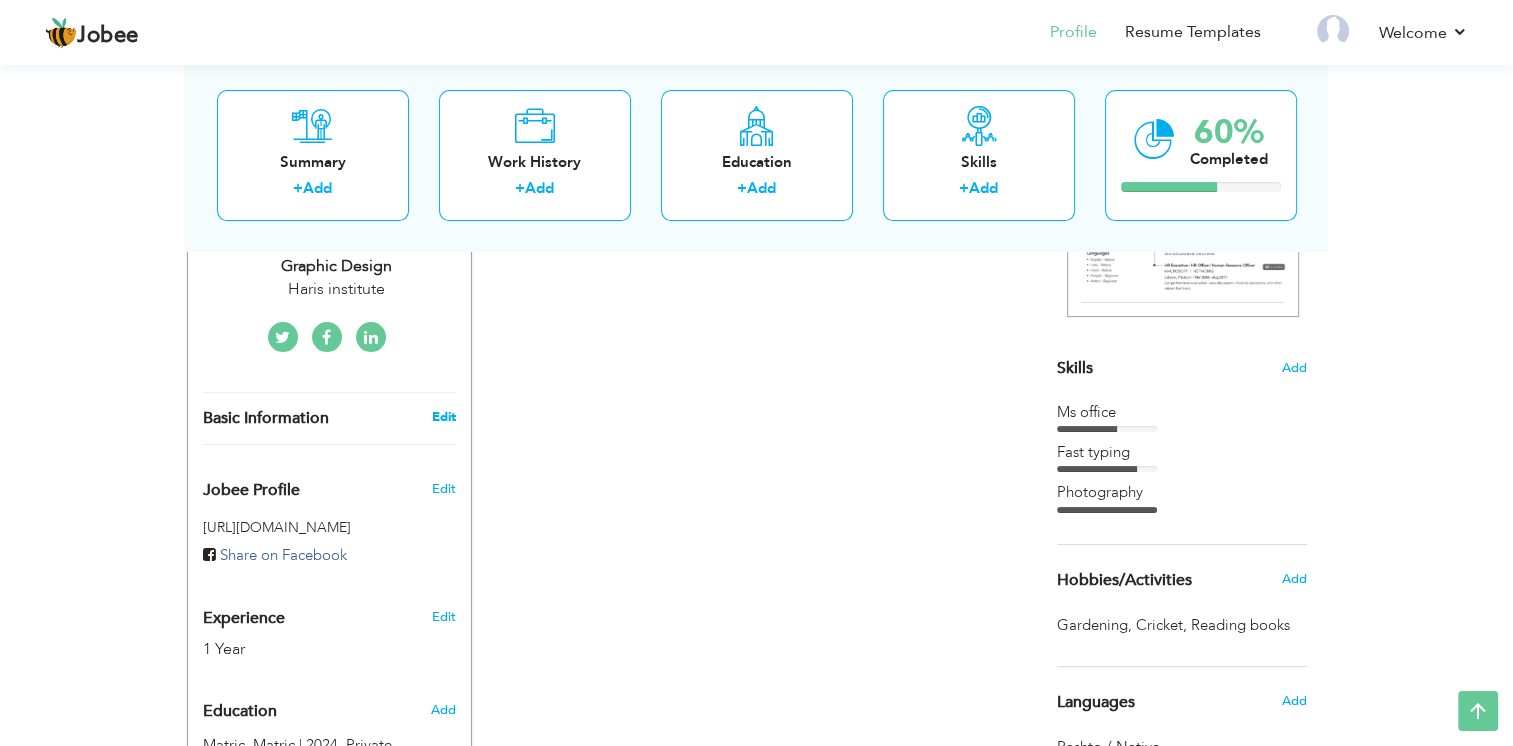 click on "Edit" at bounding box center (443, 417) 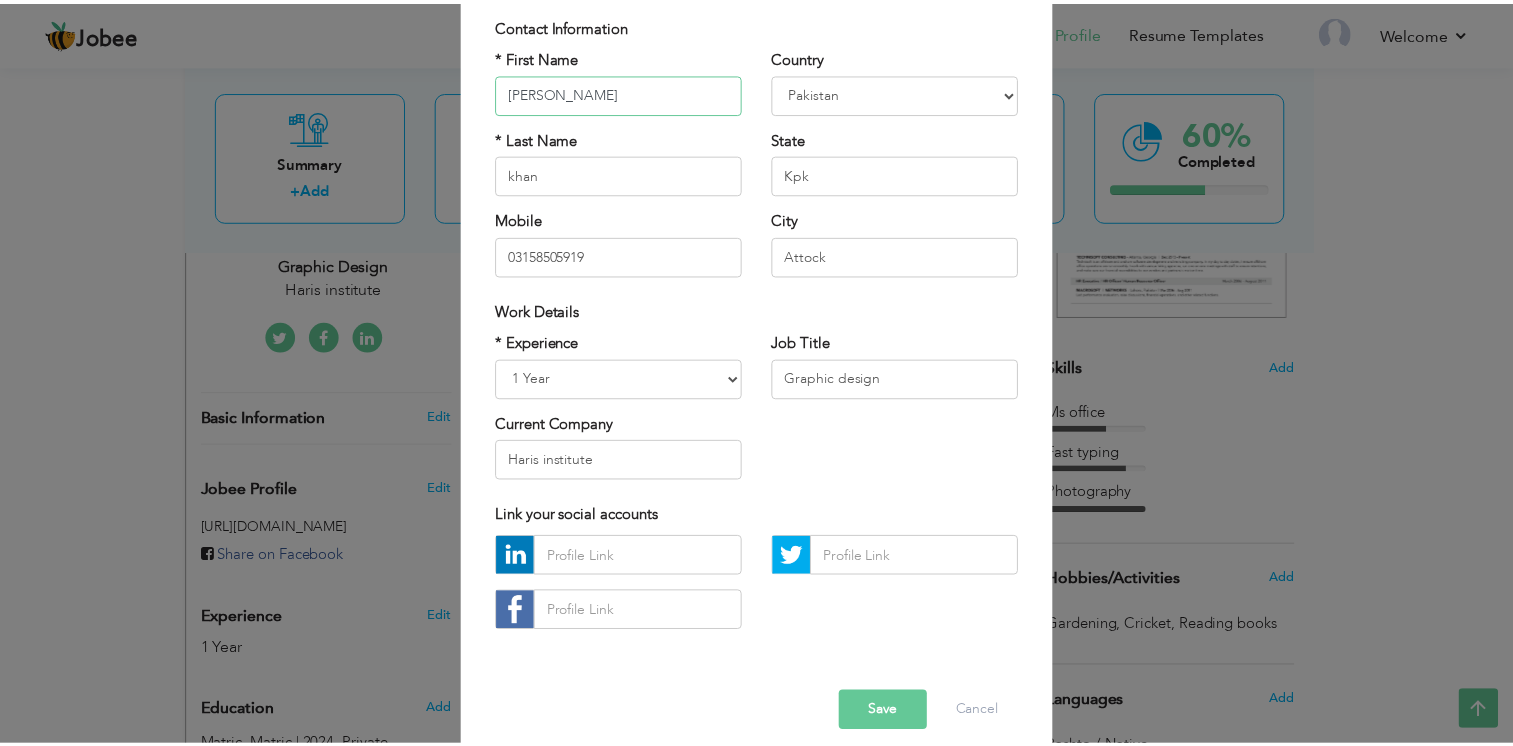 scroll, scrollTop: 166, scrollLeft: 0, axis: vertical 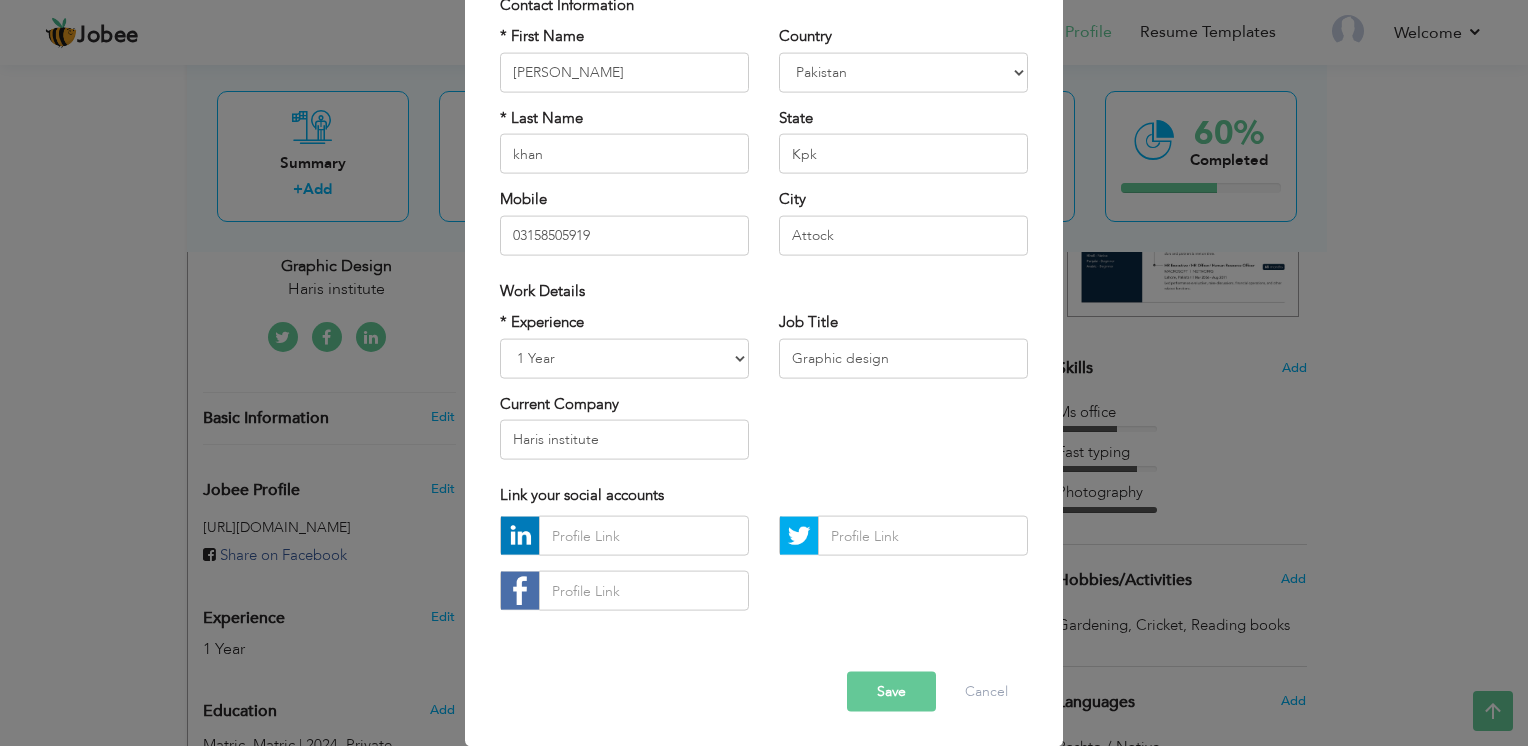 click on "Save" at bounding box center (891, 692) 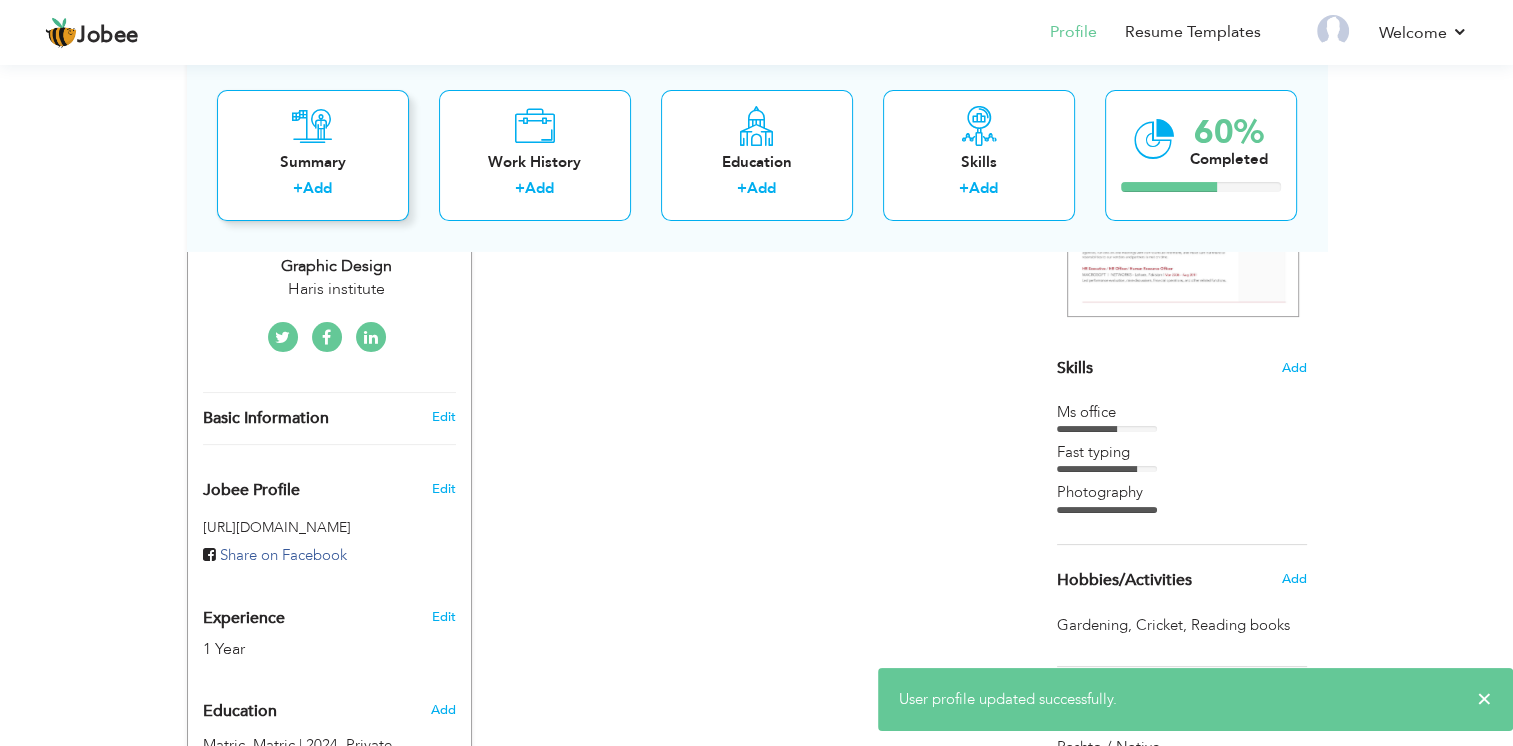 click on "+  Add" at bounding box center (313, 192) 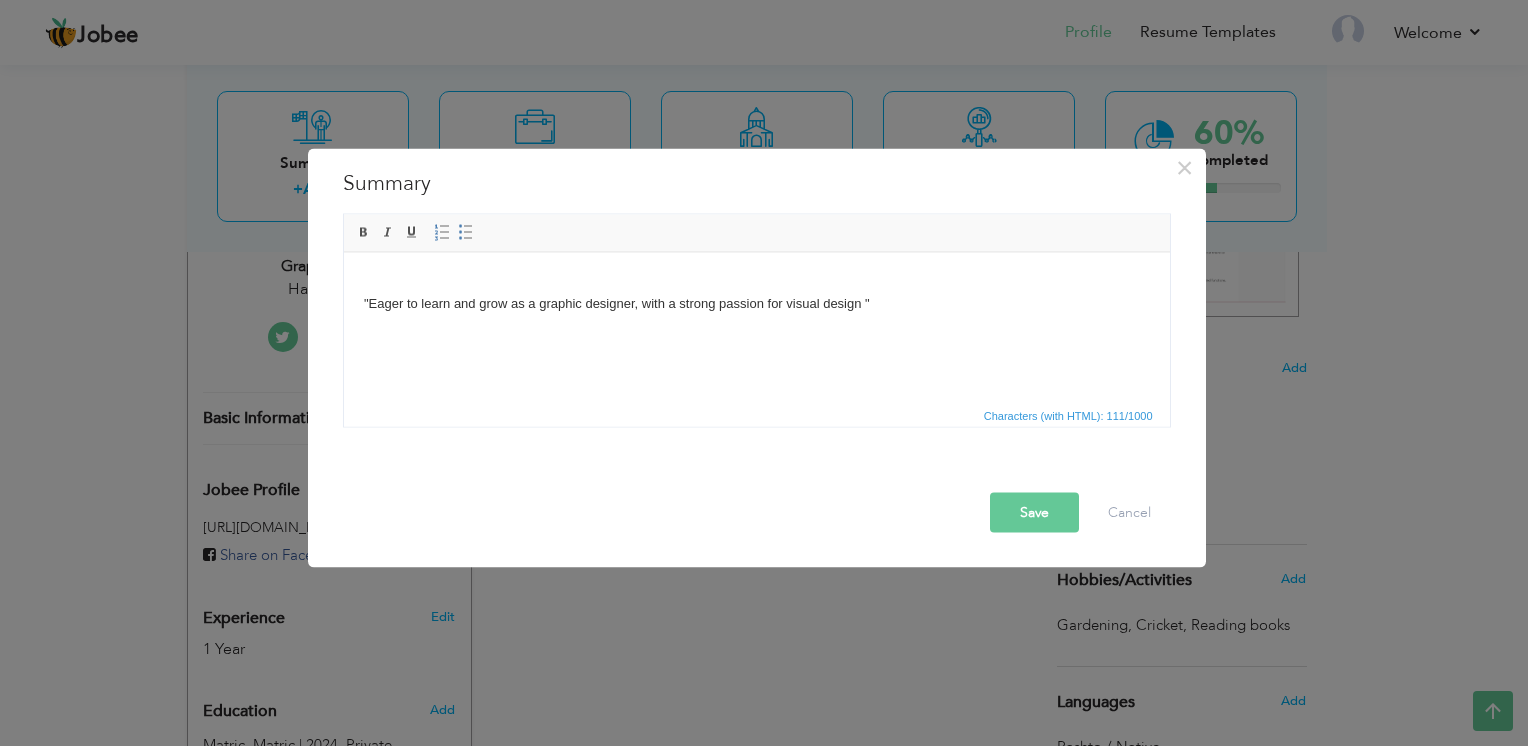 click on "Save" at bounding box center (1034, 513) 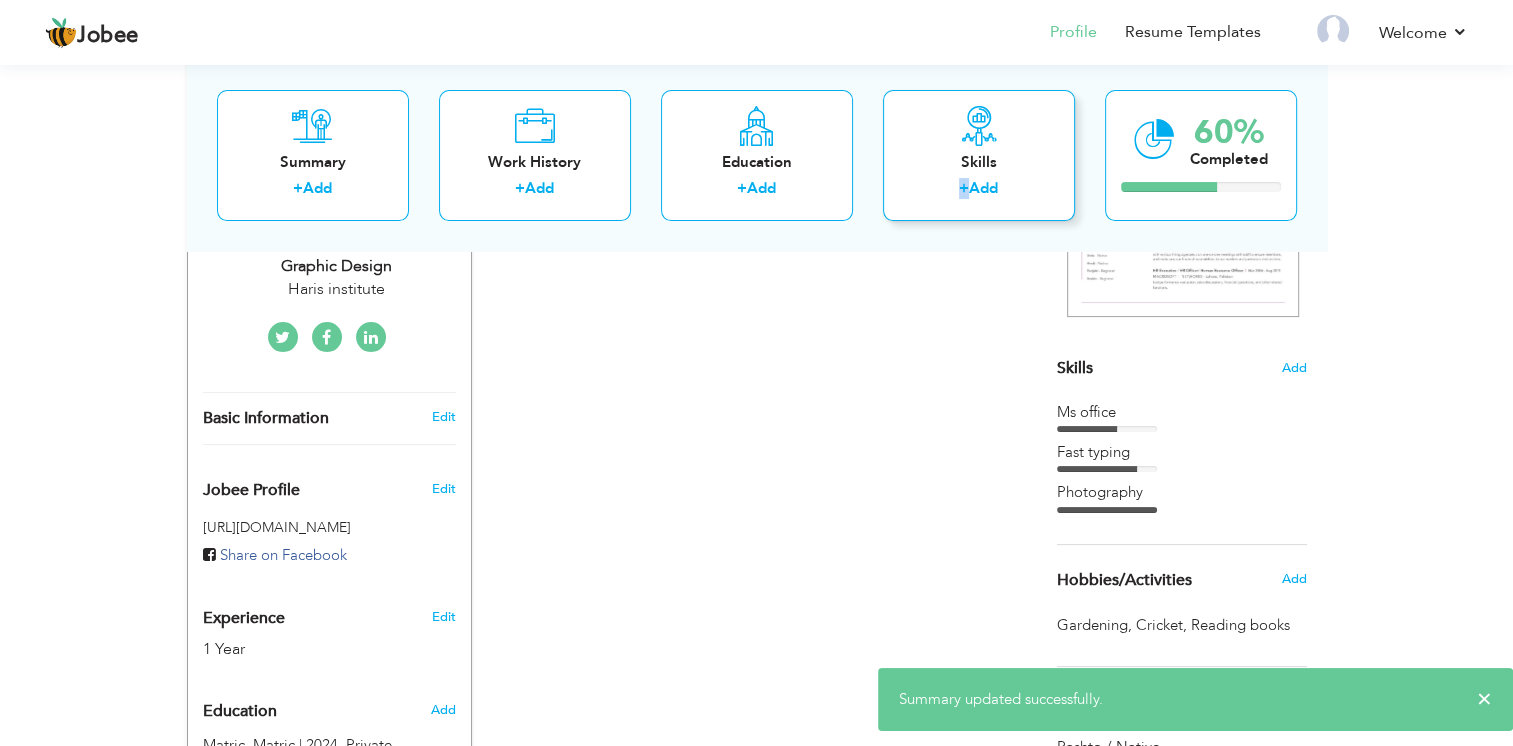 click on "+" at bounding box center (964, 189) 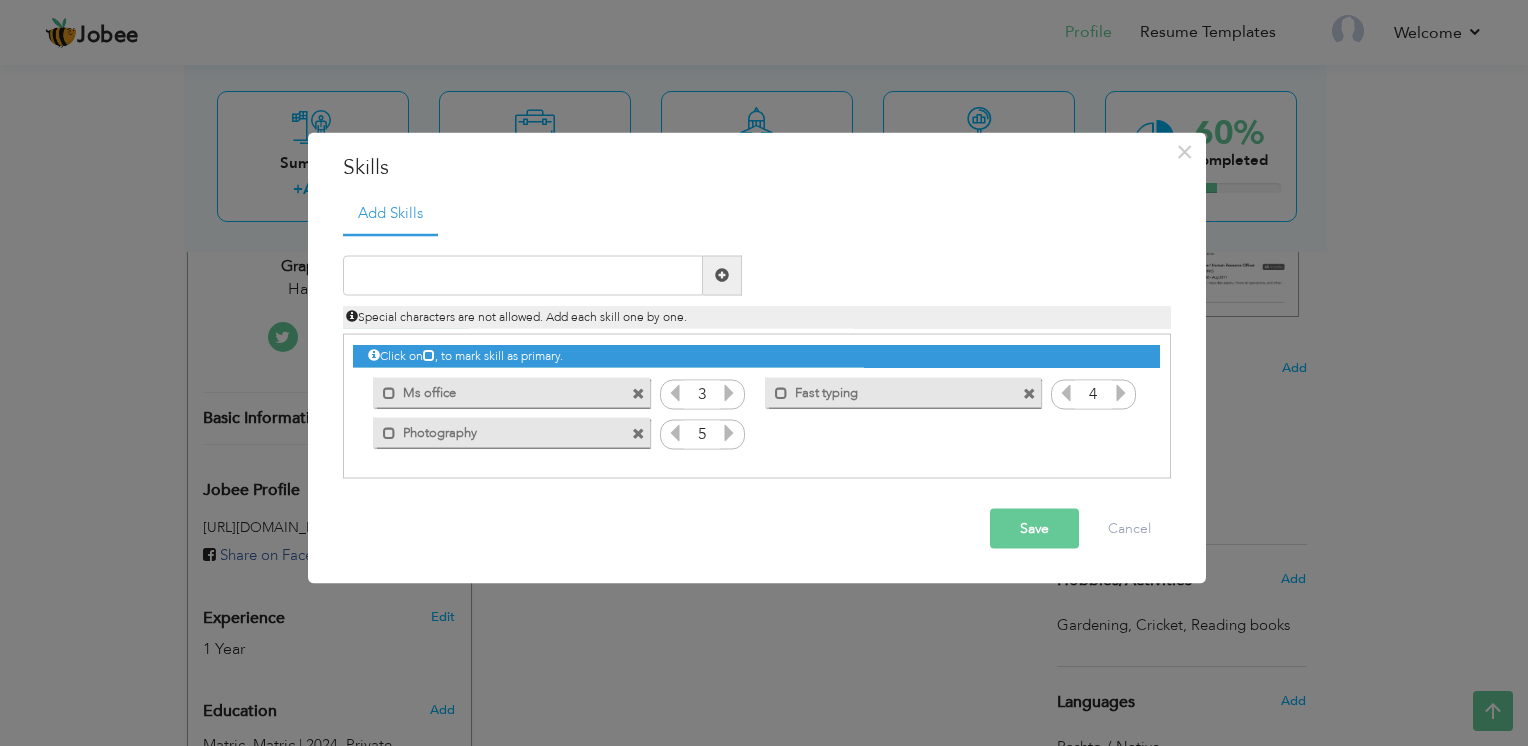 click at bounding box center (638, 394) 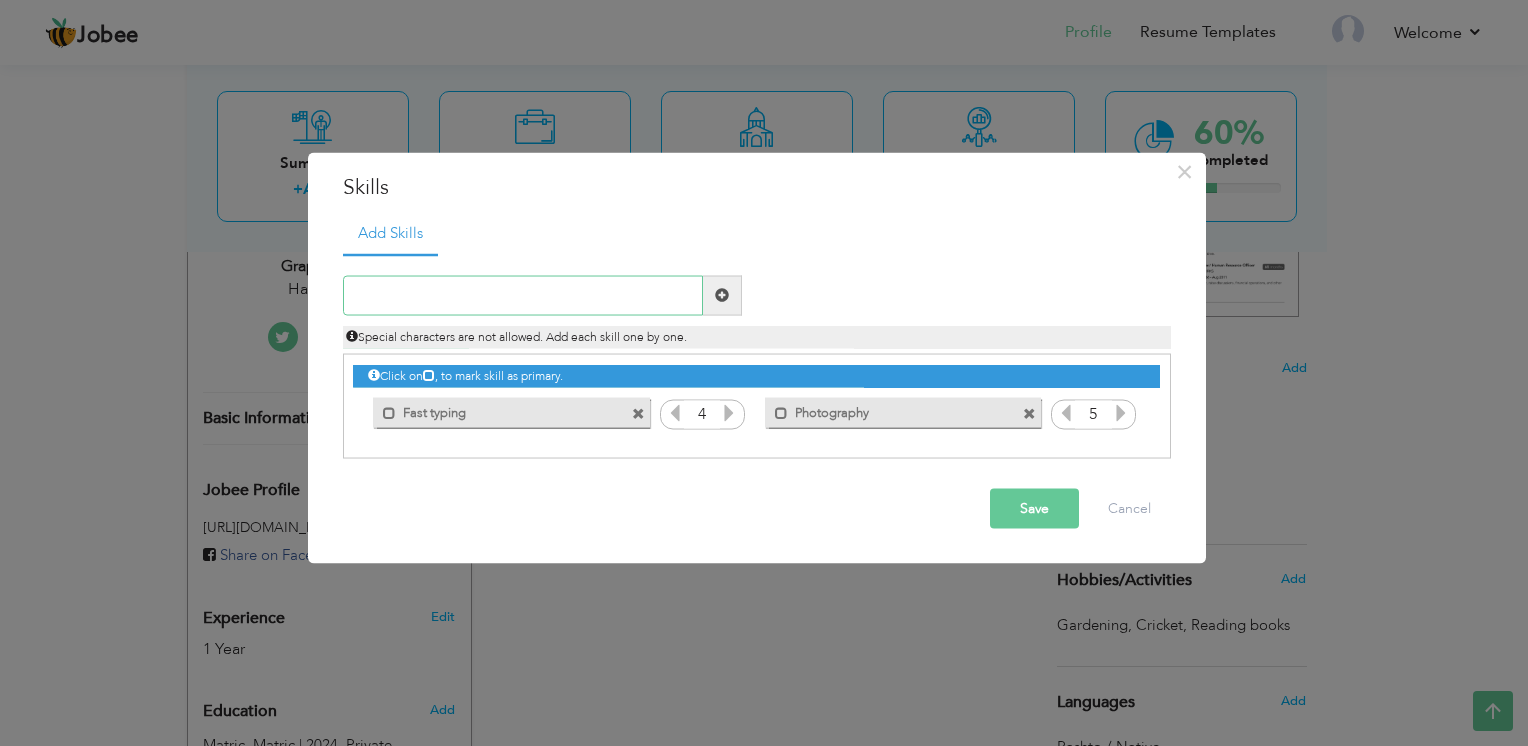 click at bounding box center (523, 295) 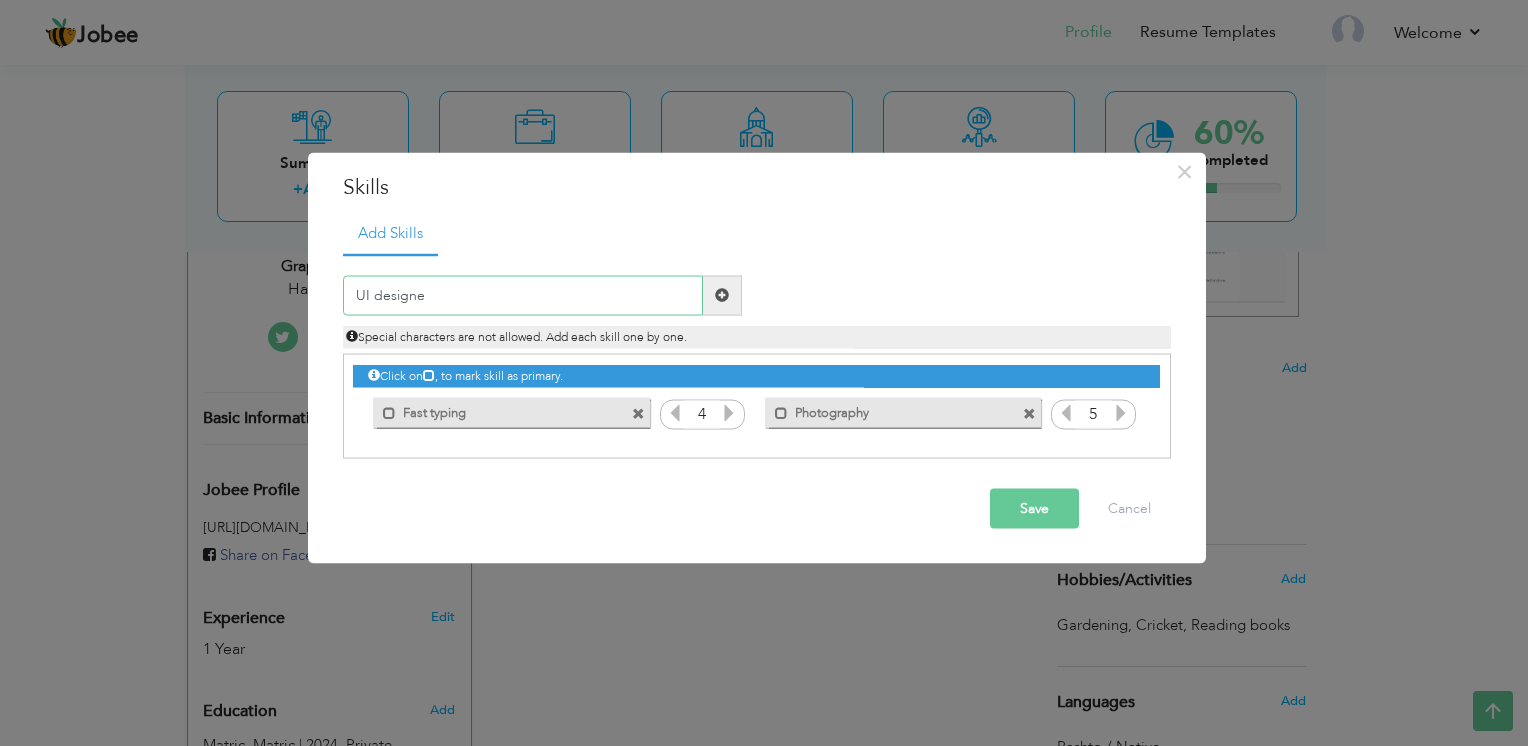 type on "UI designer" 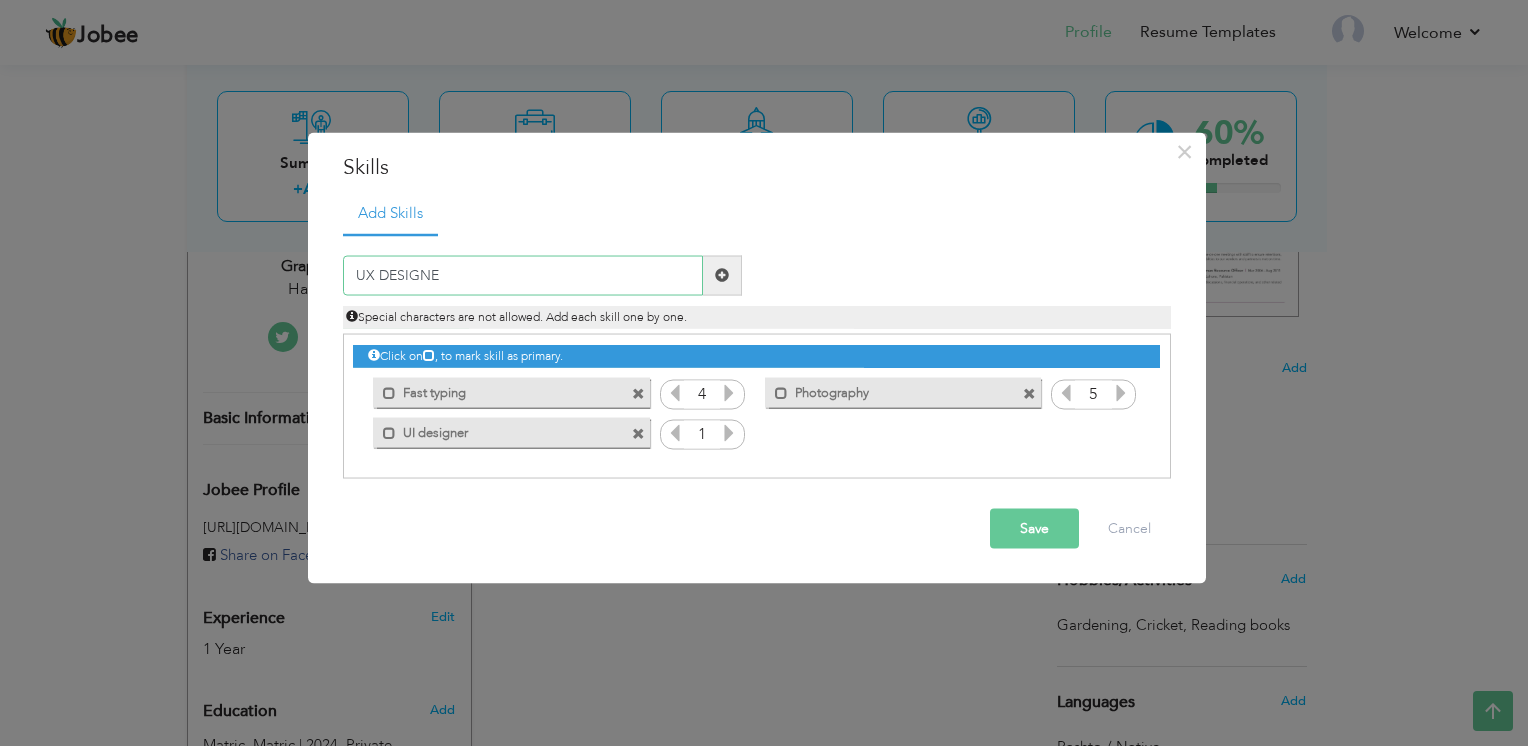 type on "UX DESIGNER" 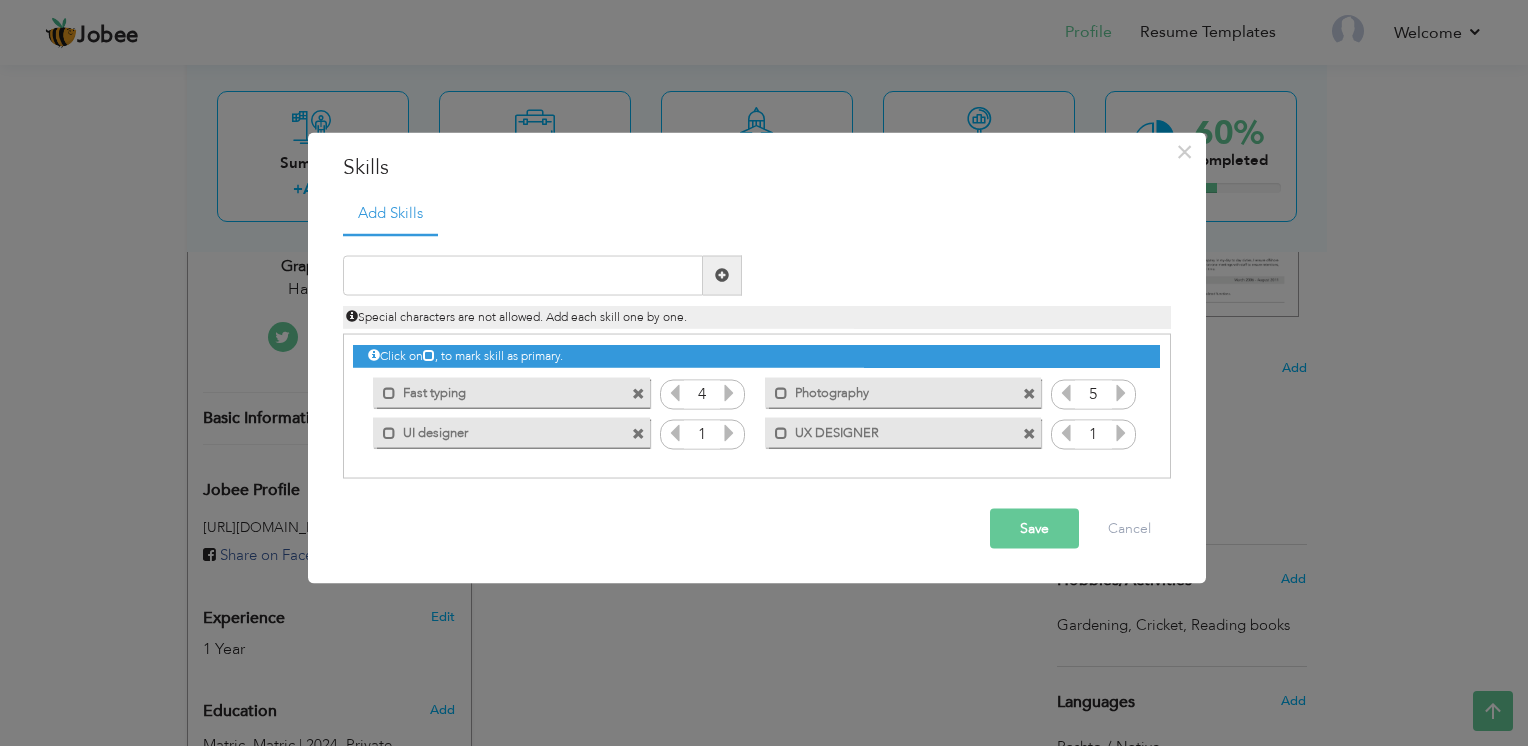 click at bounding box center (729, 432) 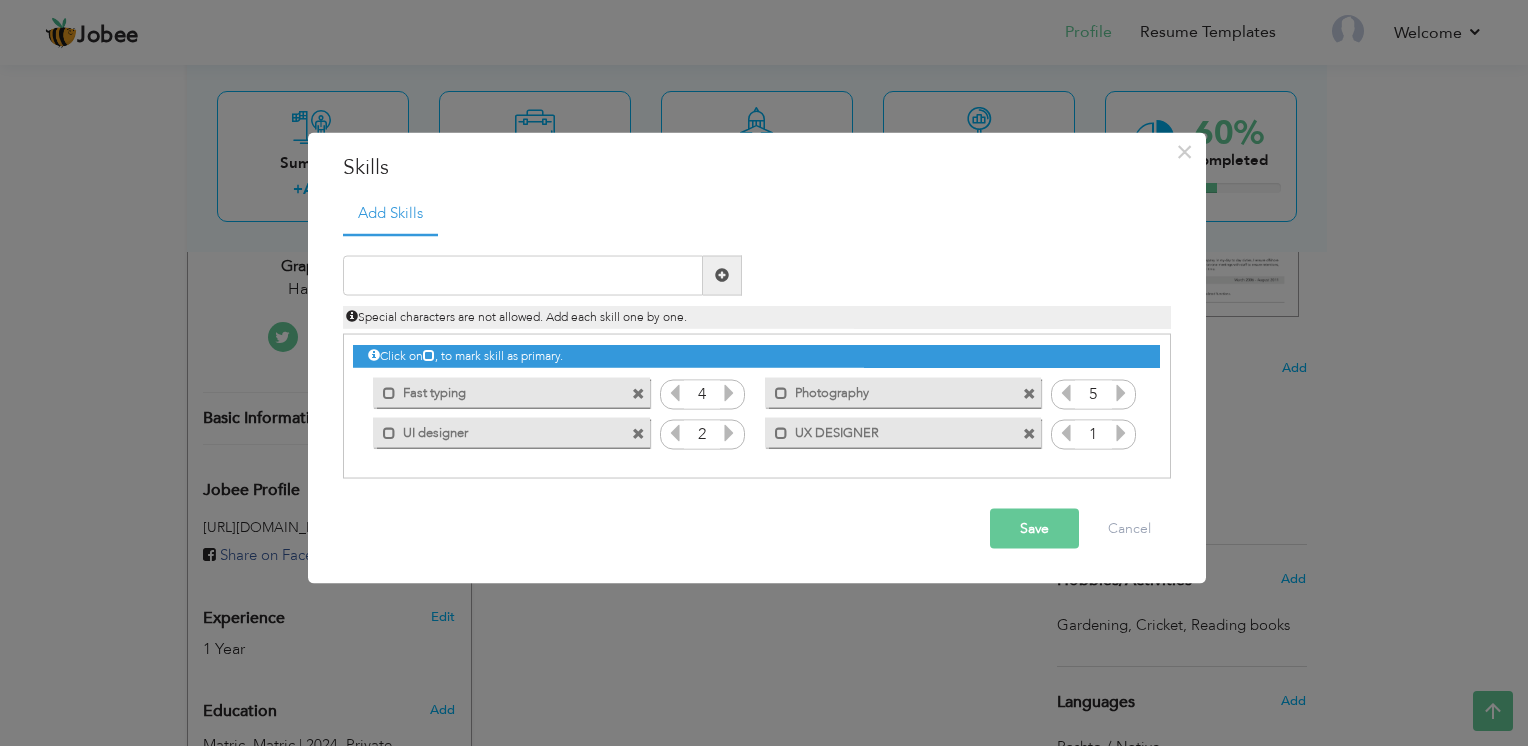 click at bounding box center (729, 432) 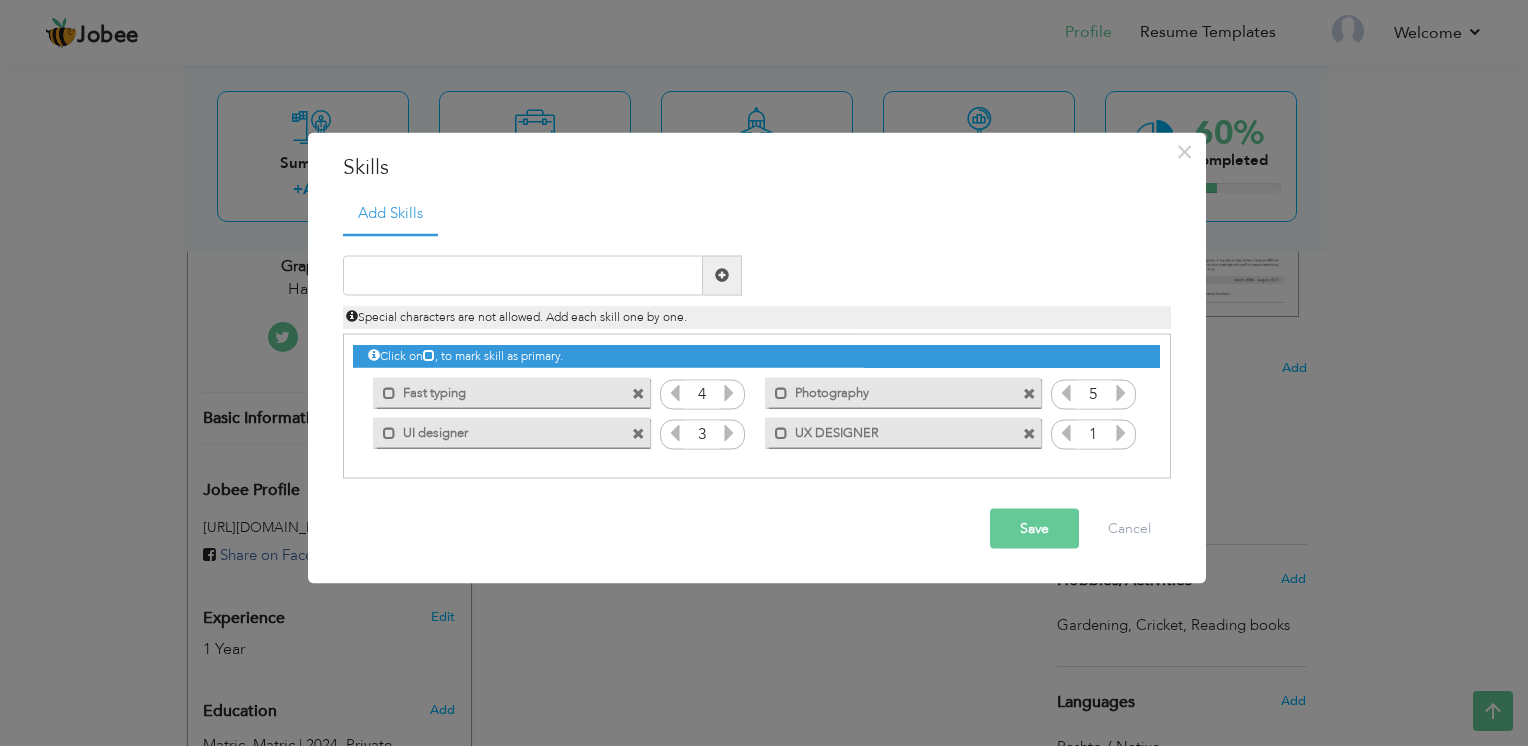 click at bounding box center (729, 432) 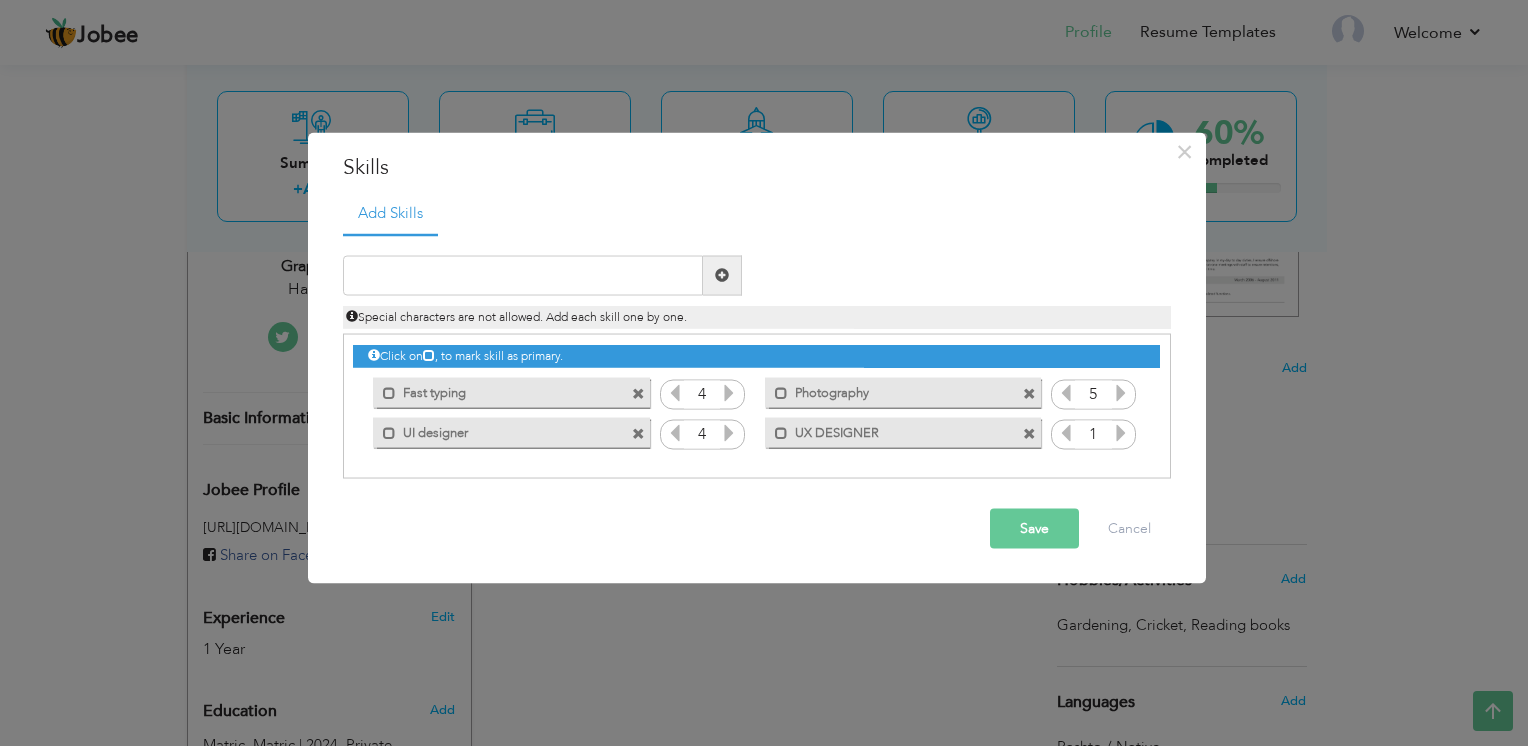 click at bounding box center [729, 432] 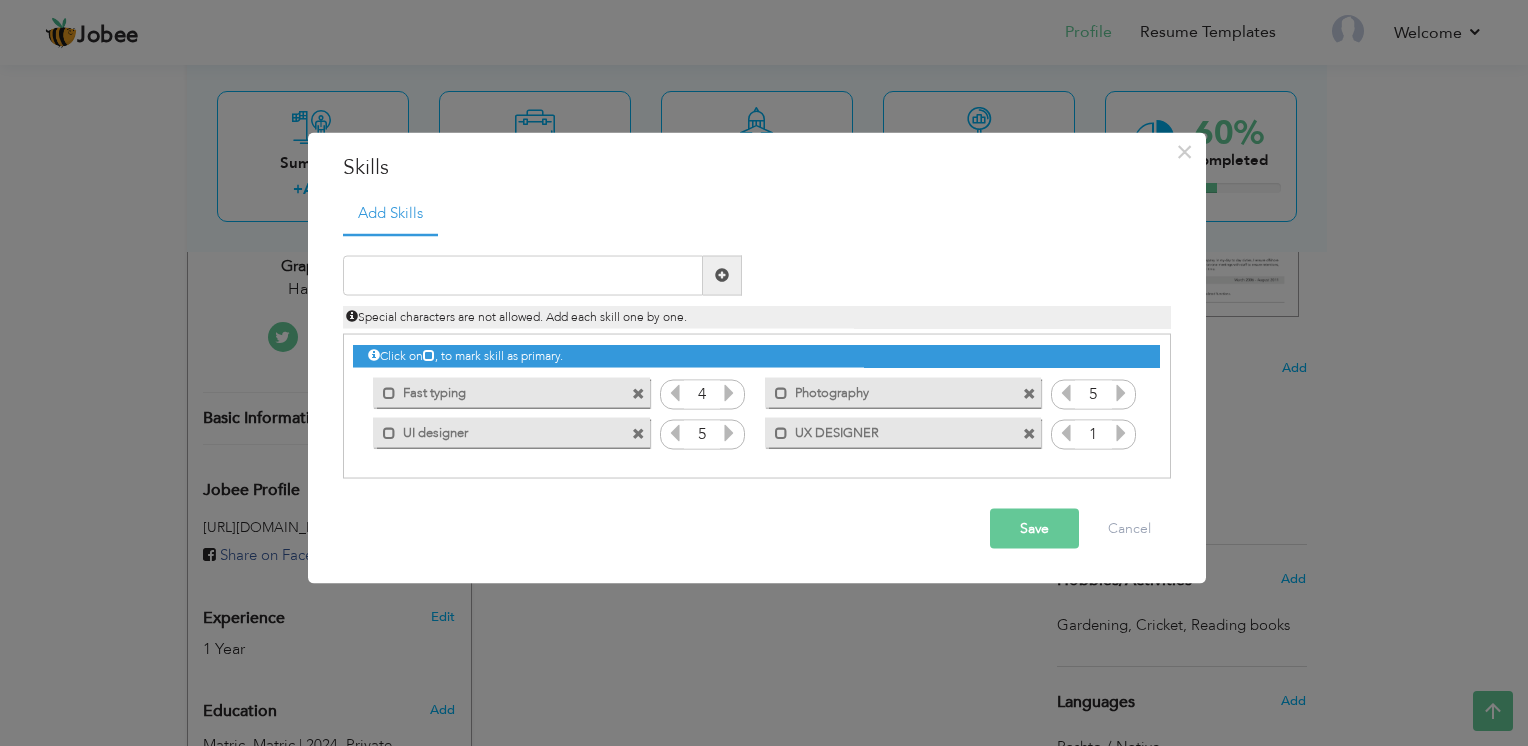 click at bounding box center (1121, 432) 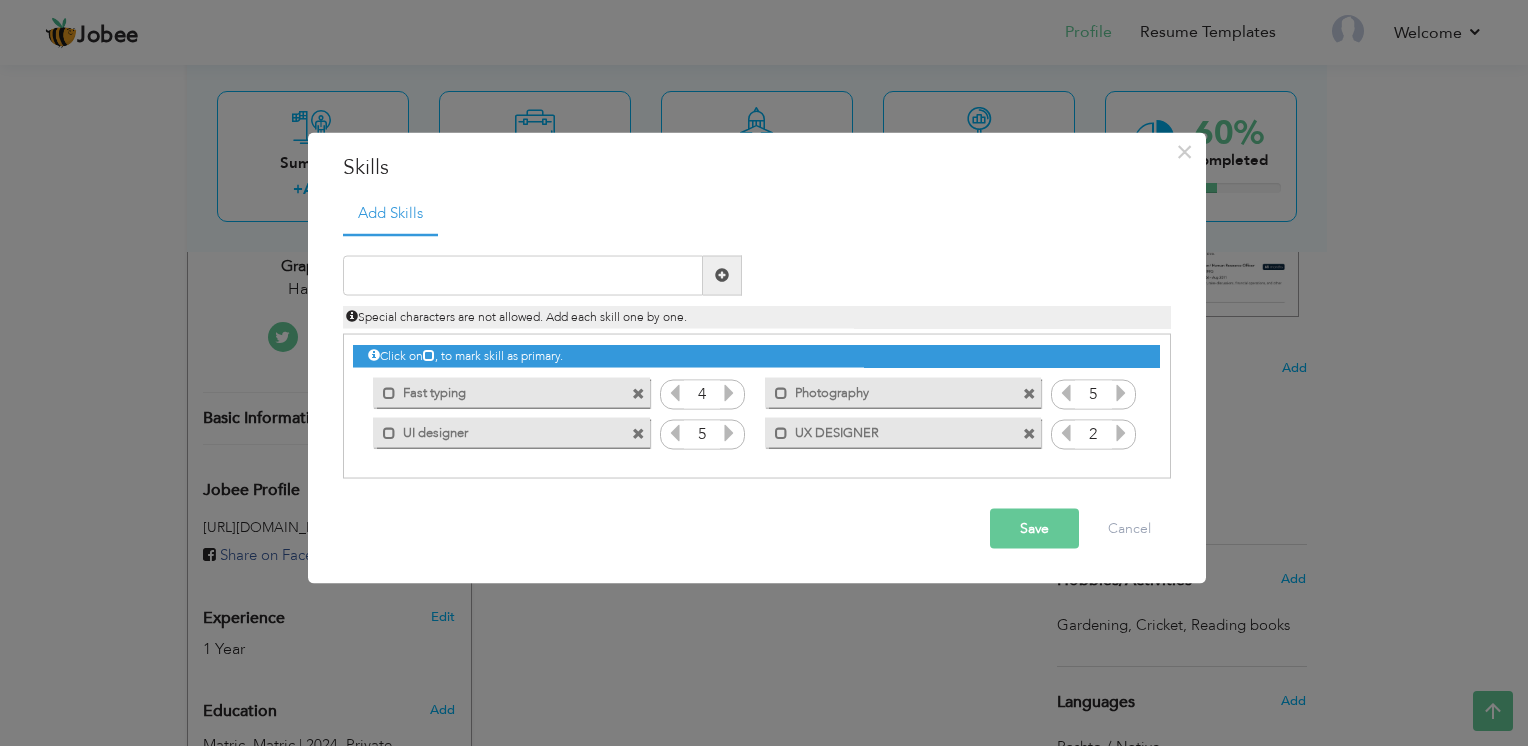 click at bounding box center [1121, 432] 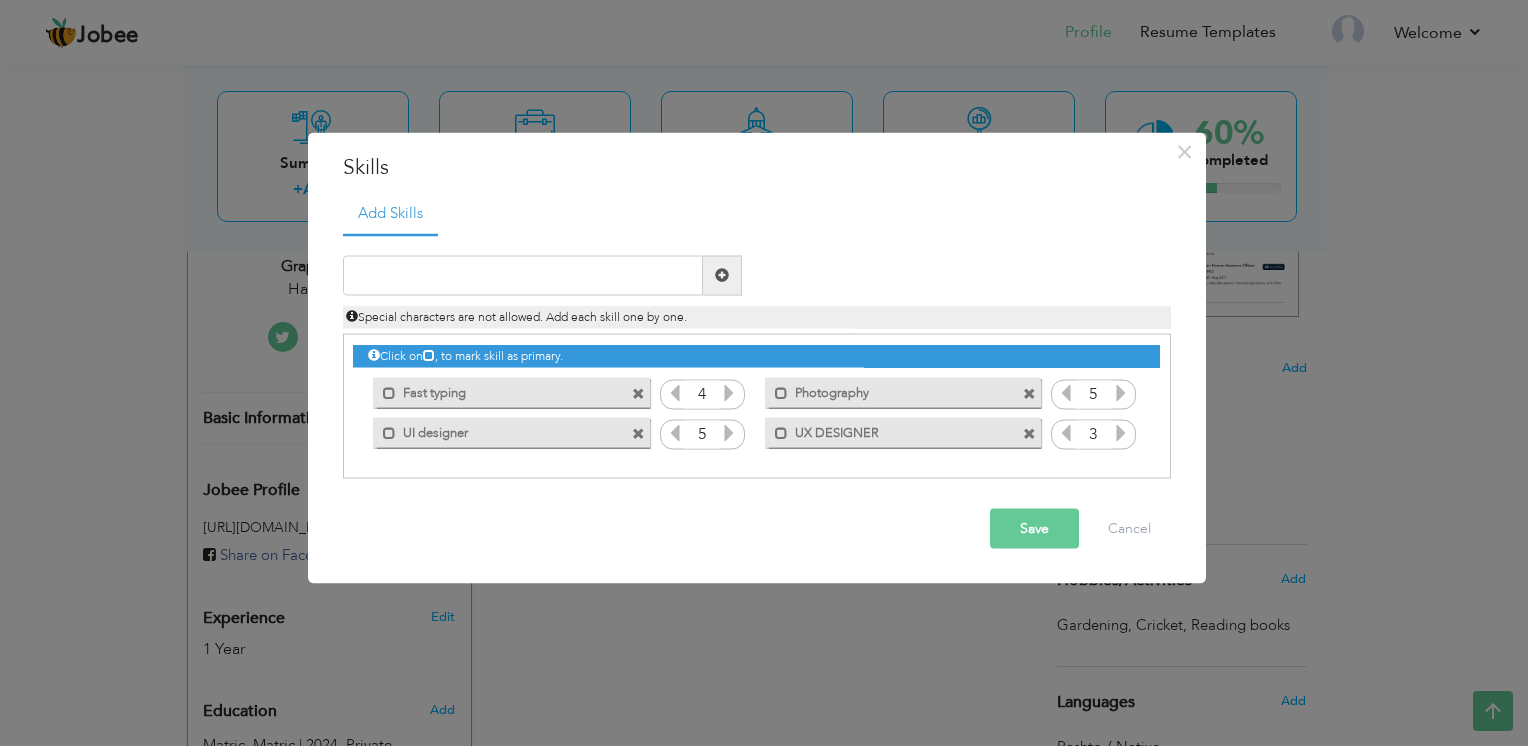 click at bounding box center [1121, 432] 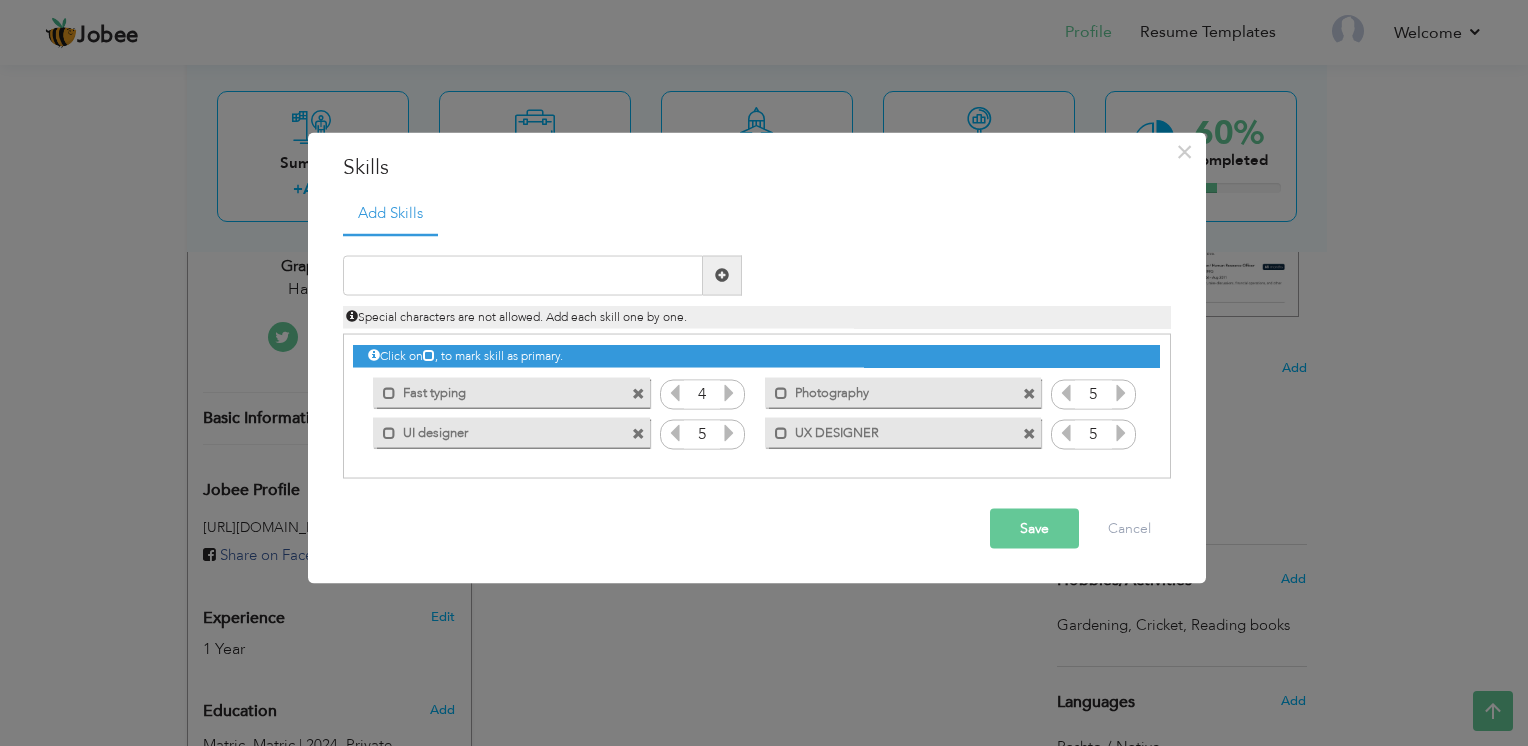 click at bounding box center [1121, 432] 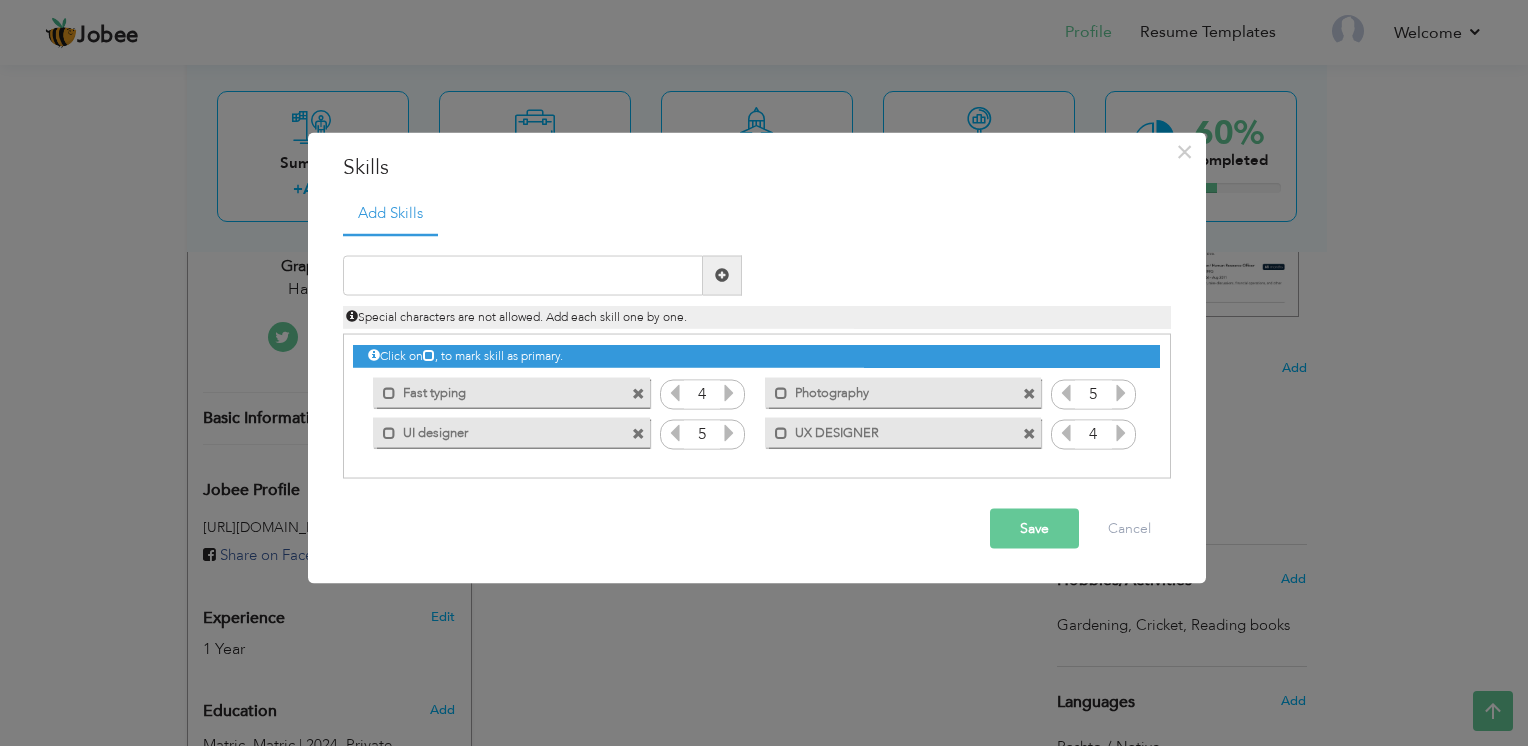 click at bounding box center (675, 432) 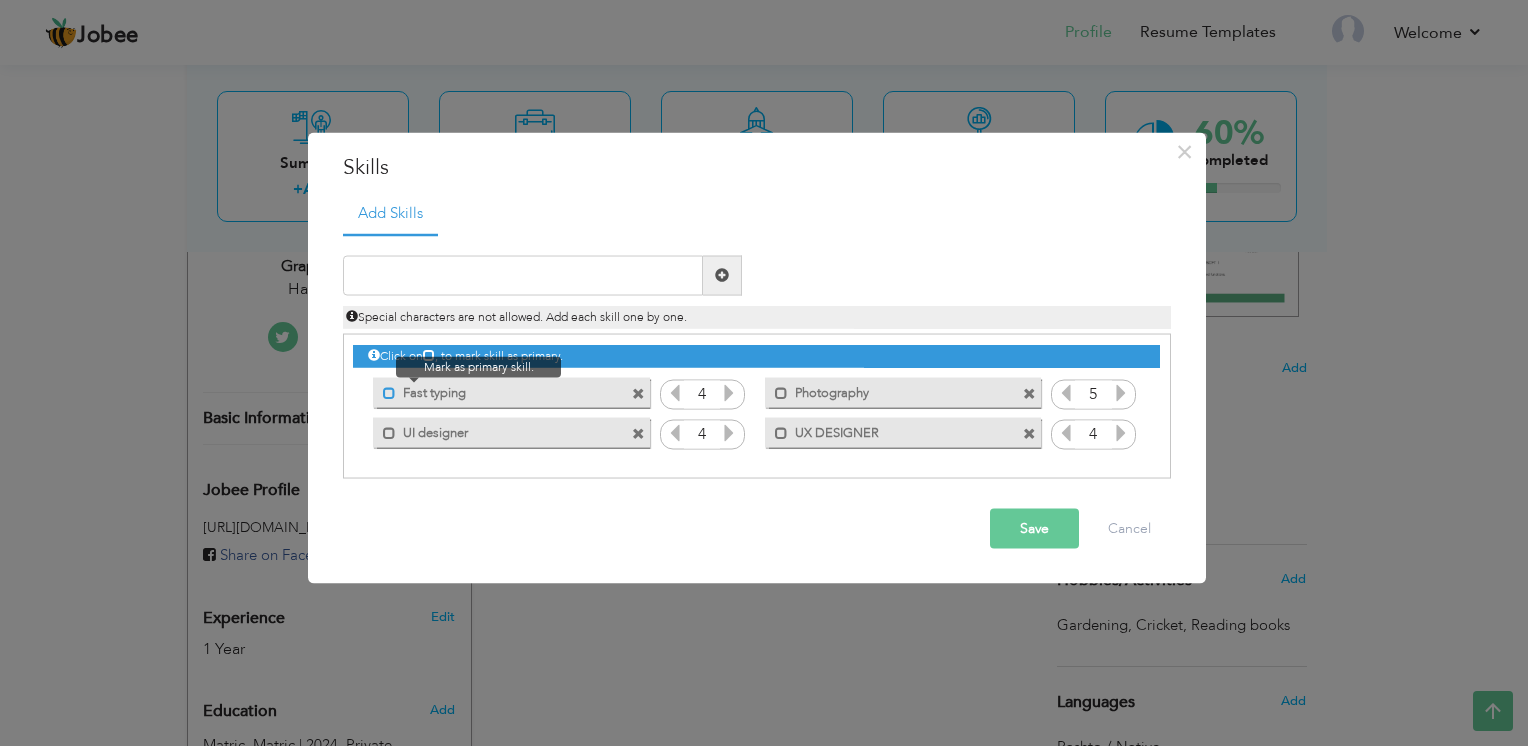 click at bounding box center [389, 393] 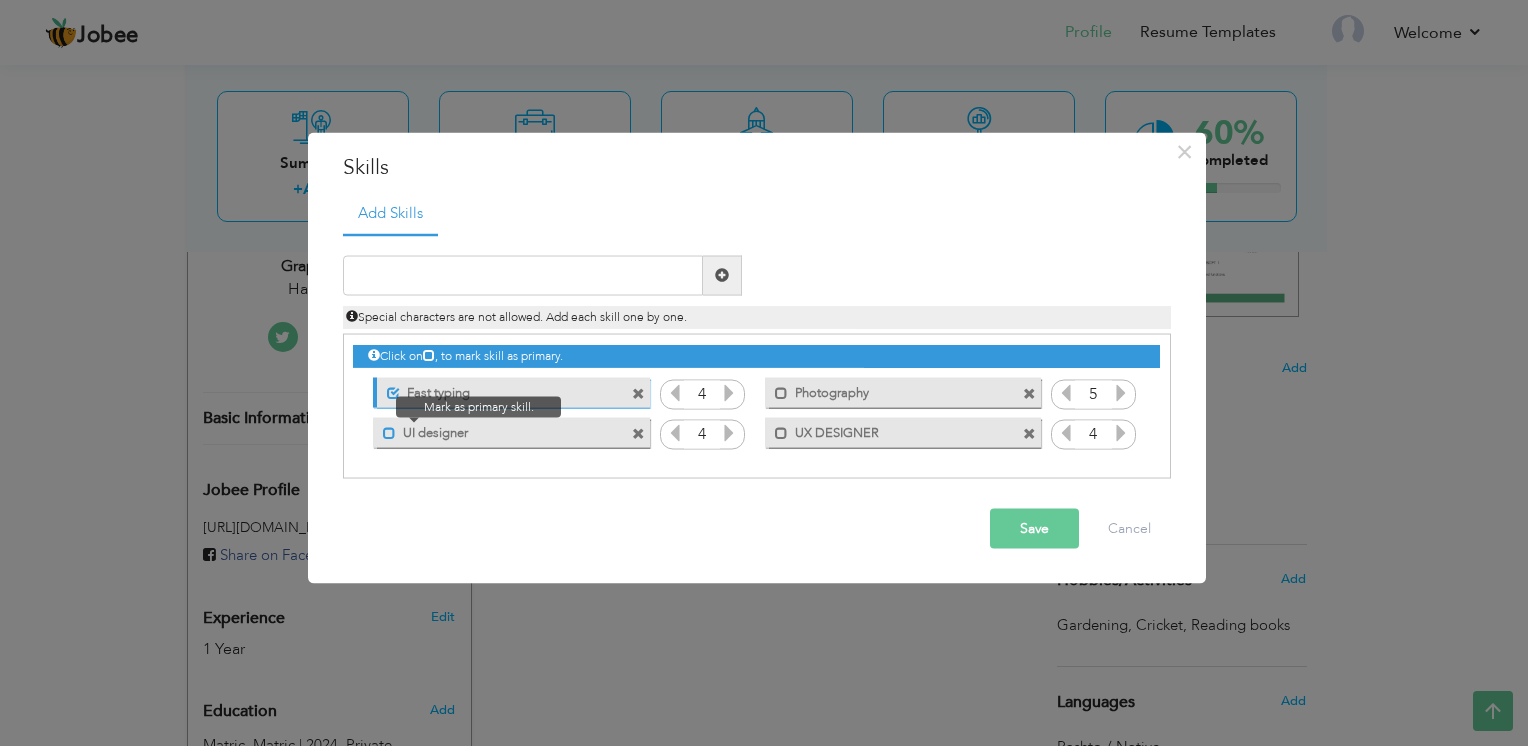 click at bounding box center (389, 433) 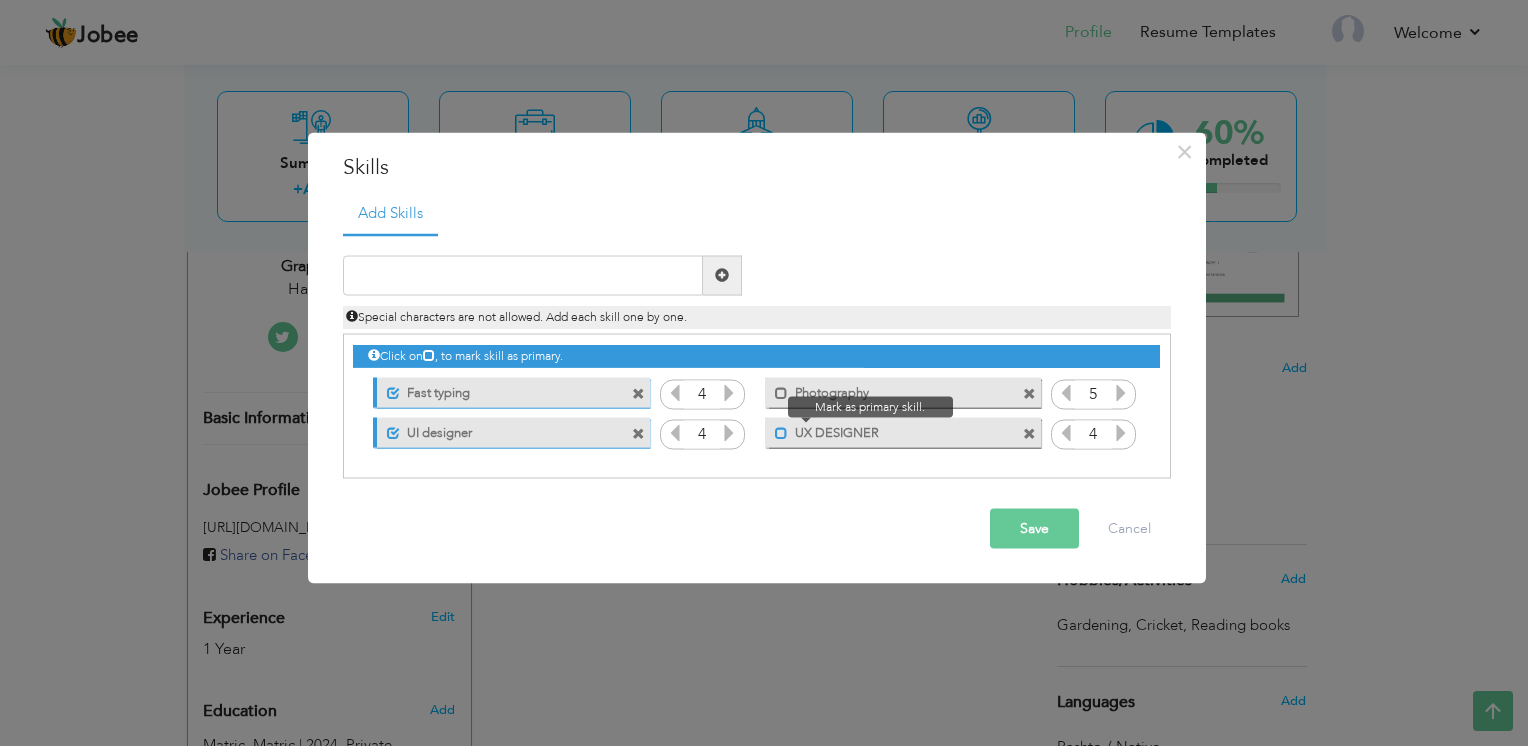 click at bounding box center (781, 433) 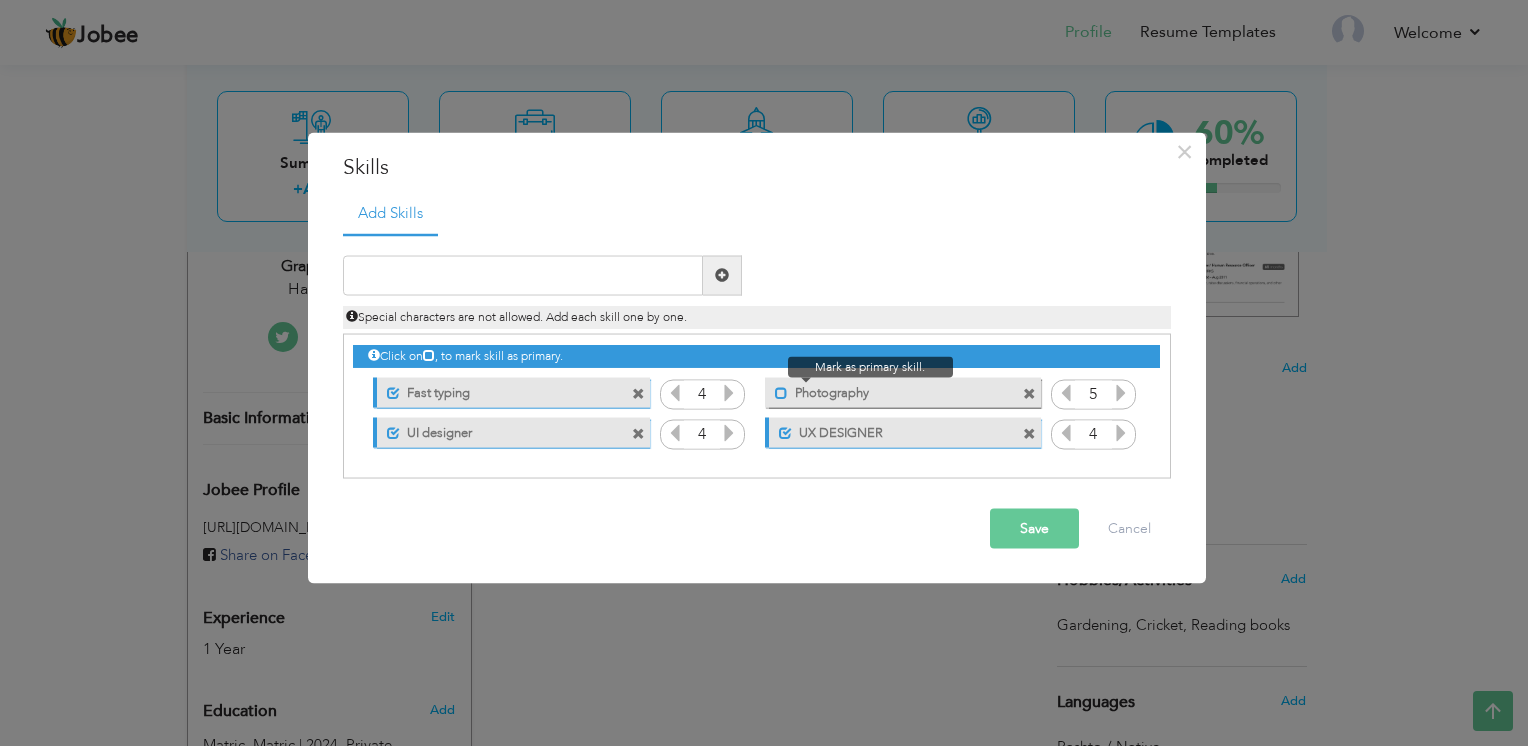 click at bounding box center [781, 393] 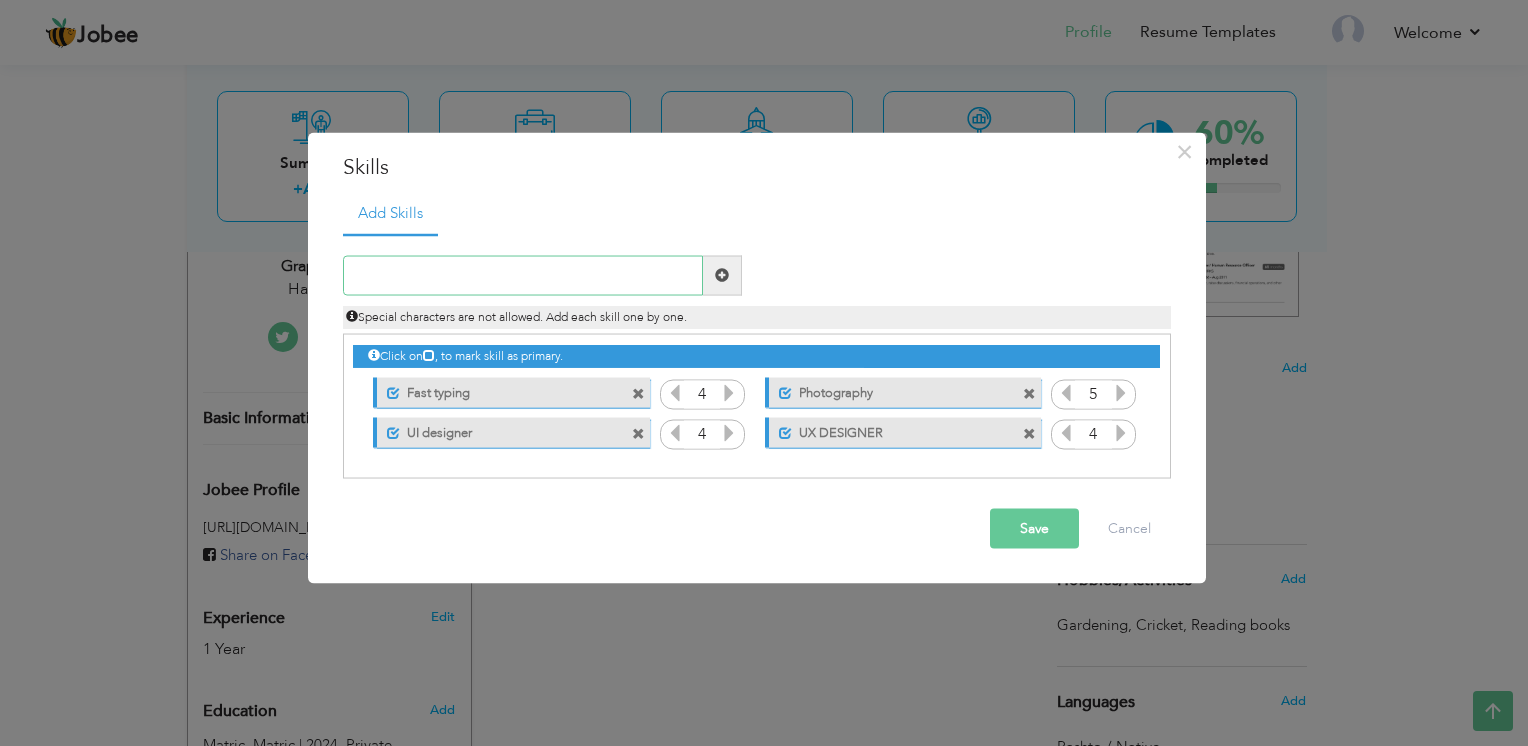 click at bounding box center [523, 275] 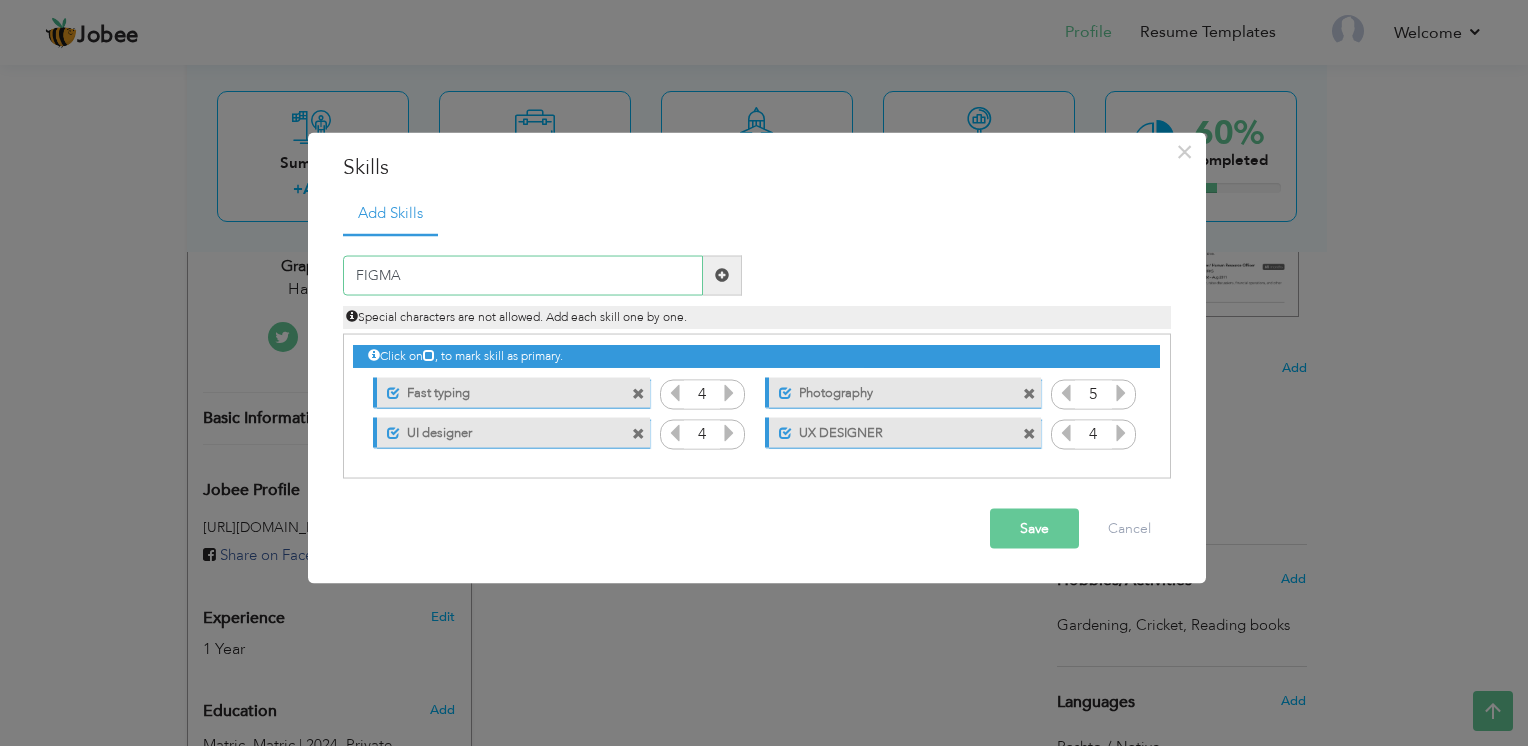 type on "FIGMA" 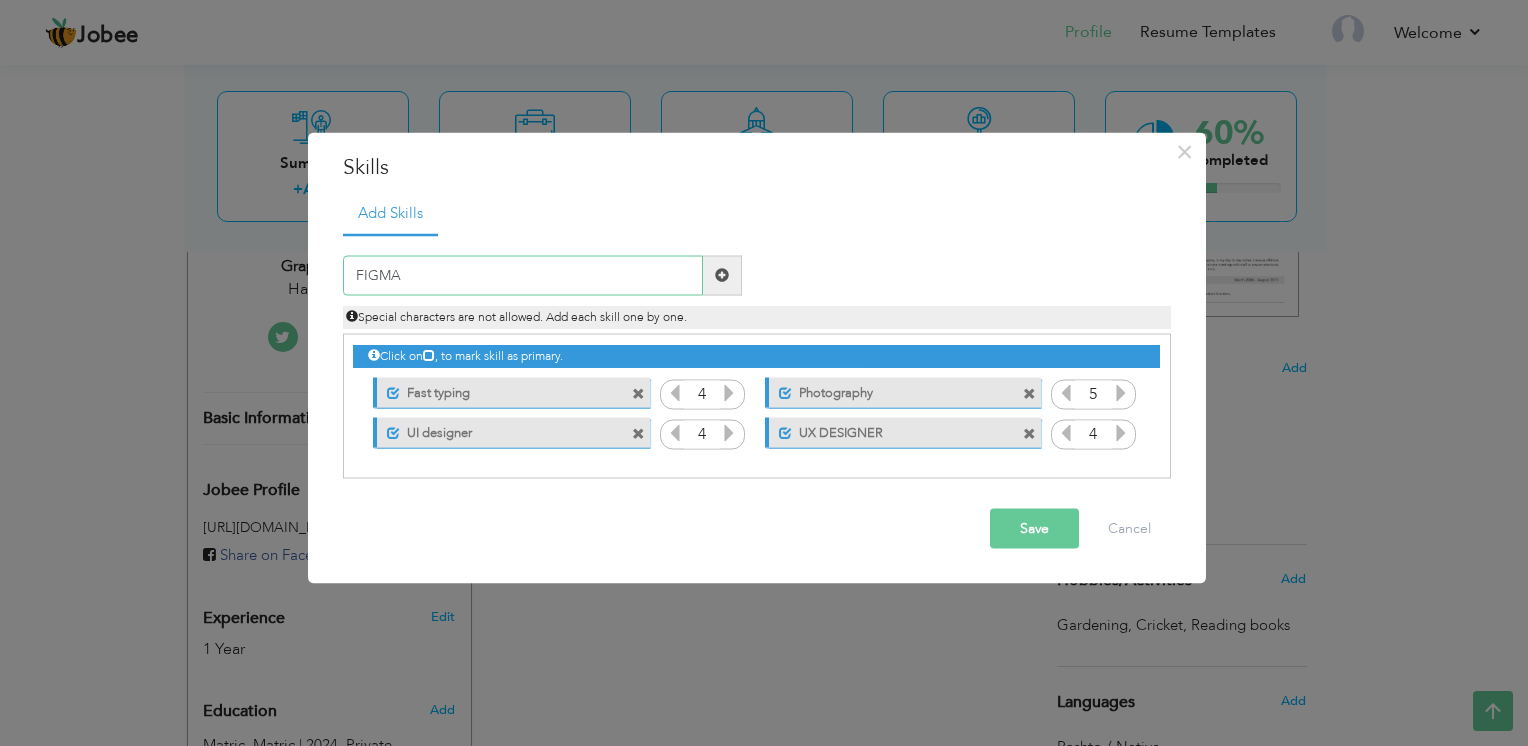 type 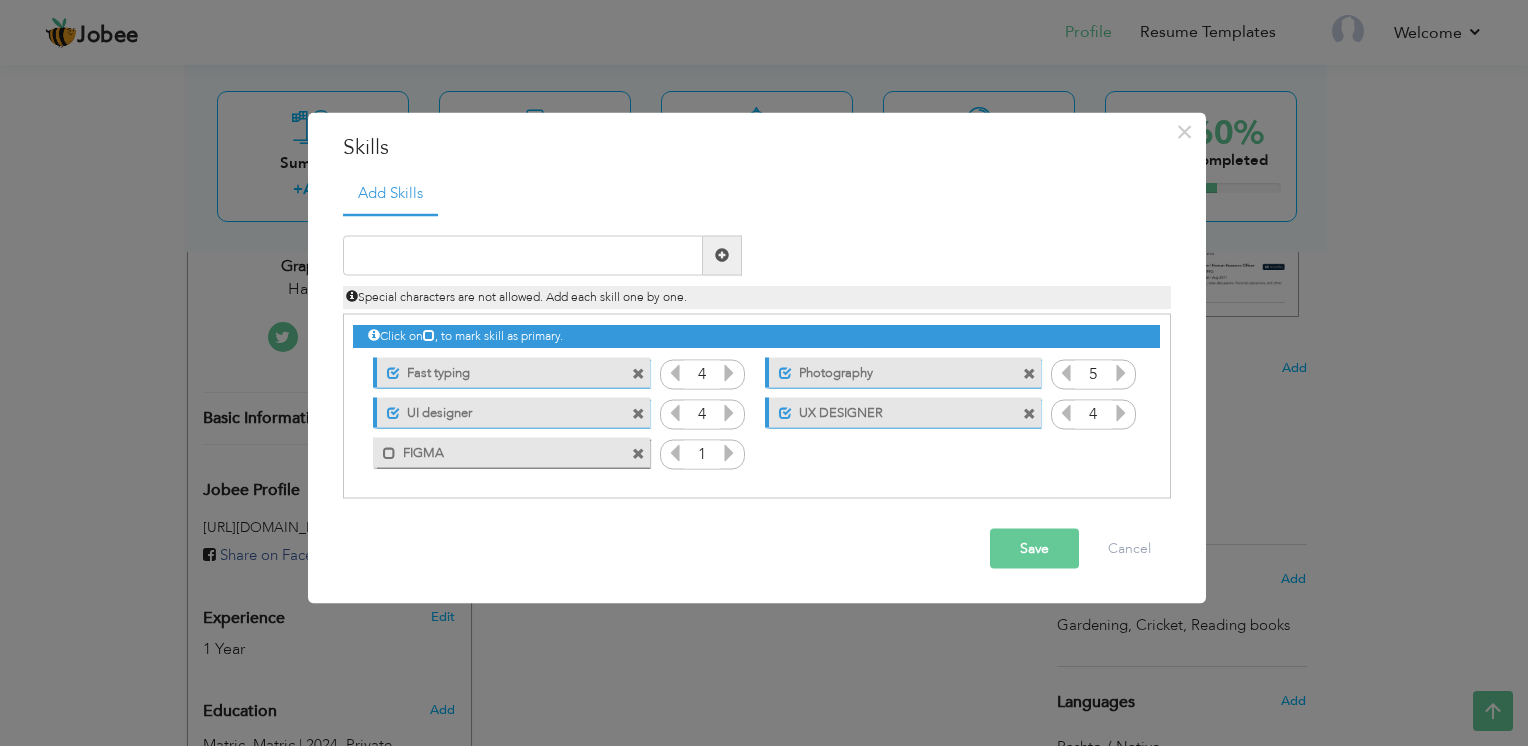 click at bounding box center (729, 452) 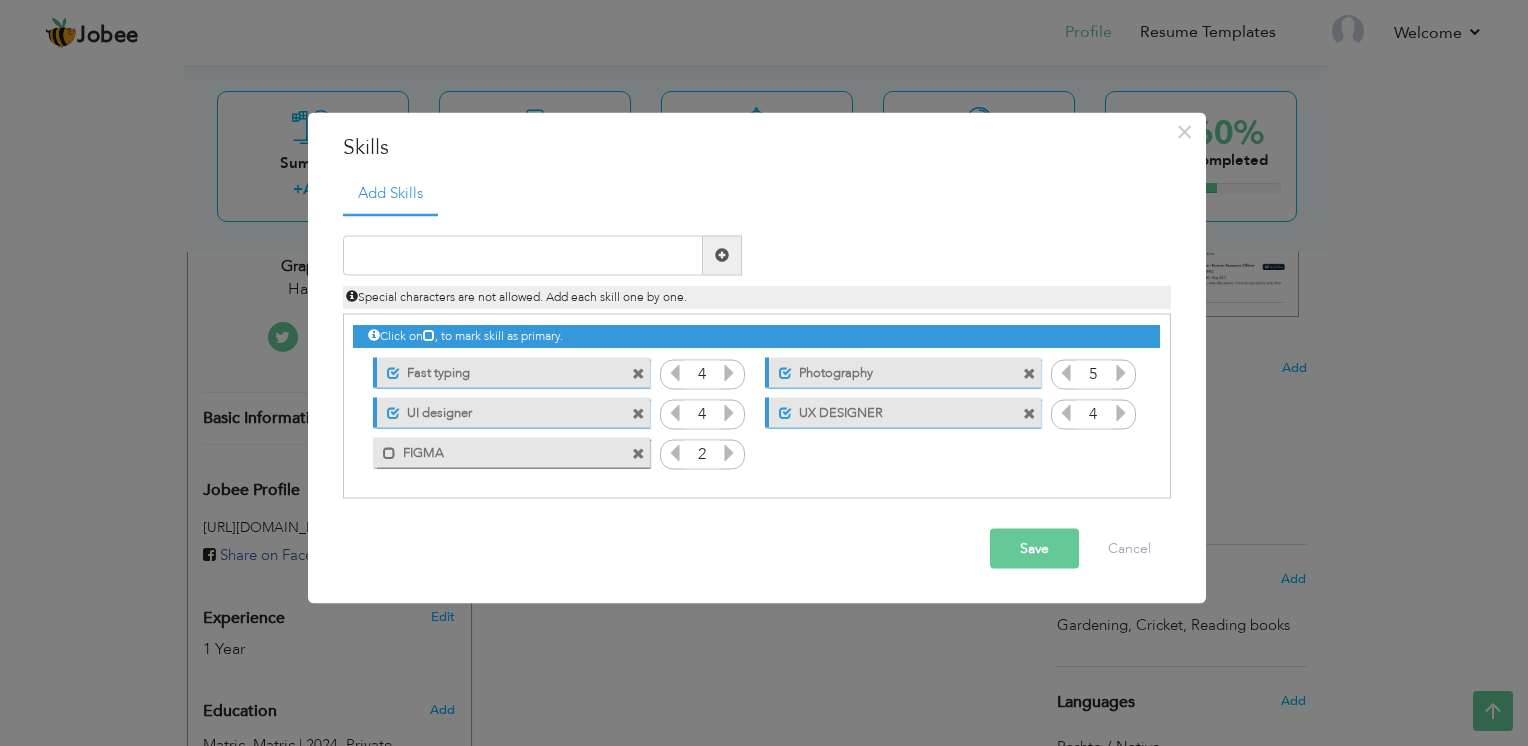click at bounding box center (729, 452) 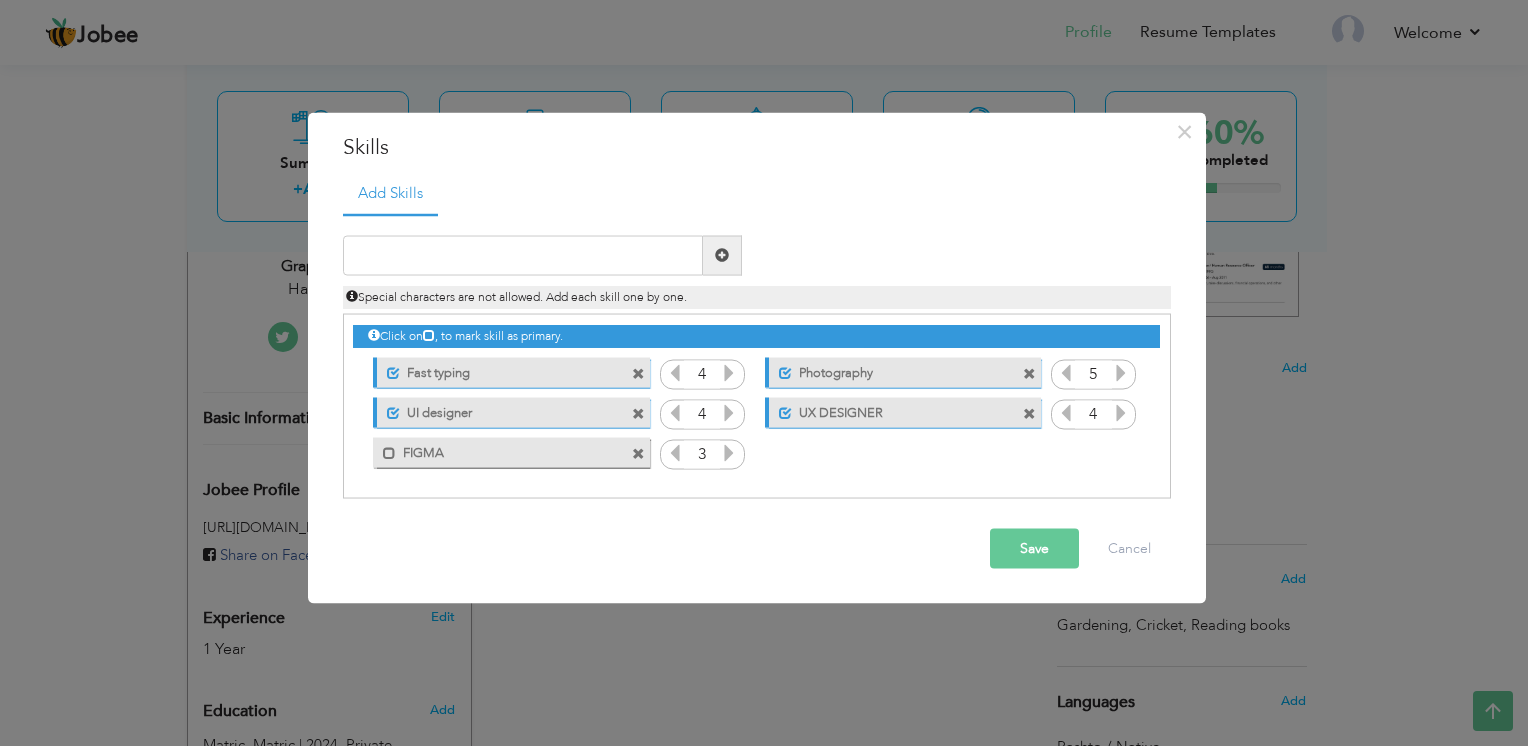 click at bounding box center [729, 452] 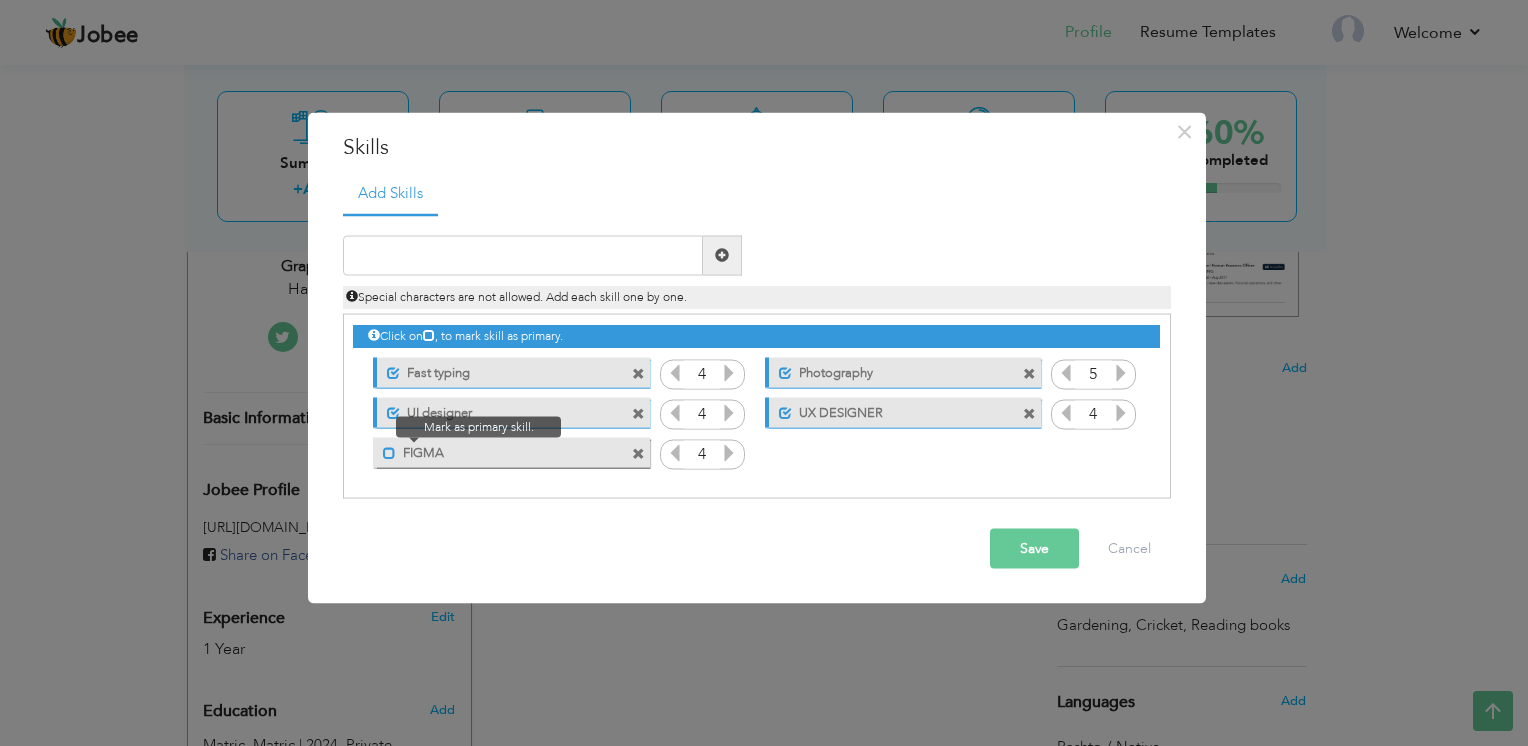 click at bounding box center (389, 453) 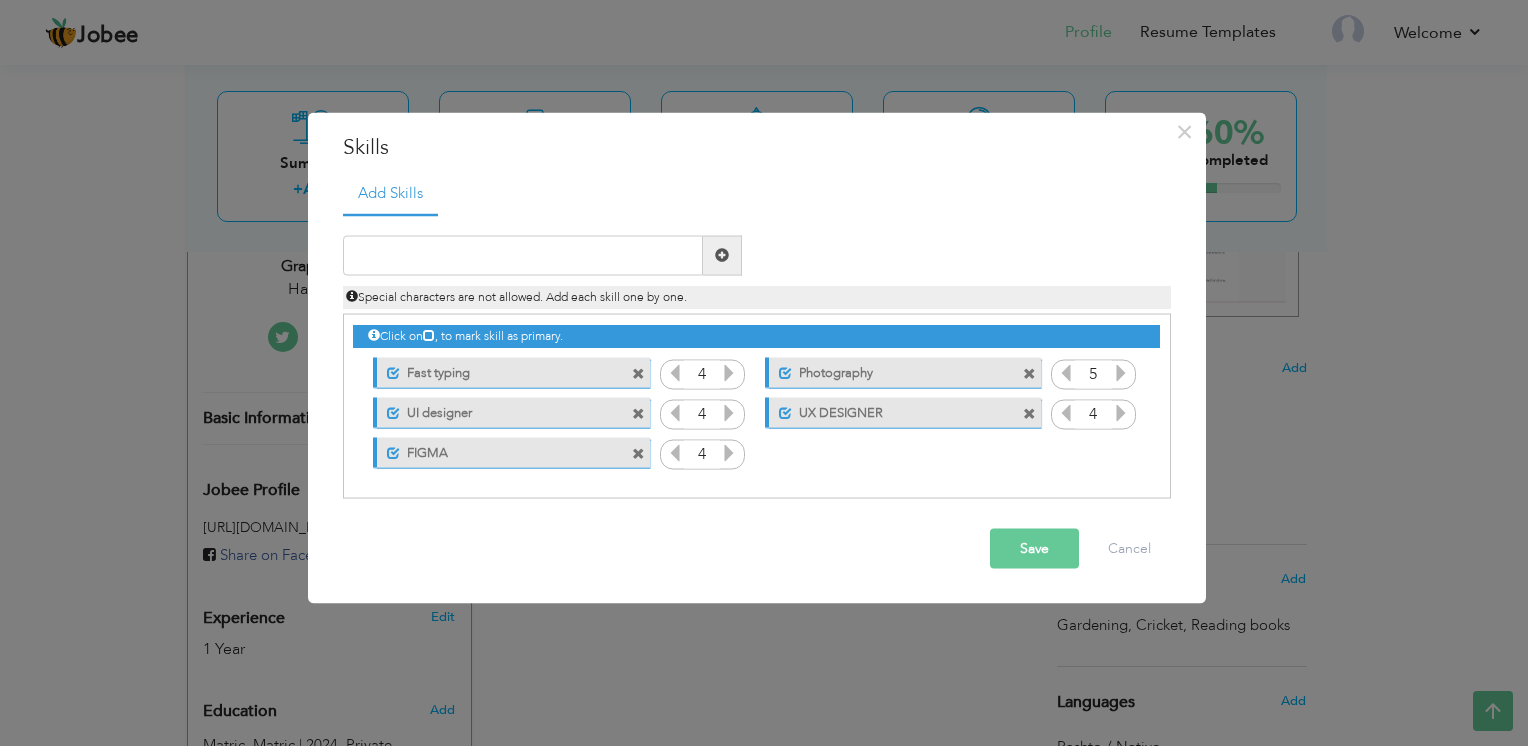 click on "Save" at bounding box center (1034, 548) 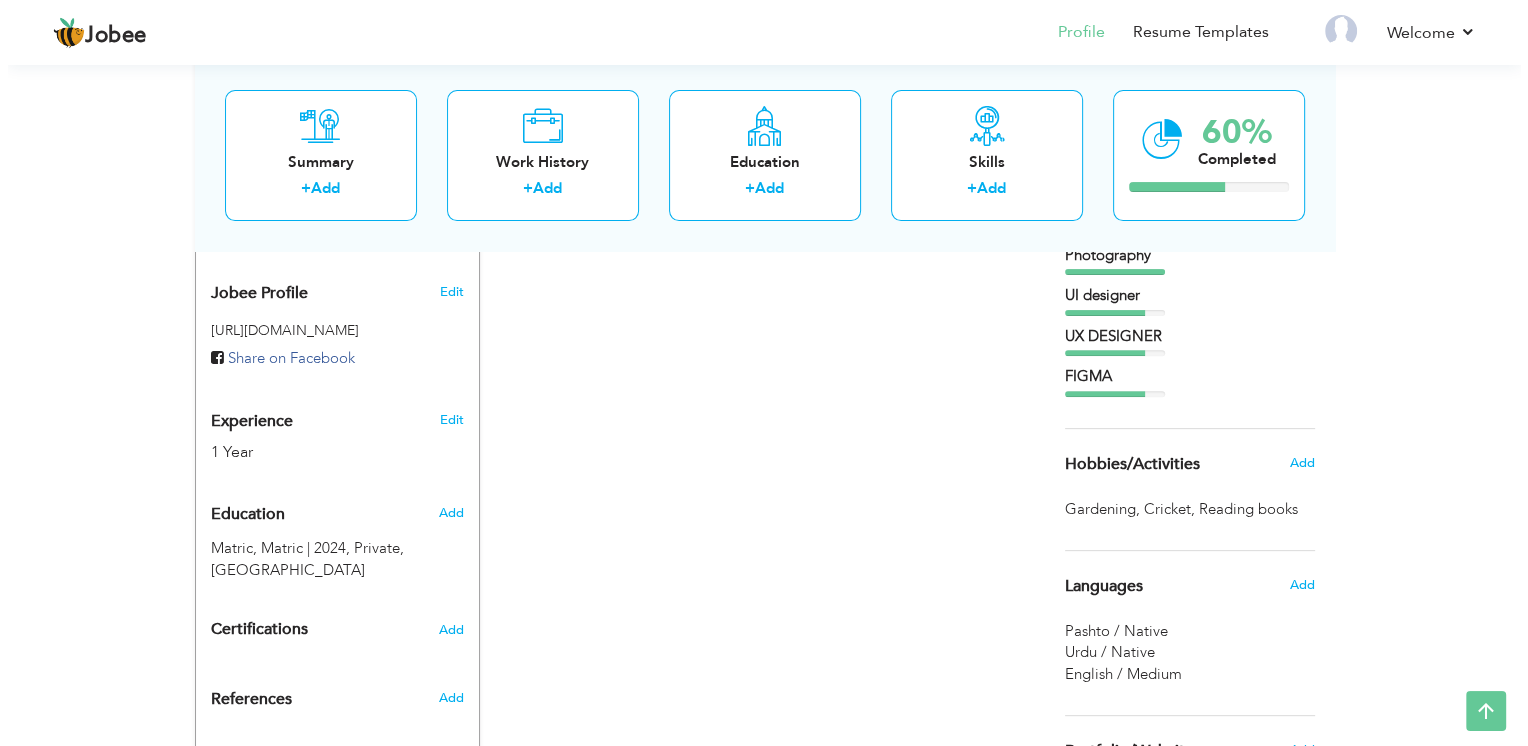 scroll, scrollTop: 775, scrollLeft: 0, axis: vertical 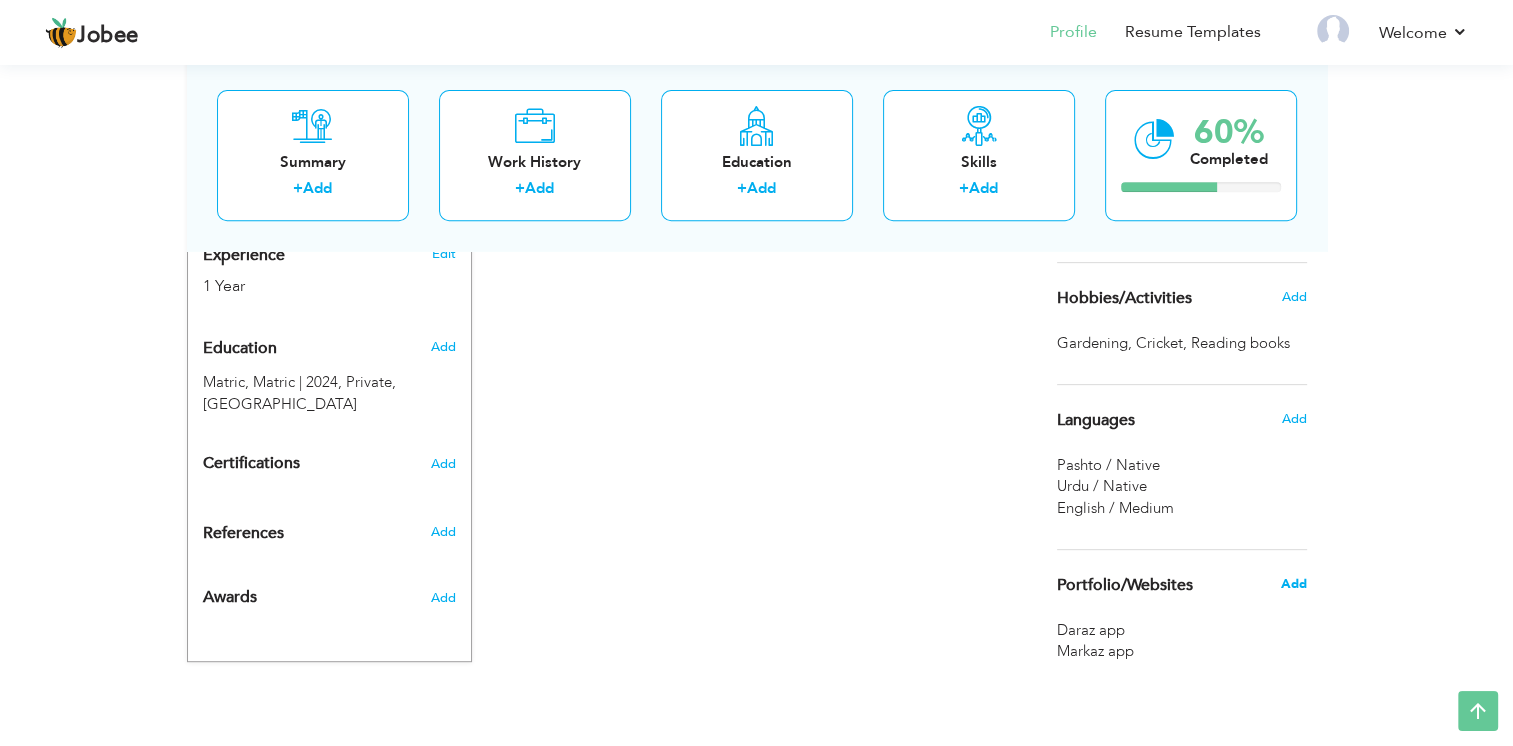click on "Add" at bounding box center (1293, 584) 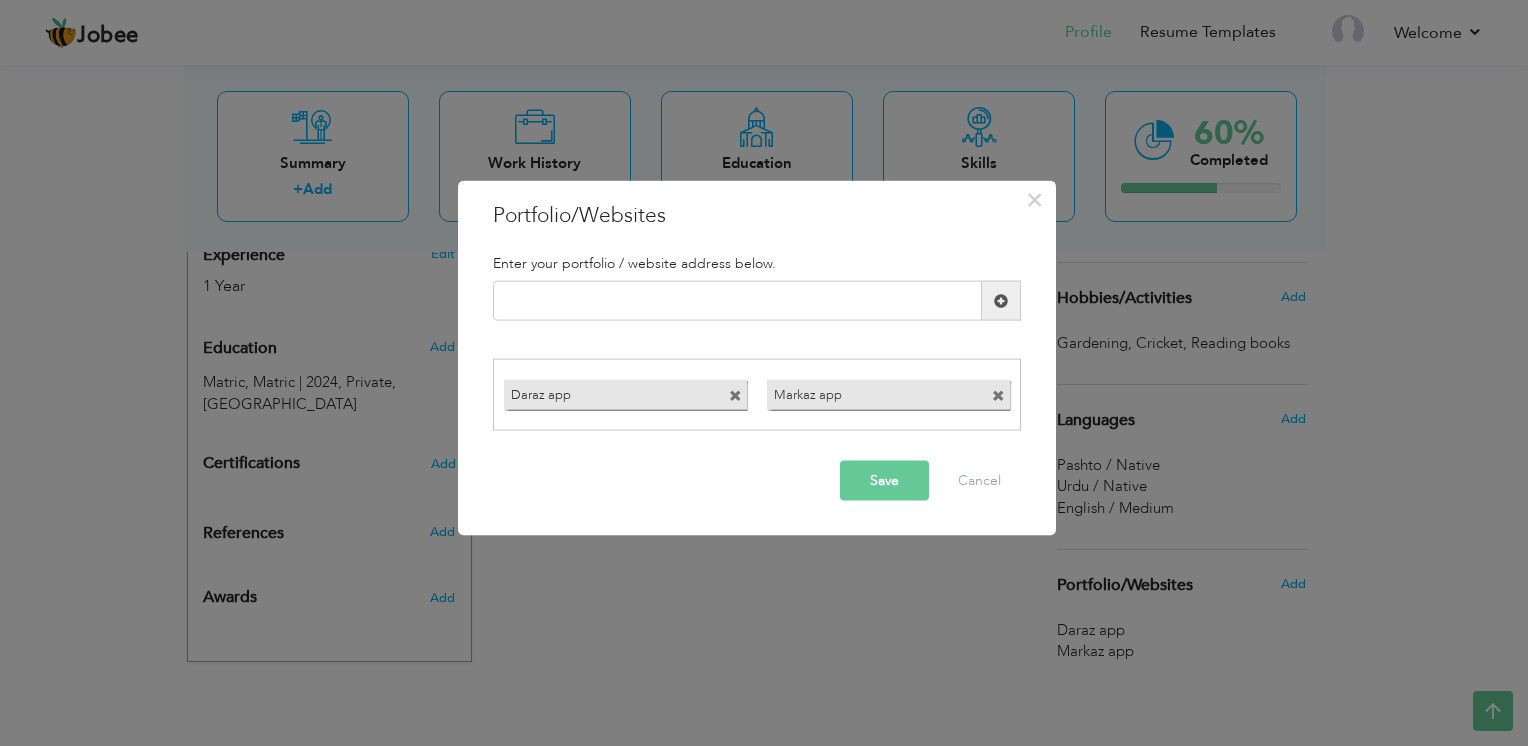 click at bounding box center (735, 395) 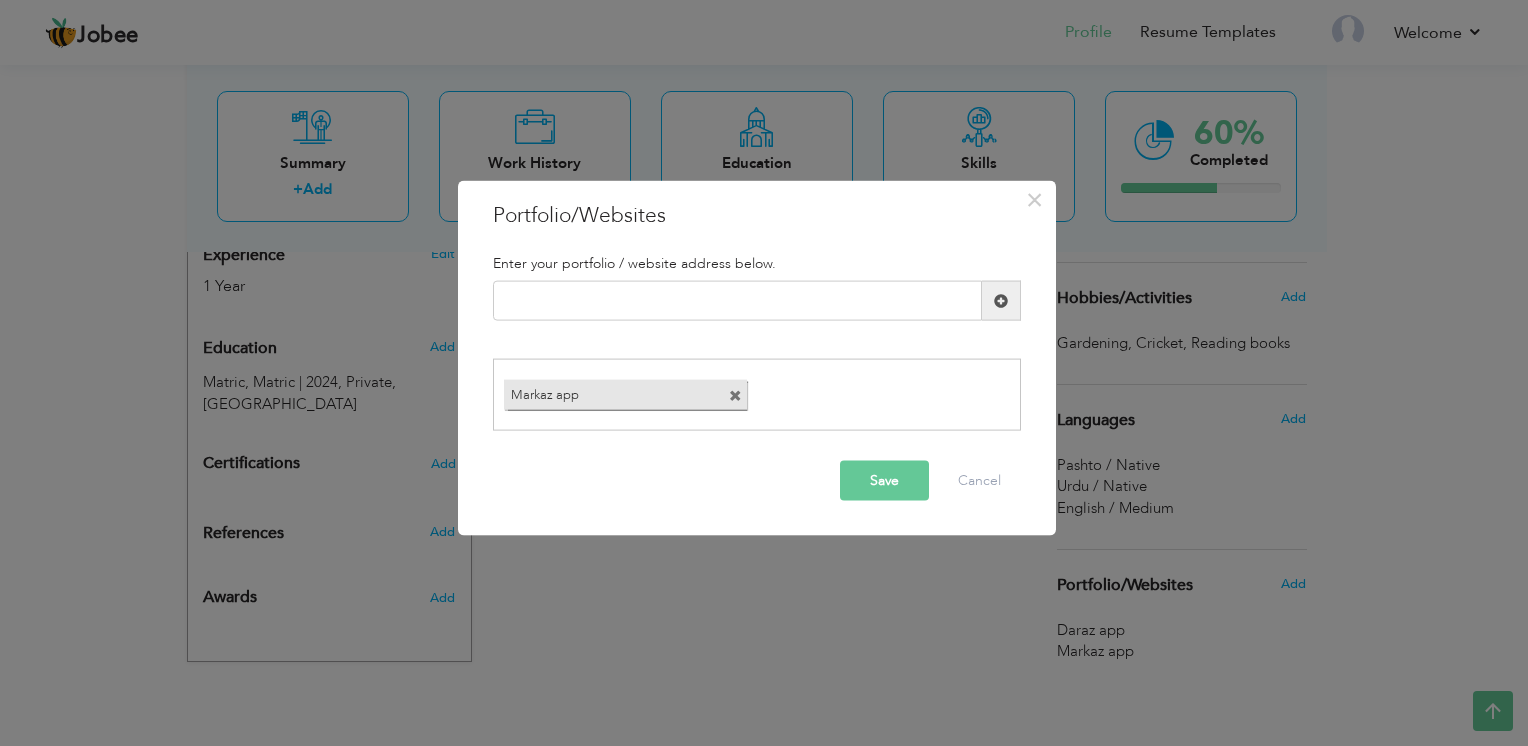 click at bounding box center [735, 395] 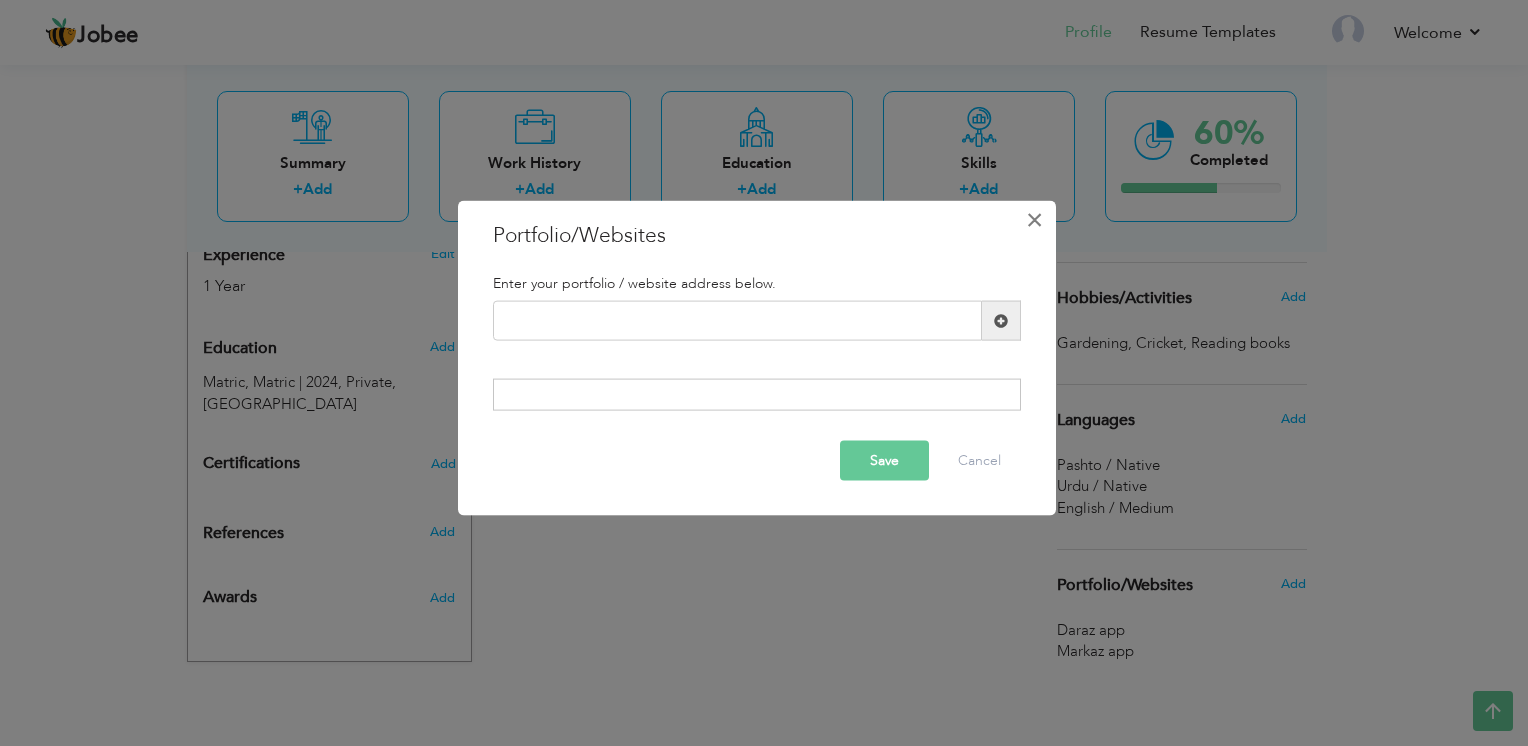 click on "×" at bounding box center (1034, 220) 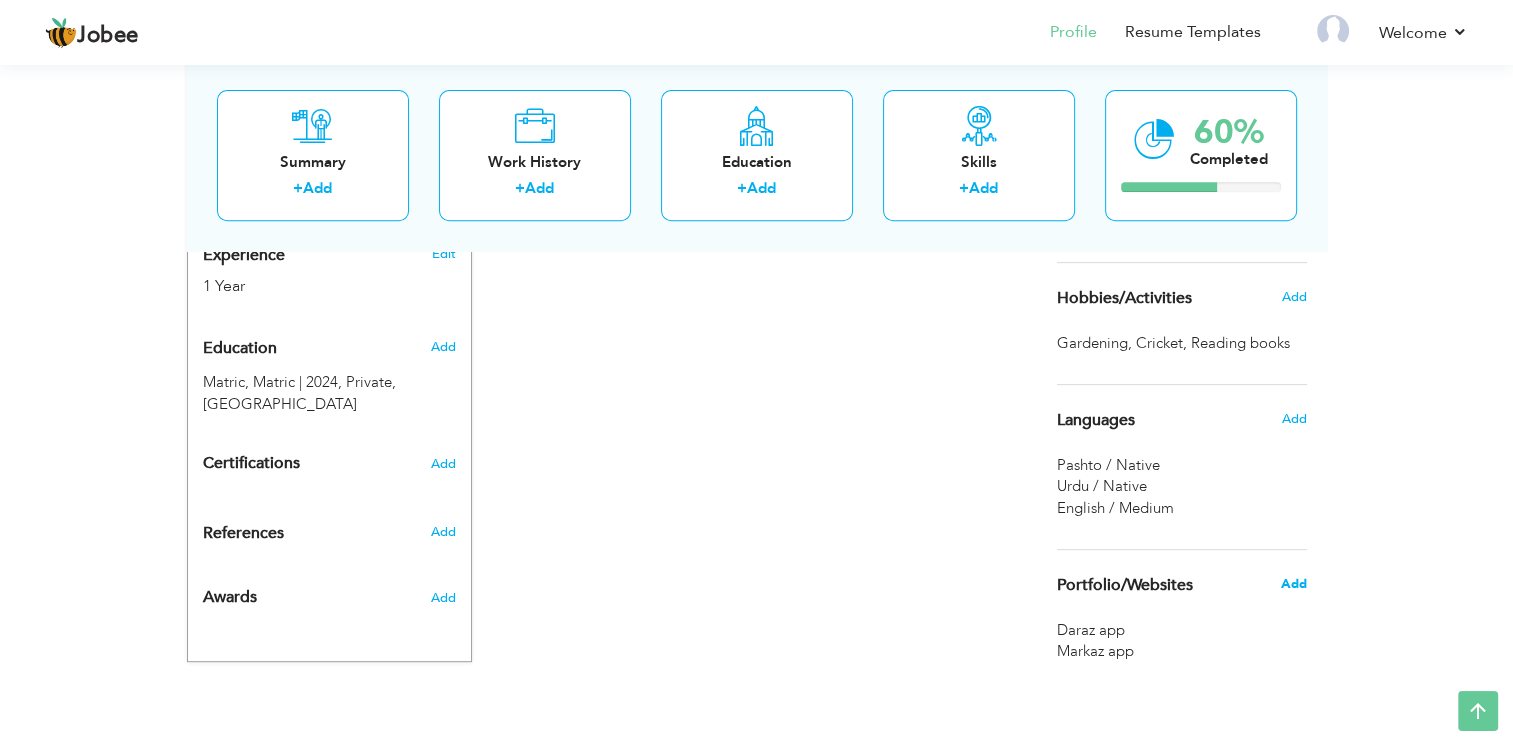 click on "Add" at bounding box center (1293, 584) 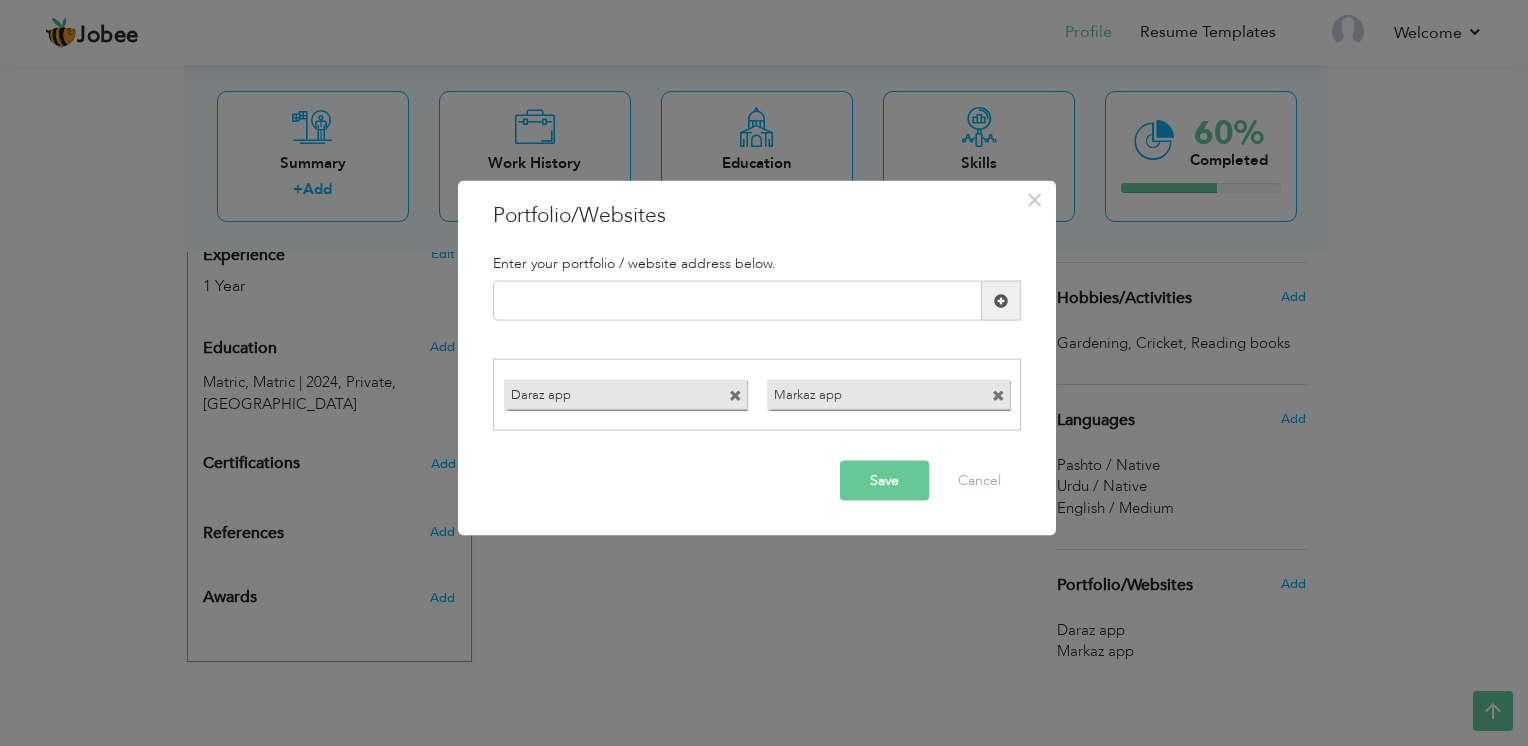 click on "Daraz app" at bounding box center (625, 394) 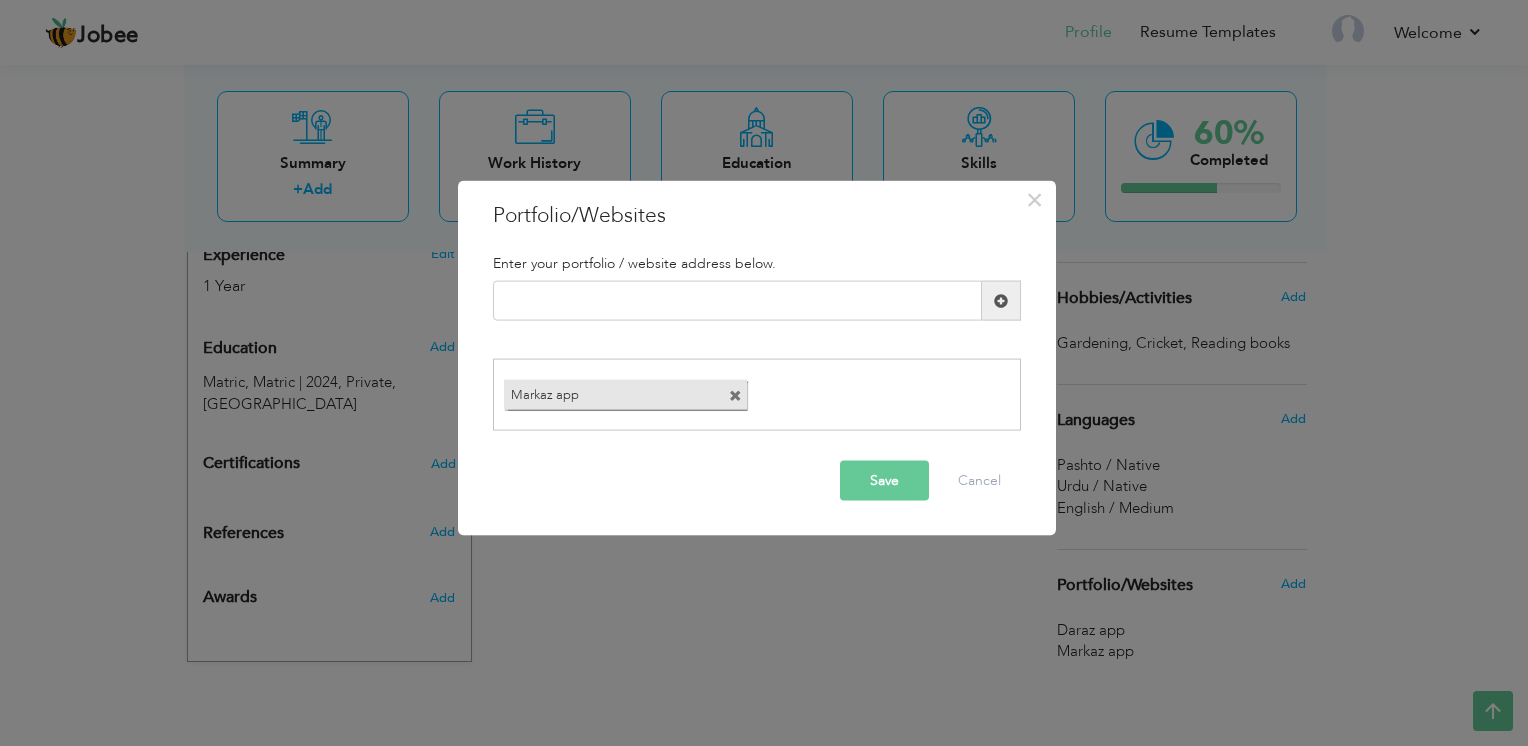 click at bounding box center (735, 395) 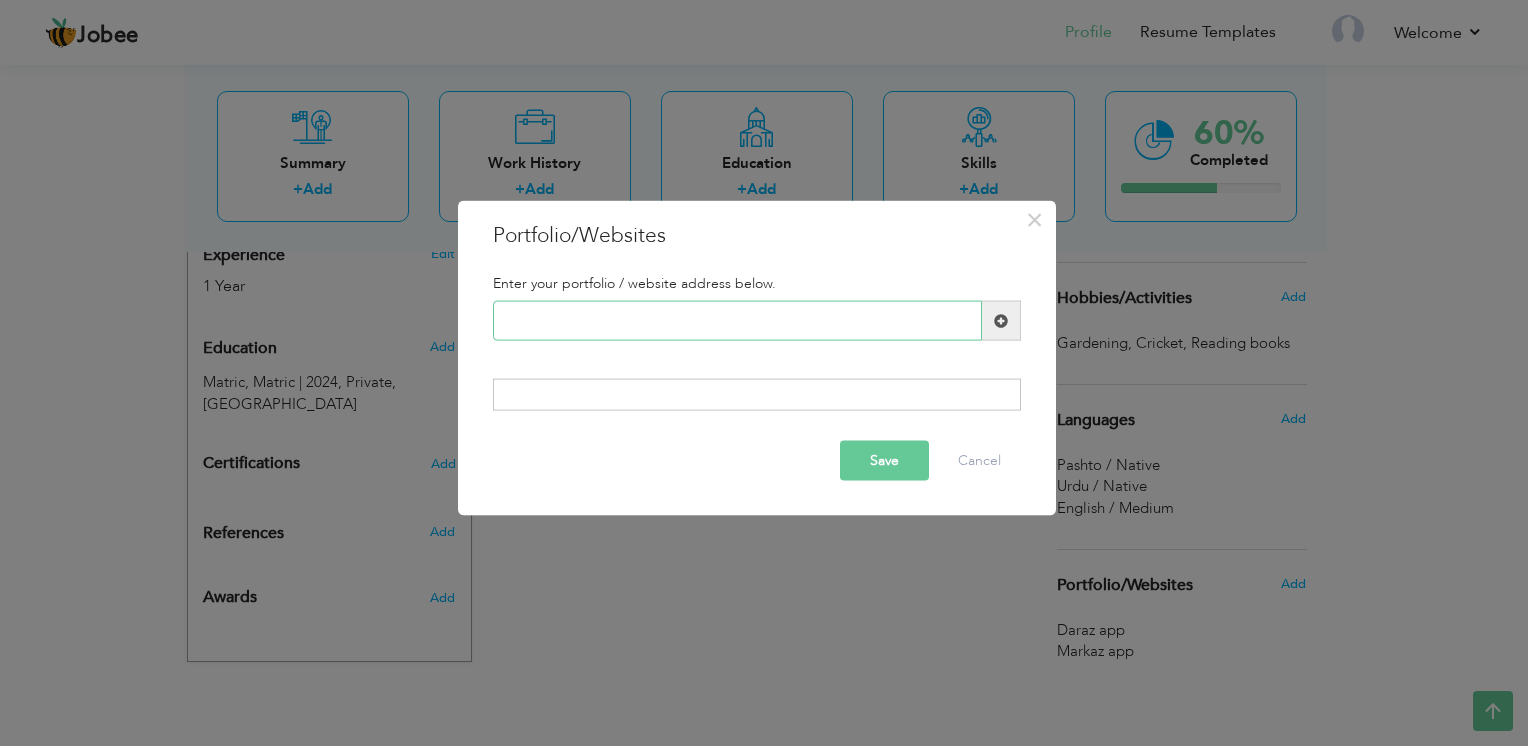 paste on "[URL][DOMAIN_NAME]" 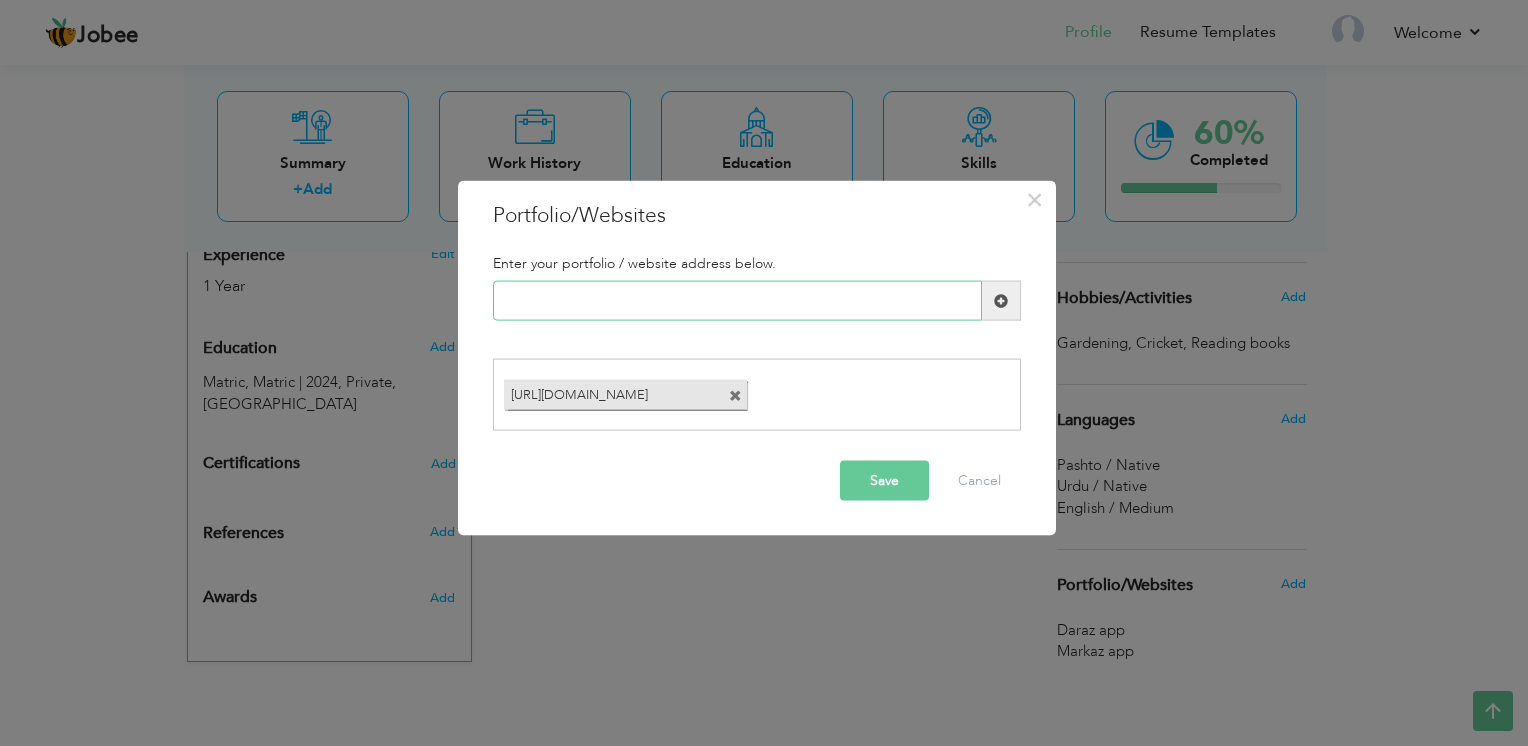 scroll, scrollTop: 0, scrollLeft: 0, axis: both 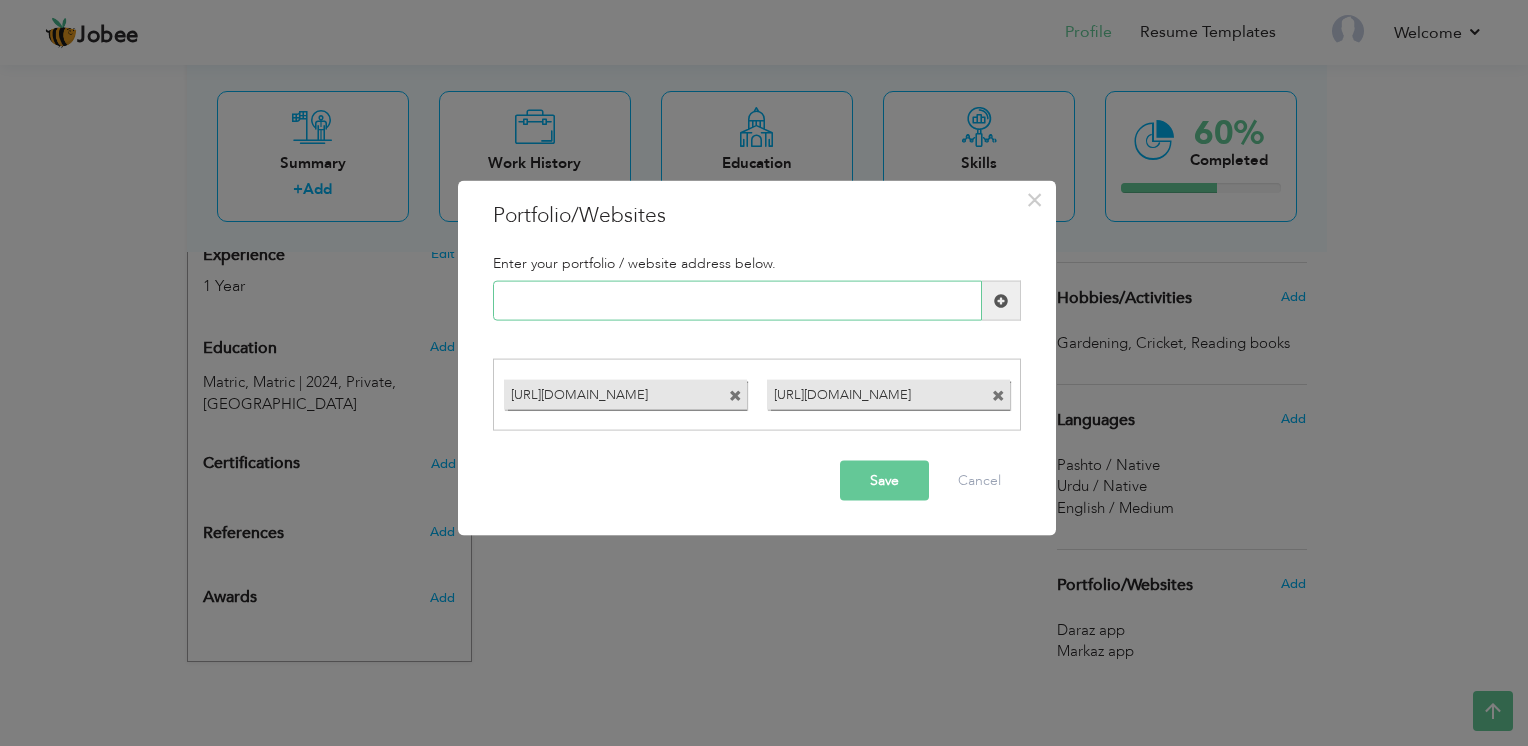 paste on "[URL][DOMAIN_NAME]" 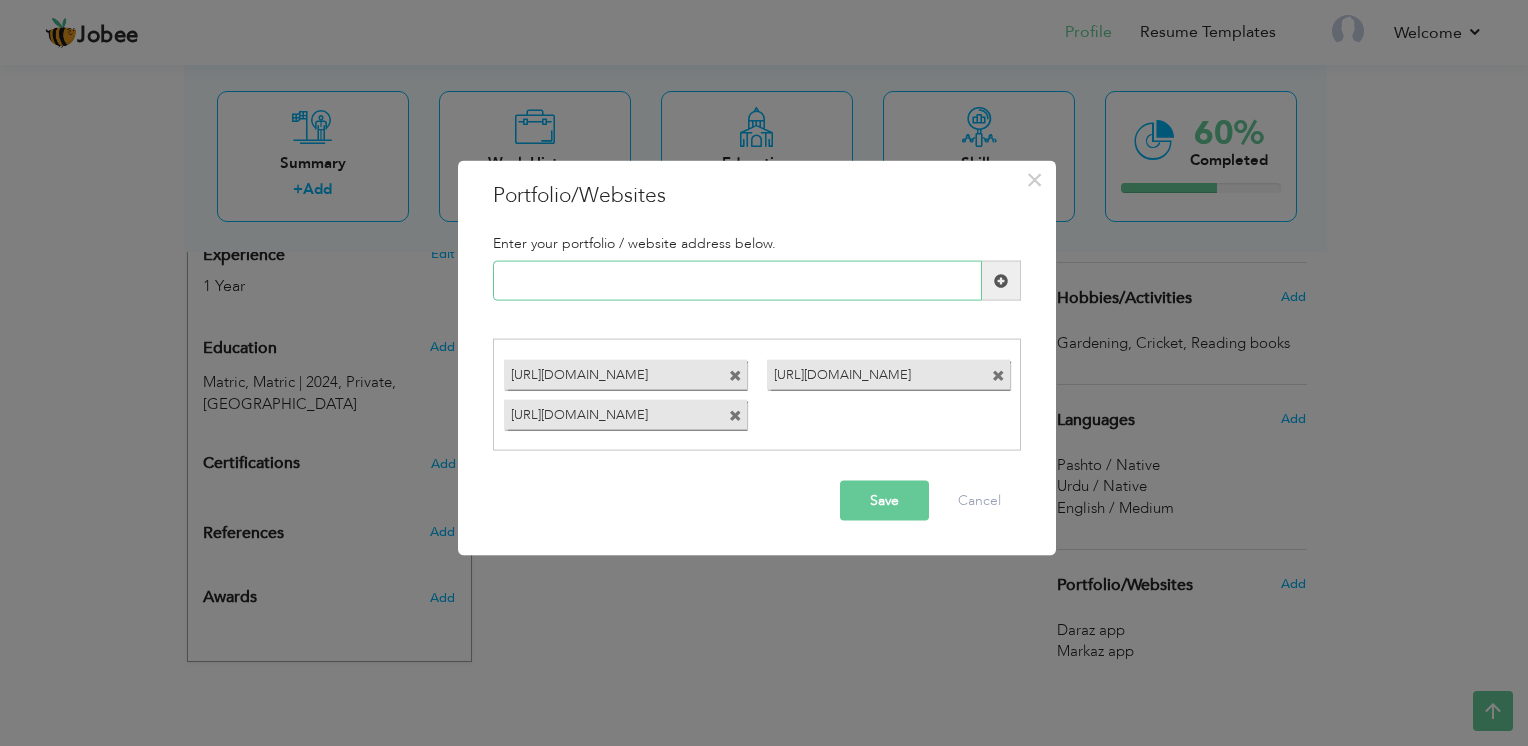 paste on "[URL][DOMAIN_NAME]" 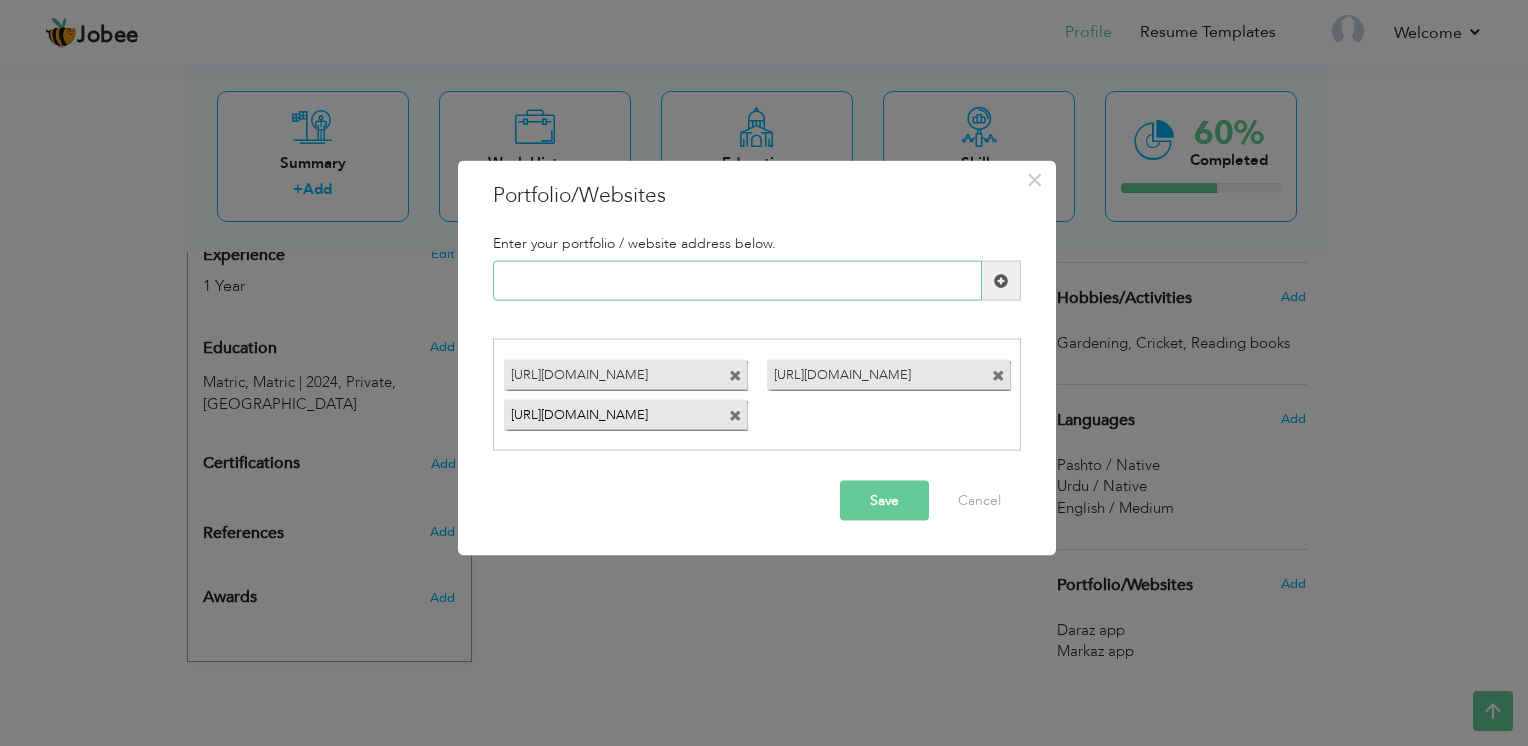 type on "[URL][DOMAIN_NAME]" 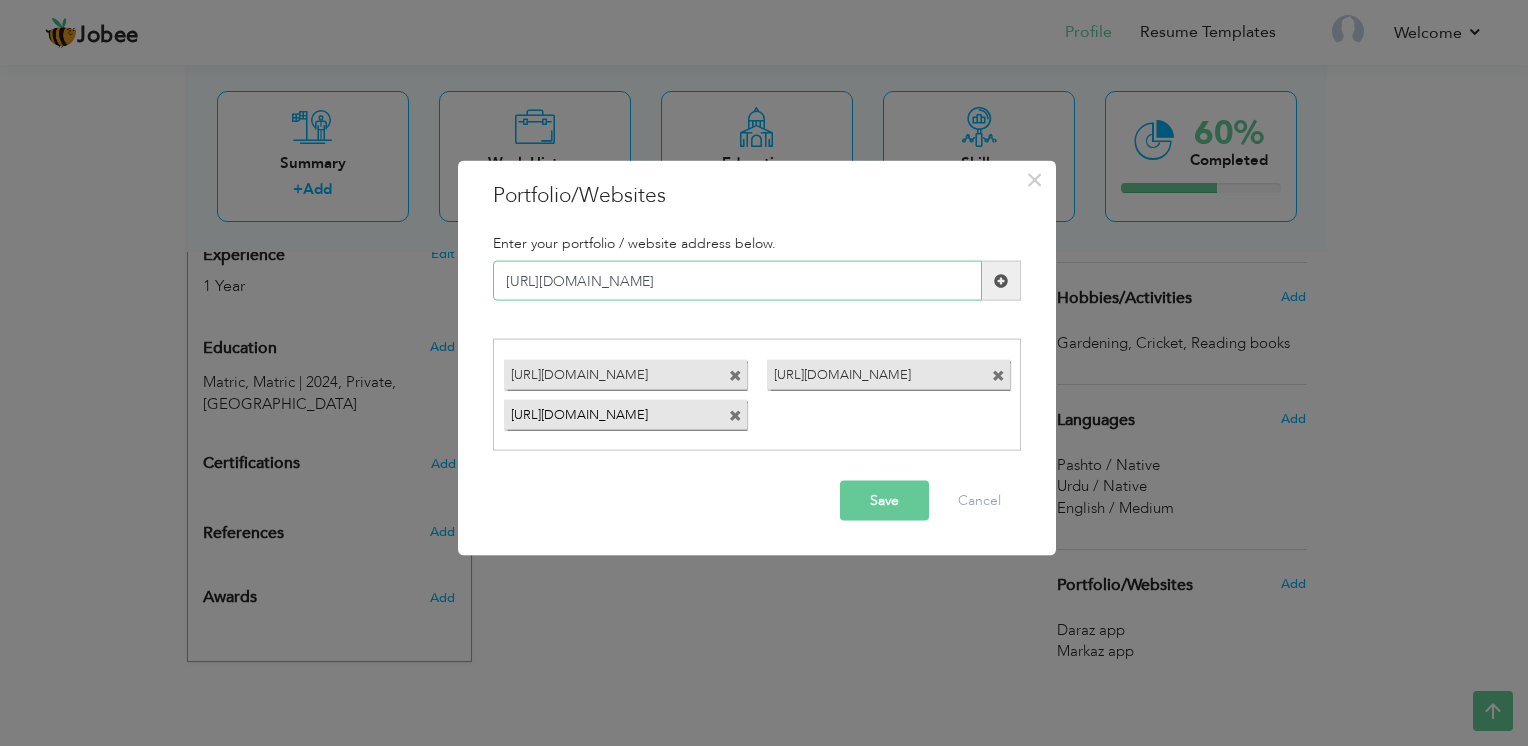 scroll, scrollTop: 0, scrollLeft: 190, axis: horizontal 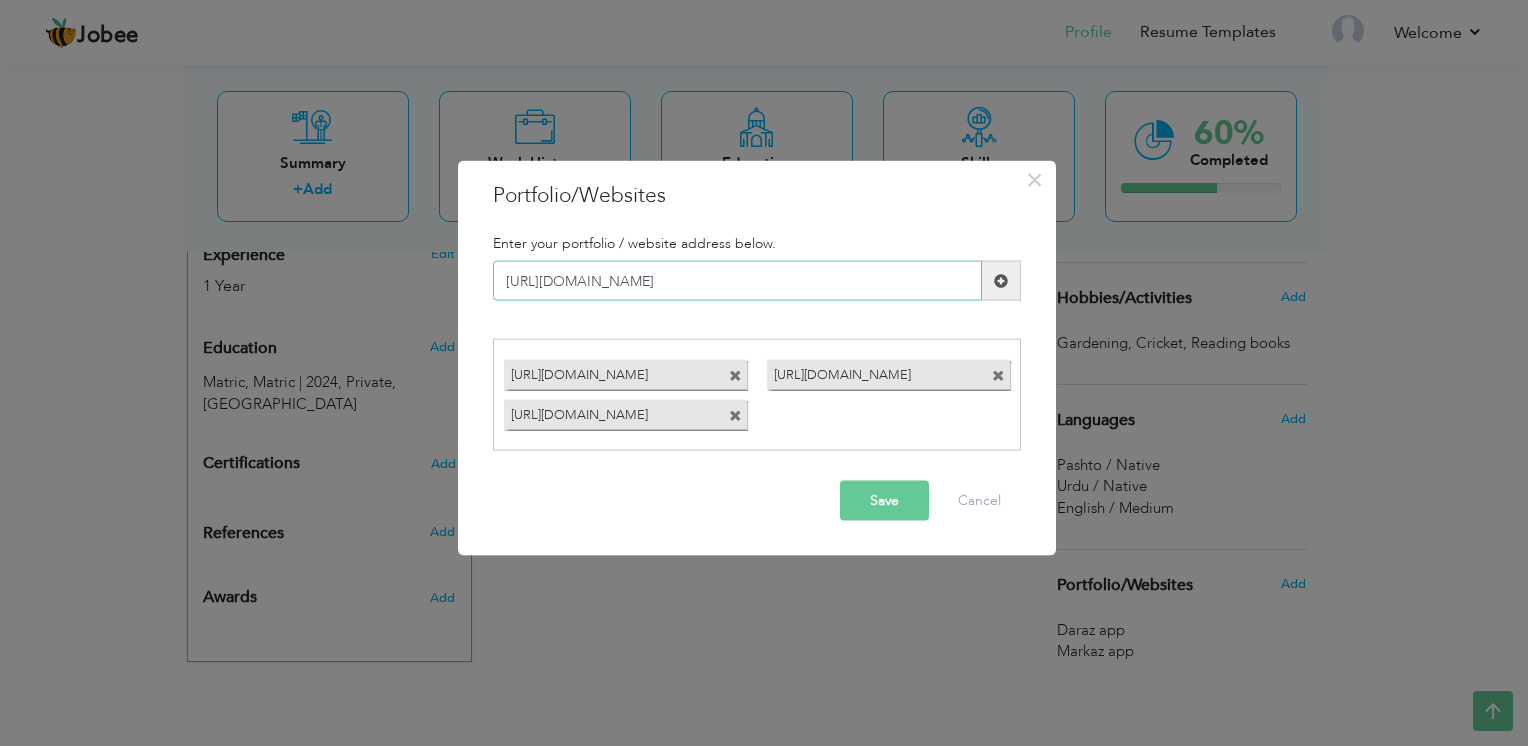 type 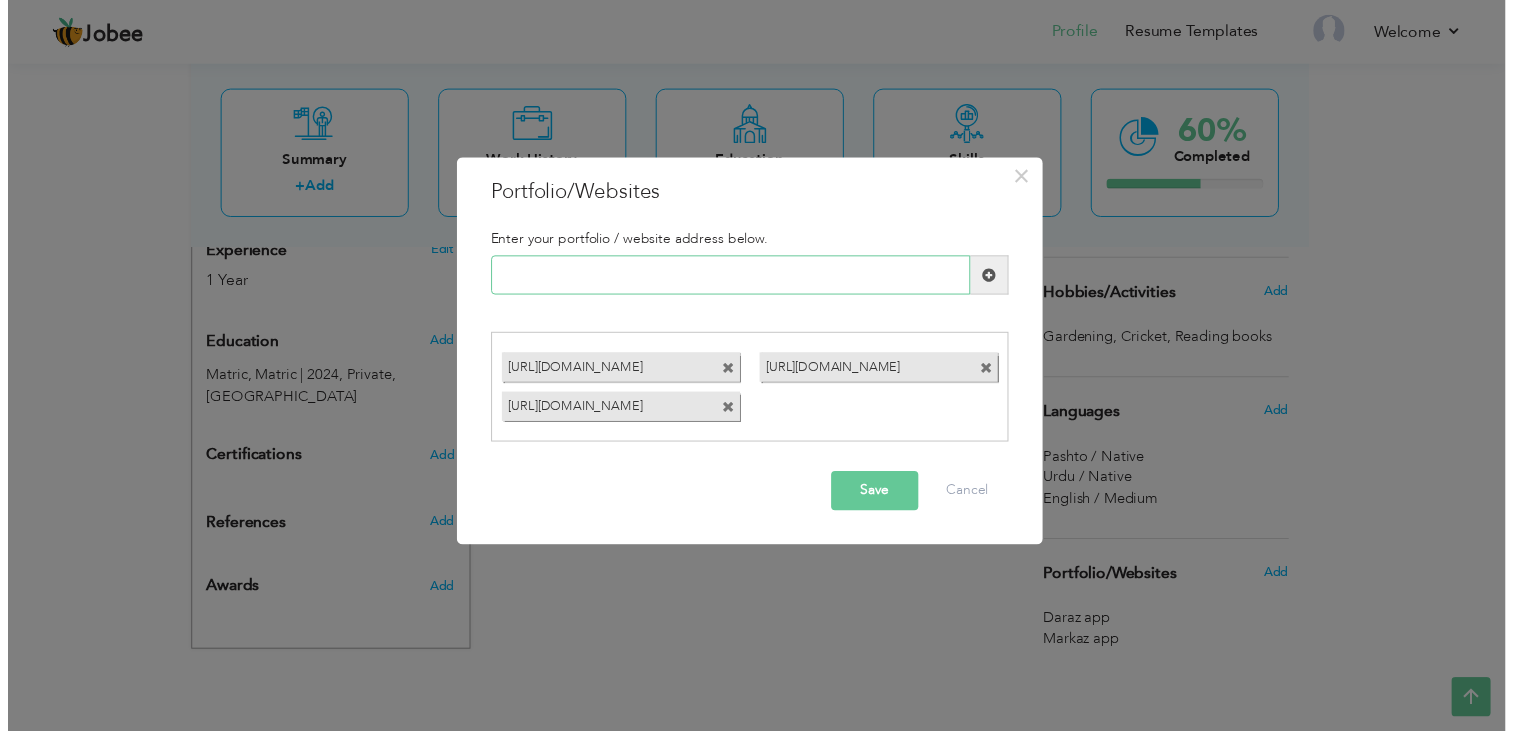 scroll, scrollTop: 0, scrollLeft: 0, axis: both 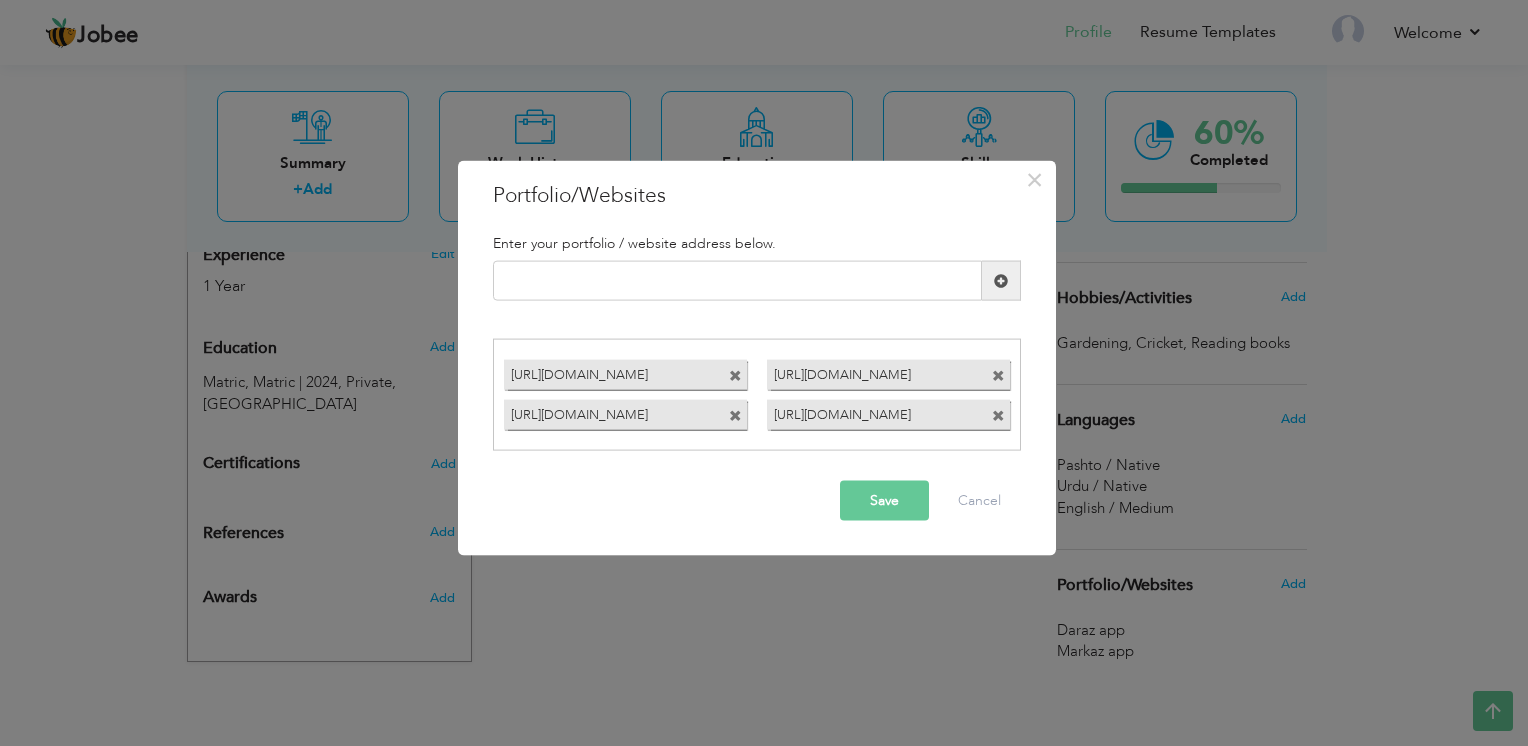 click on "Save" at bounding box center [884, 500] 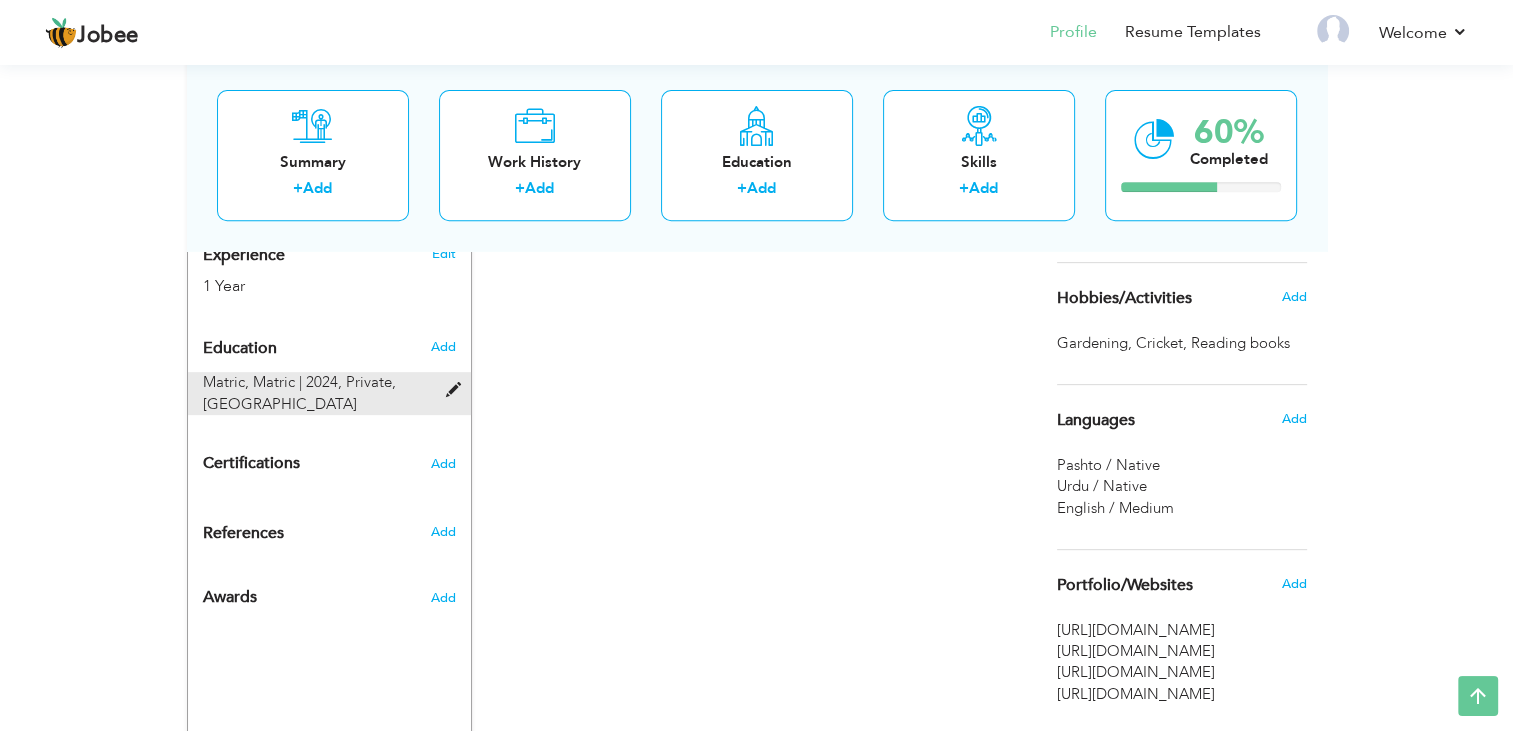click at bounding box center [457, 390] 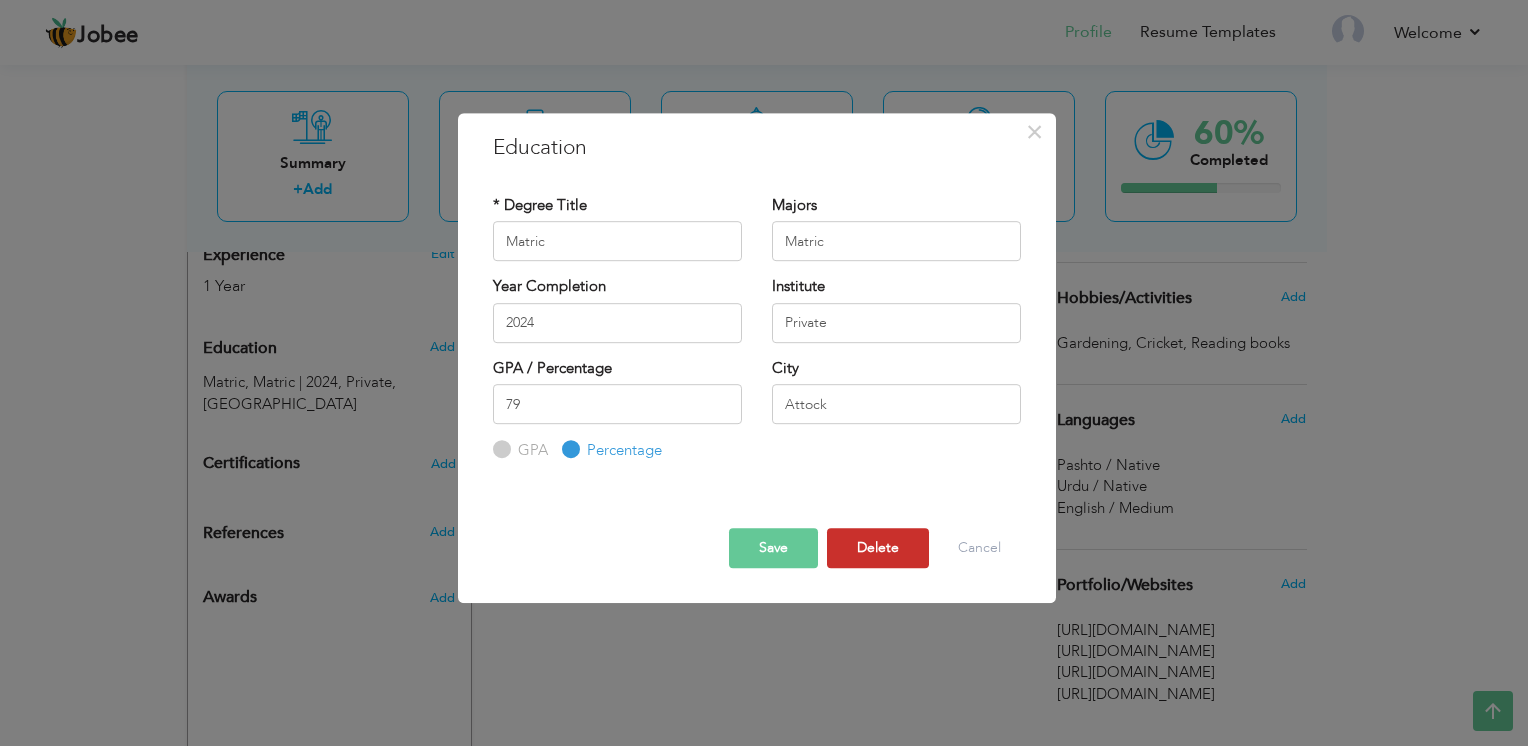 click on "Delete" at bounding box center [878, 548] 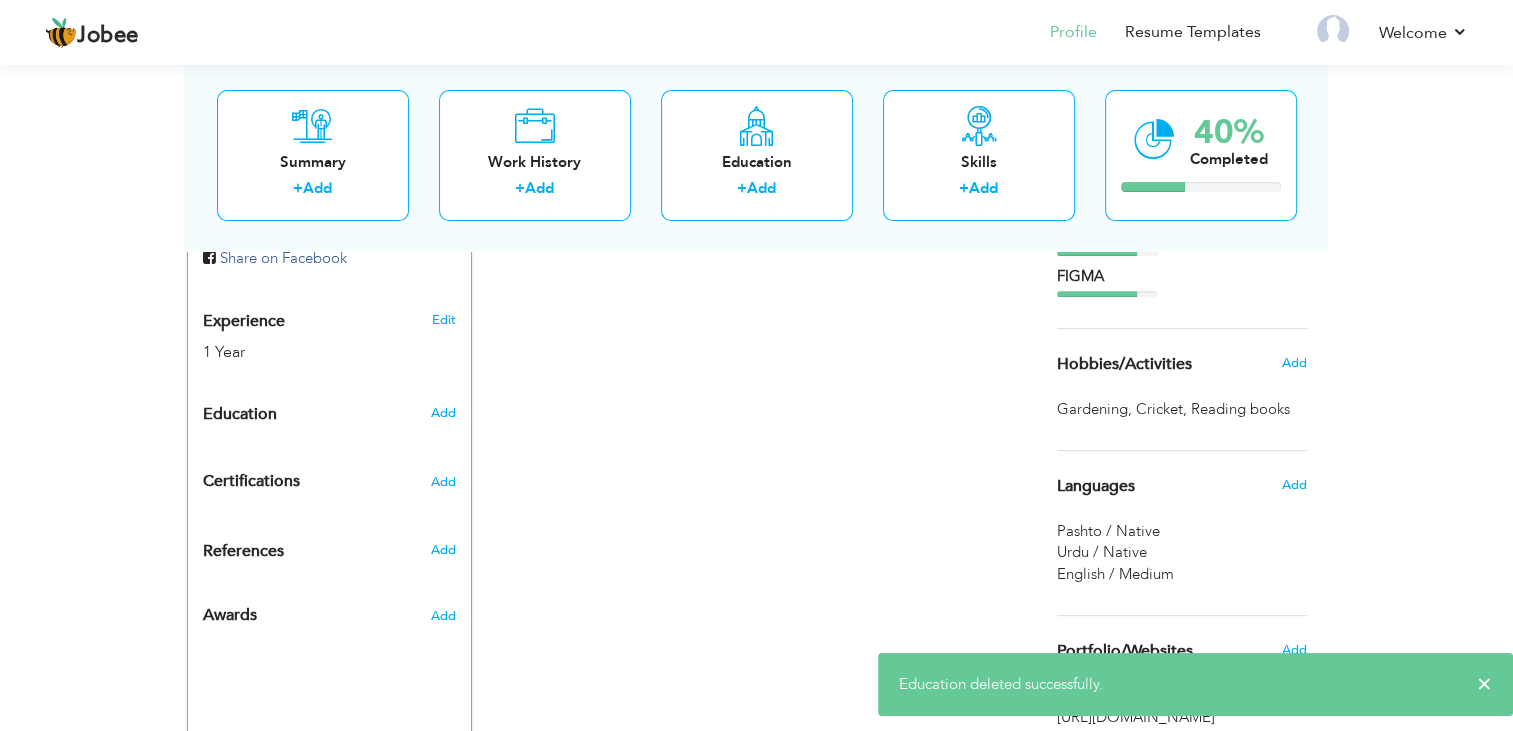 scroll, scrollTop: 675, scrollLeft: 0, axis: vertical 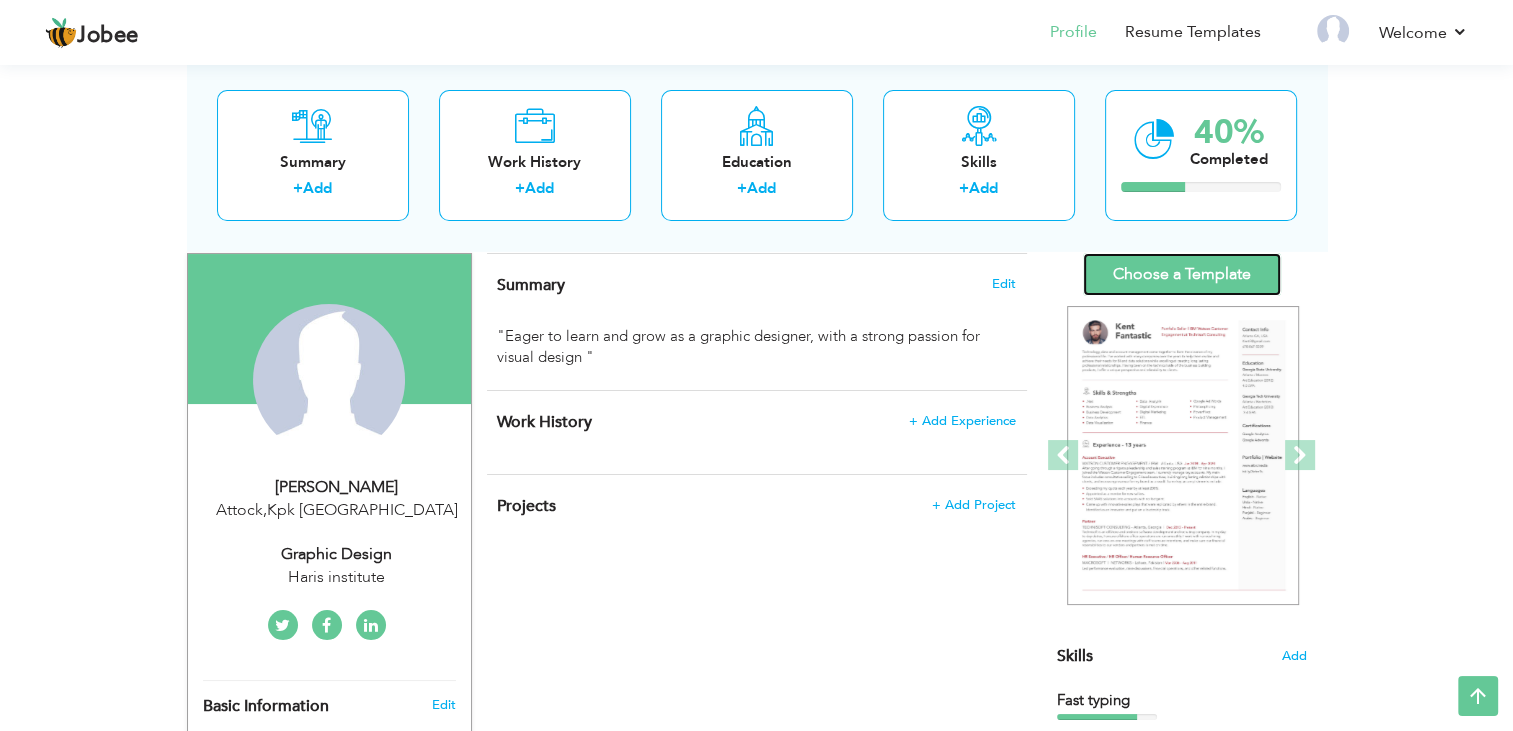 click on "Choose a Template" at bounding box center (1182, 274) 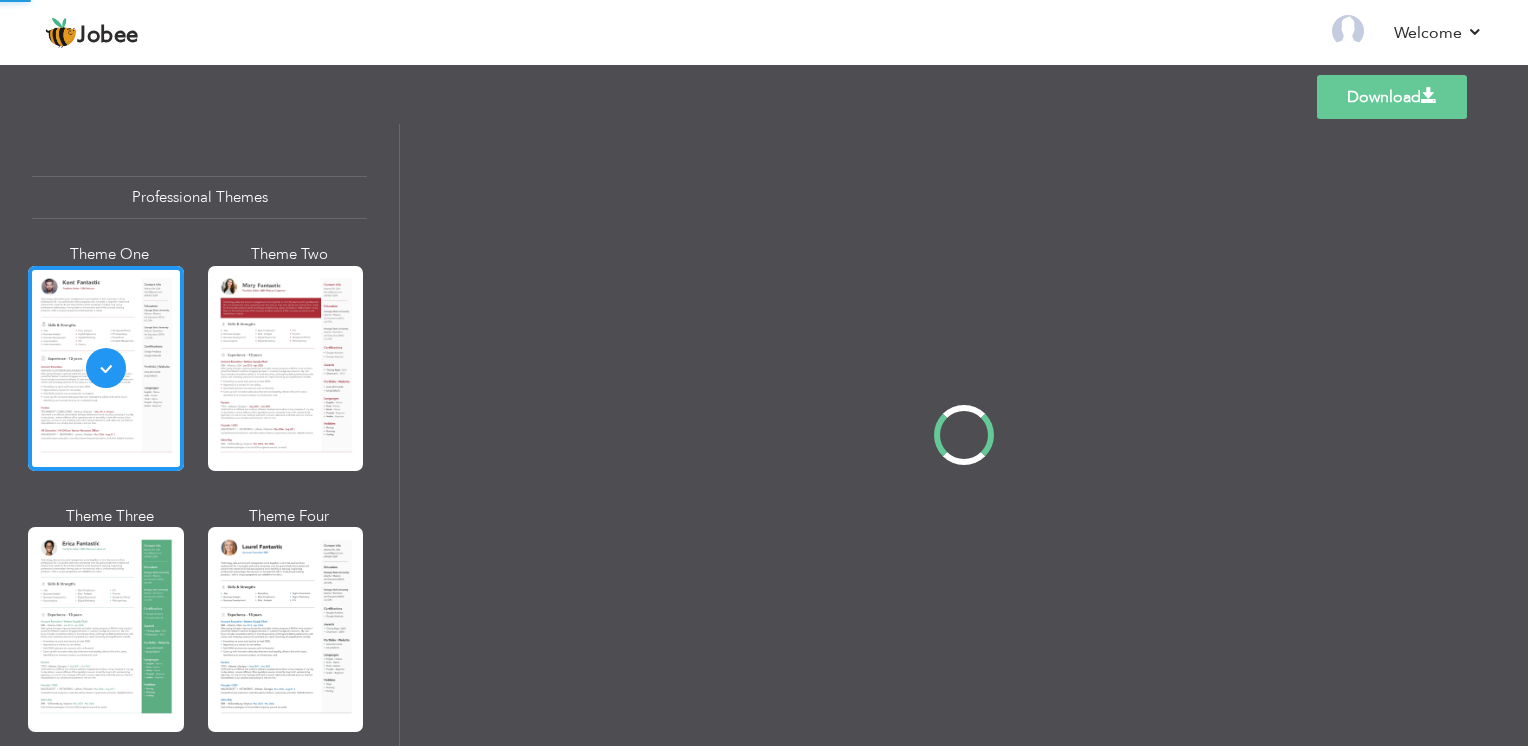 scroll, scrollTop: 0, scrollLeft: 0, axis: both 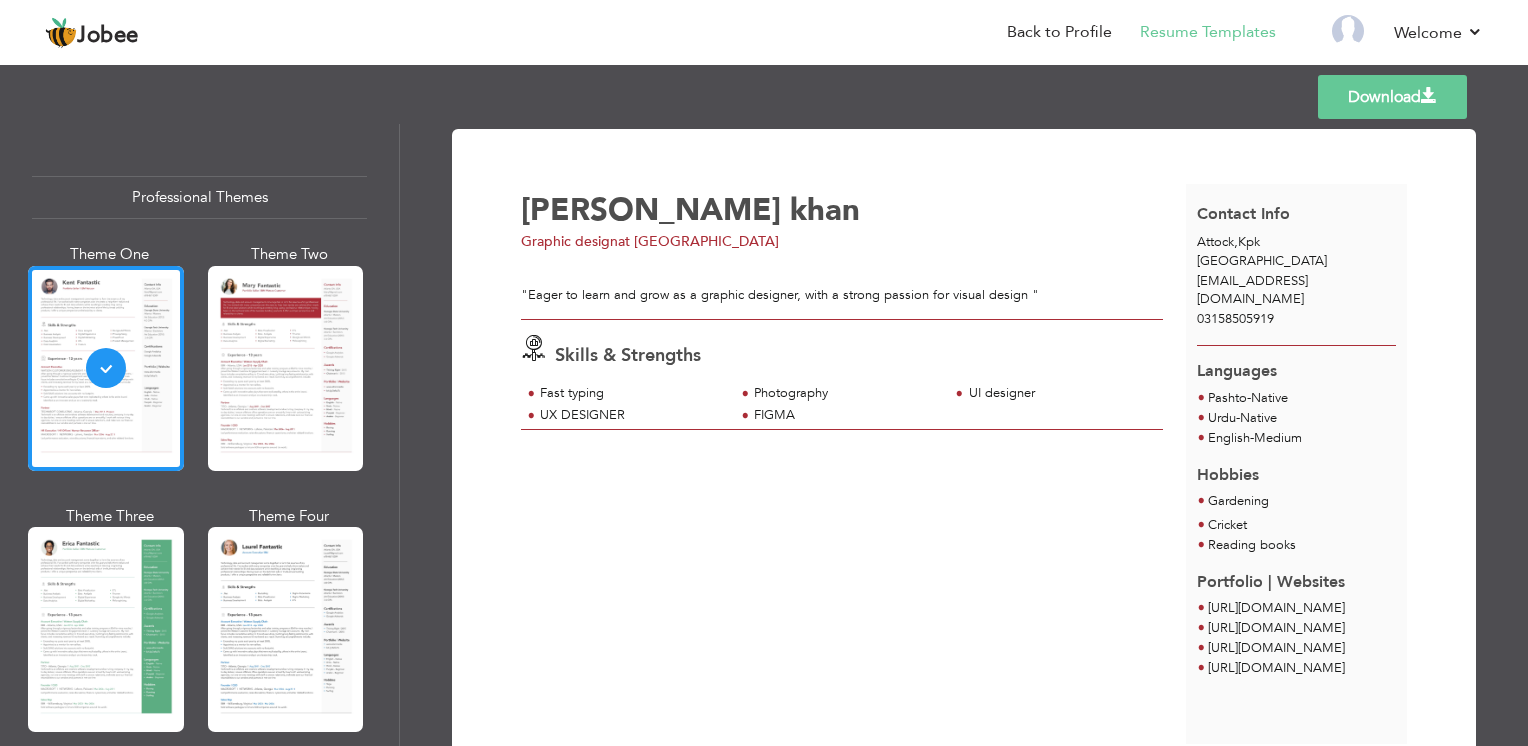 click at bounding box center [286, 368] 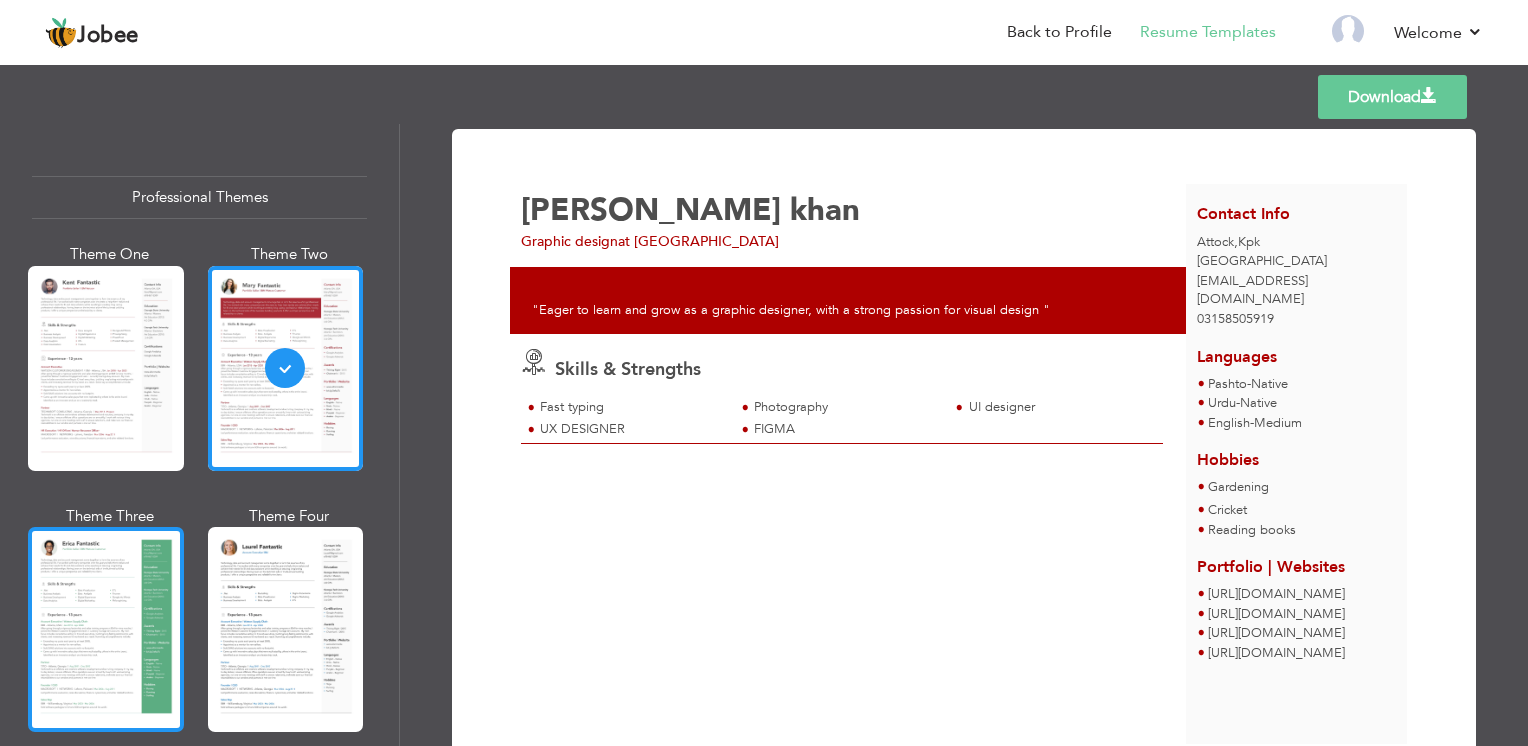 click at bounding box center (106, 629) 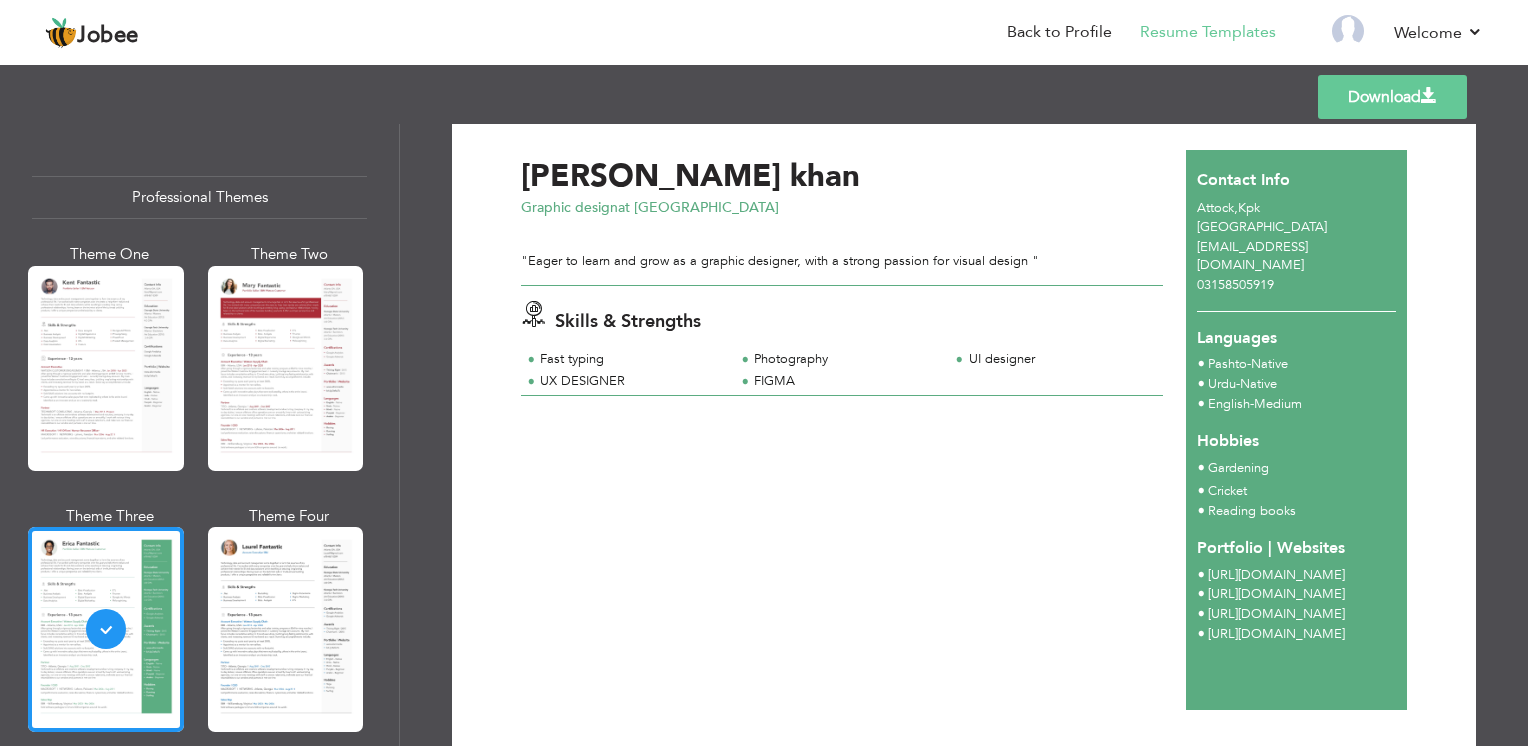 scroll, scrollTop: 0, scrollLeft: 0, axis: both 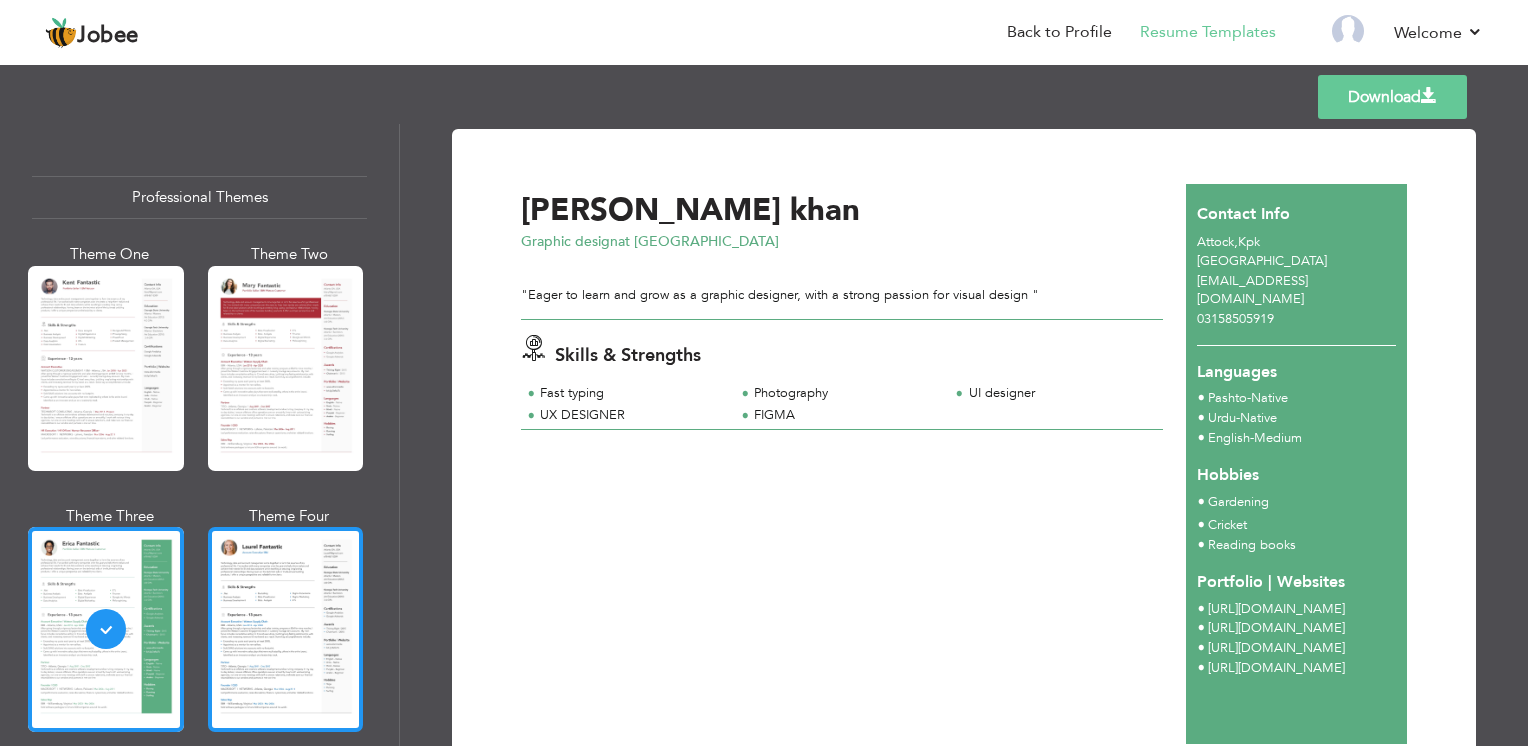 click at bounding box center [286, 629] 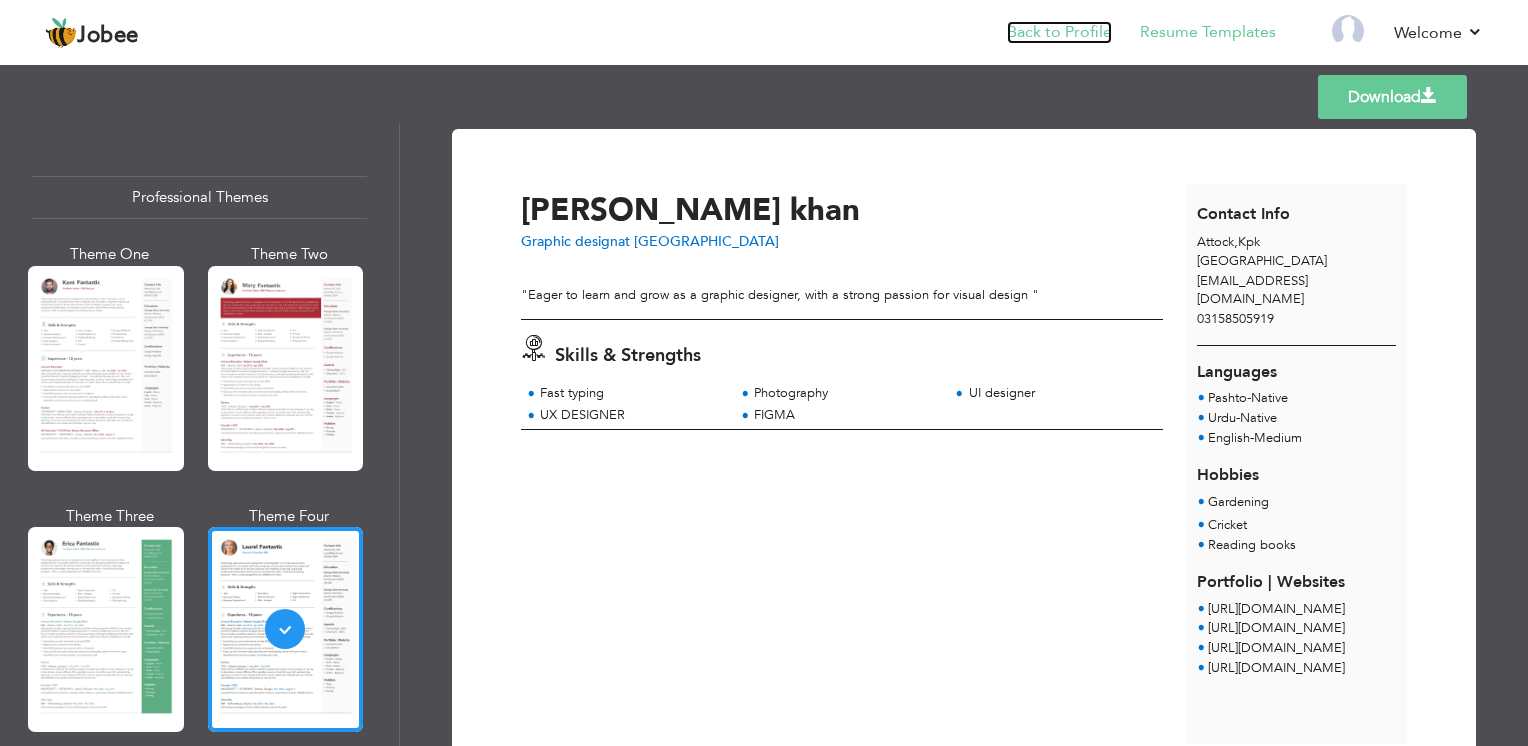 click on "Back to Profile" at bounding box center (1059, 32) 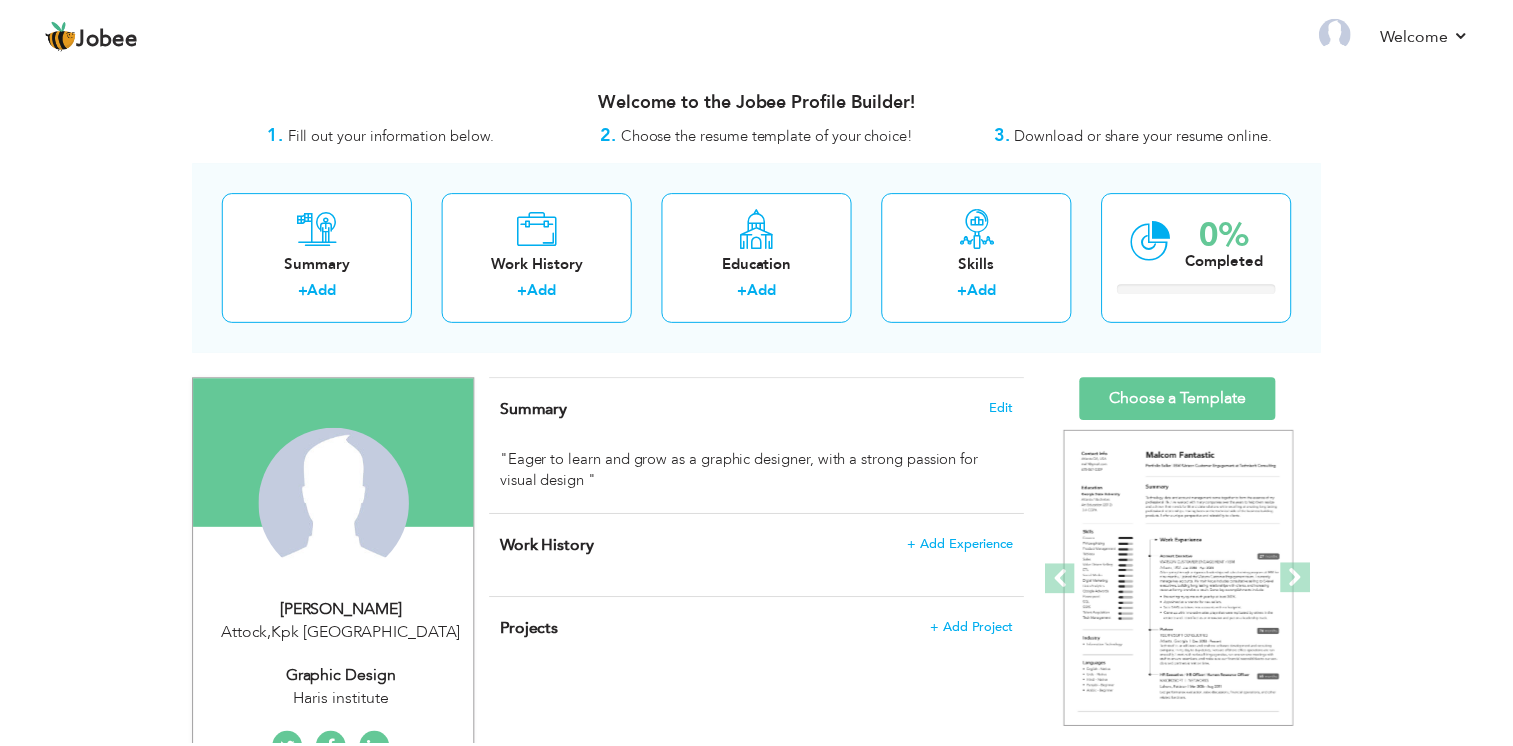 scroll, scrollTop: 0, scrollLeft: 0, axis: both 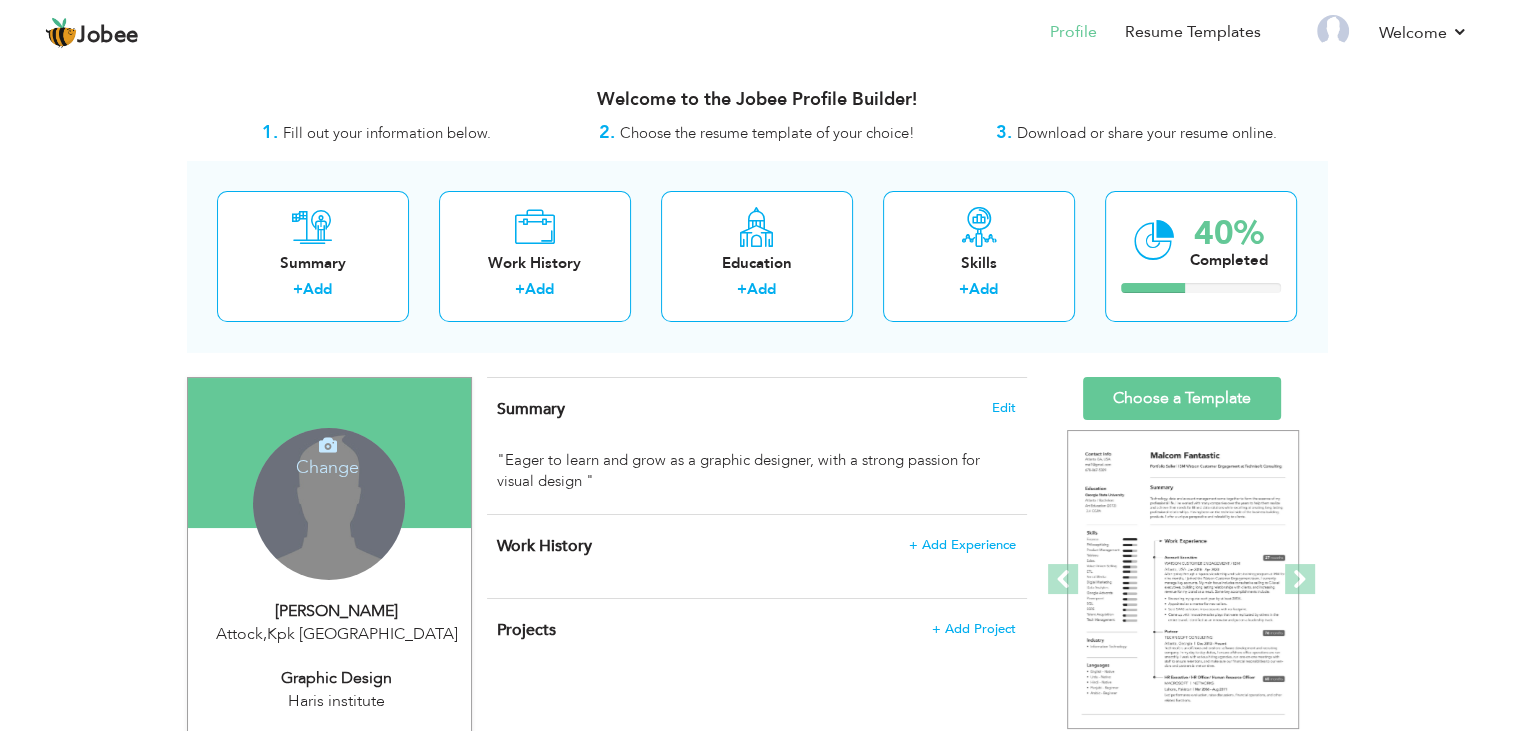 click on "Change
Remove" at bounding box center [329, 504] 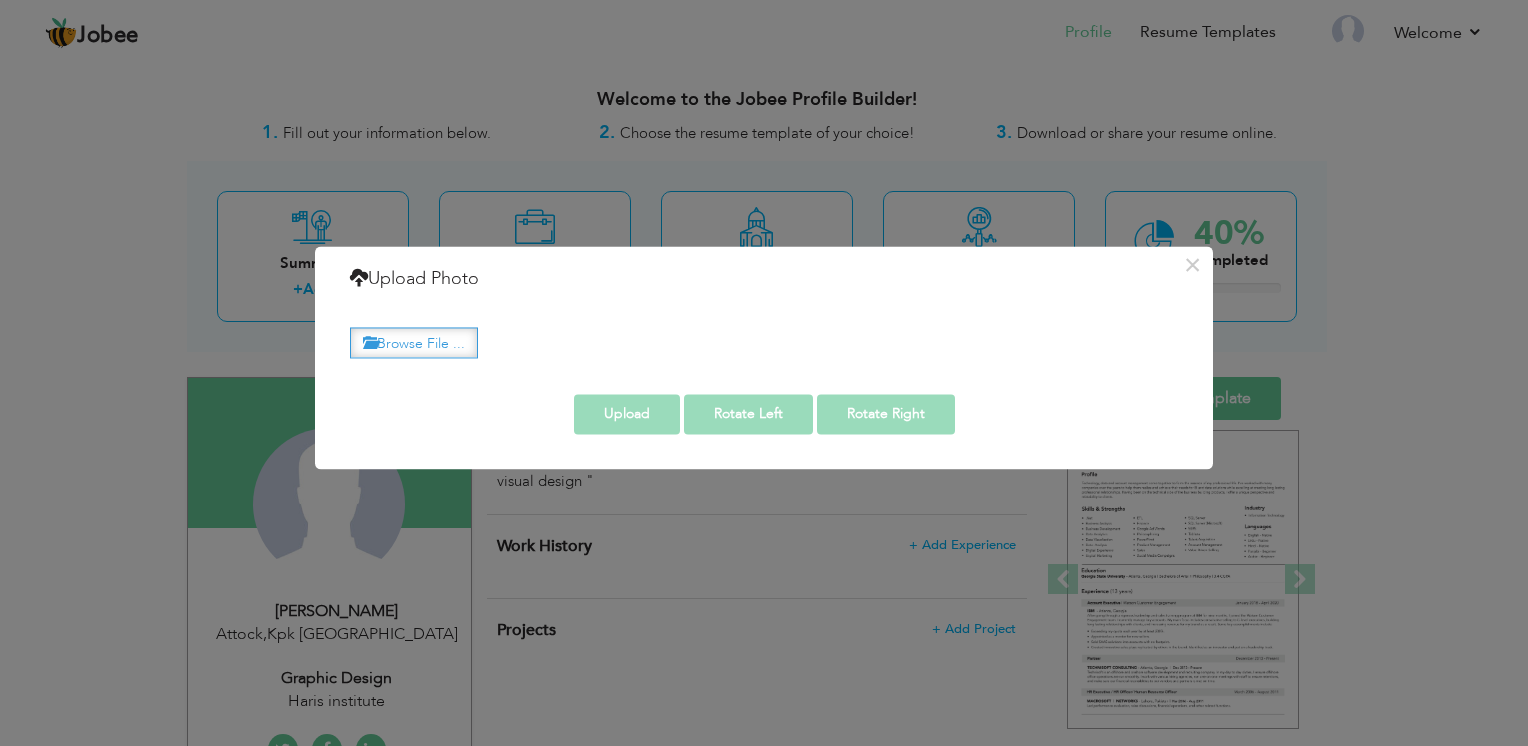 click on "Browse File ..." at bounding box center (414, 342) 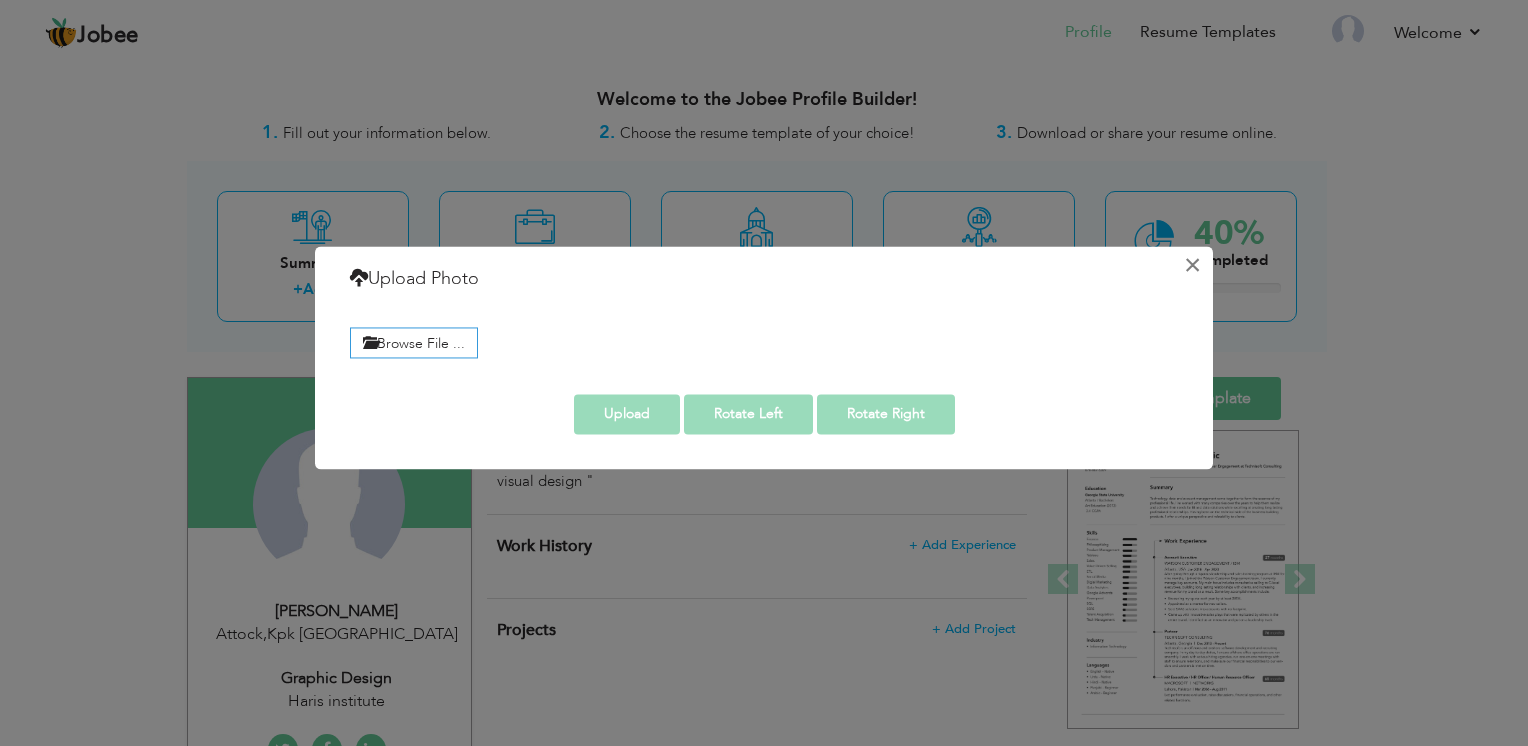 click on "×" at bounding box center [1192, 265] 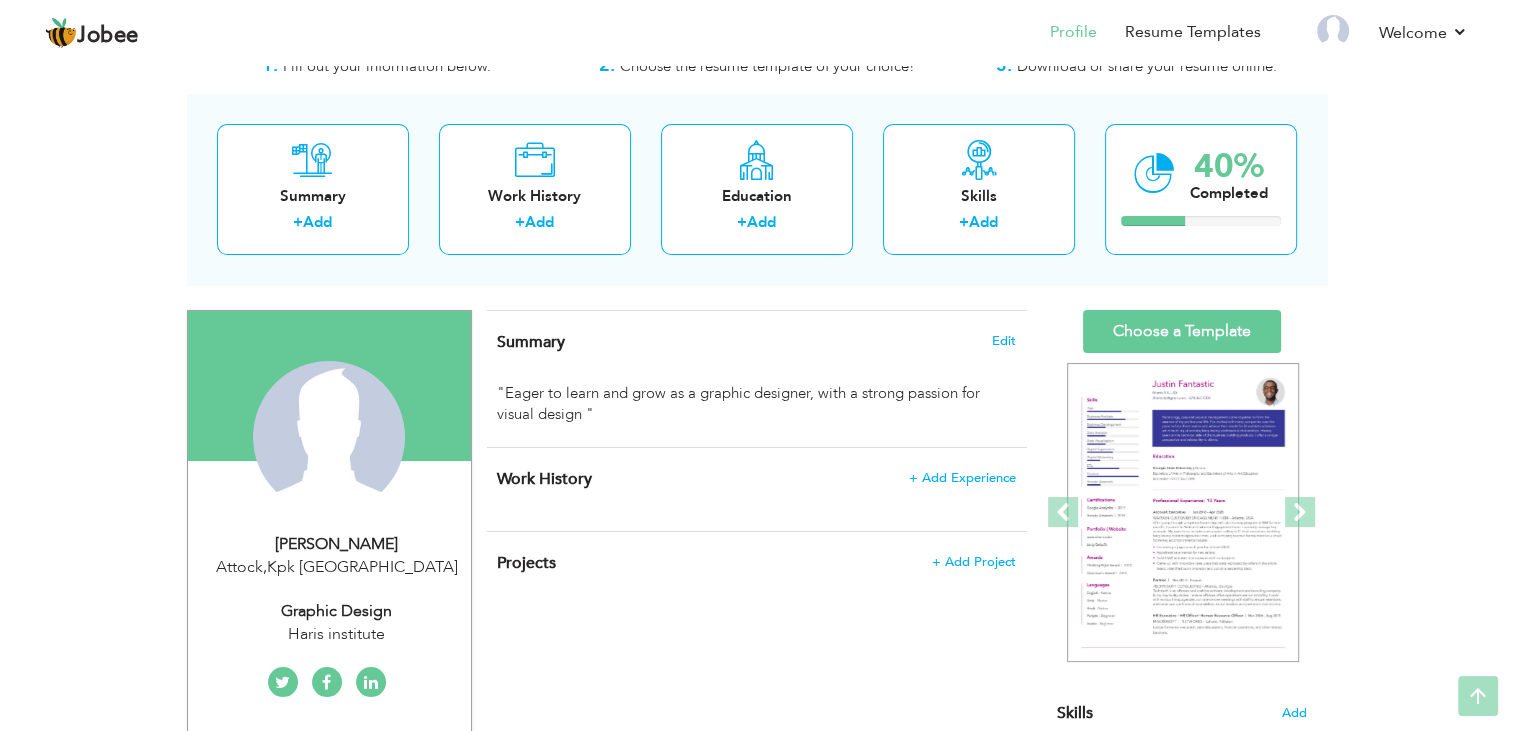 scroll, scrollTop: 19, scrollLeft: 0, axis: vertical 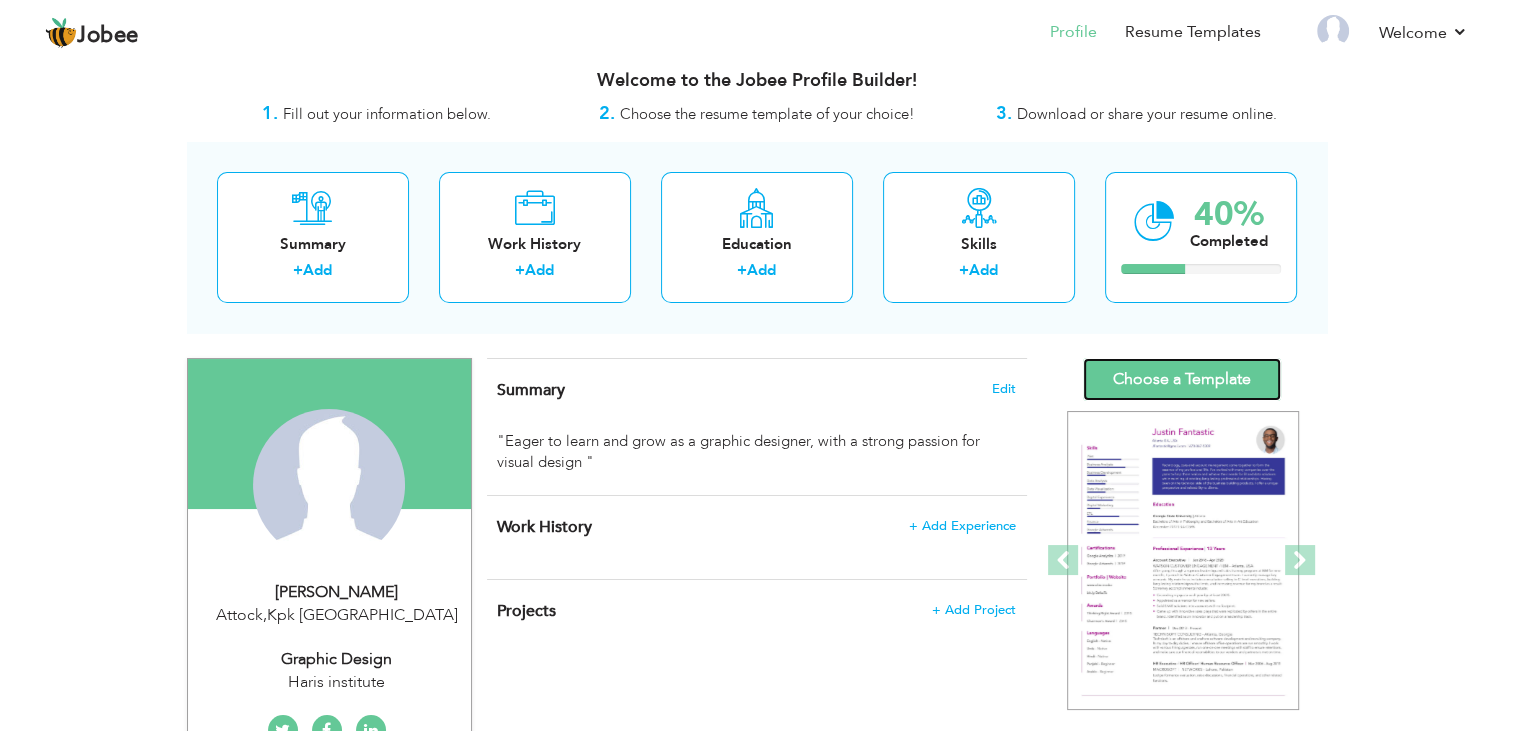 click on "Choose a Template" at bounding box center [1182, 379] 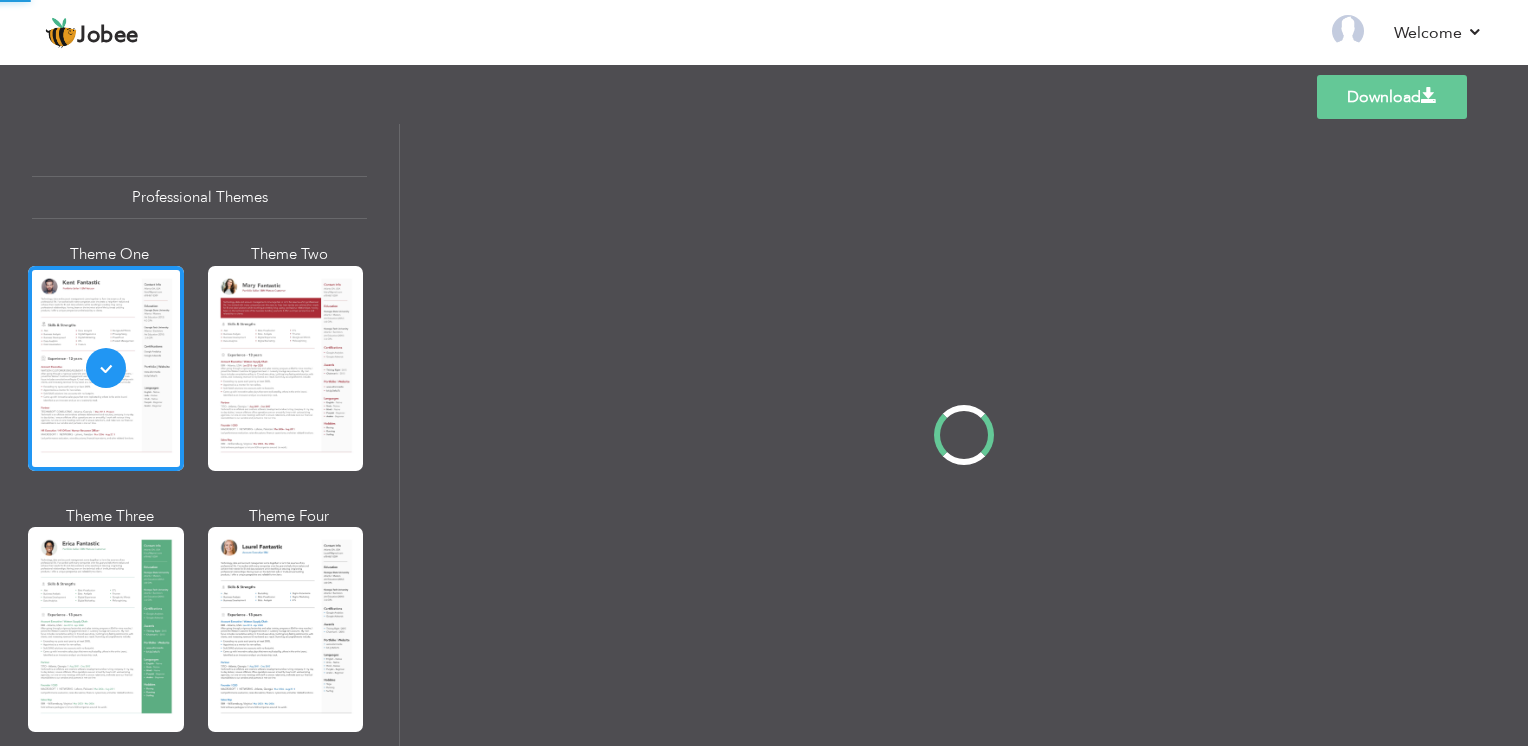 scroll, scrollTop: 0, scrollLeft: 0, axis: both 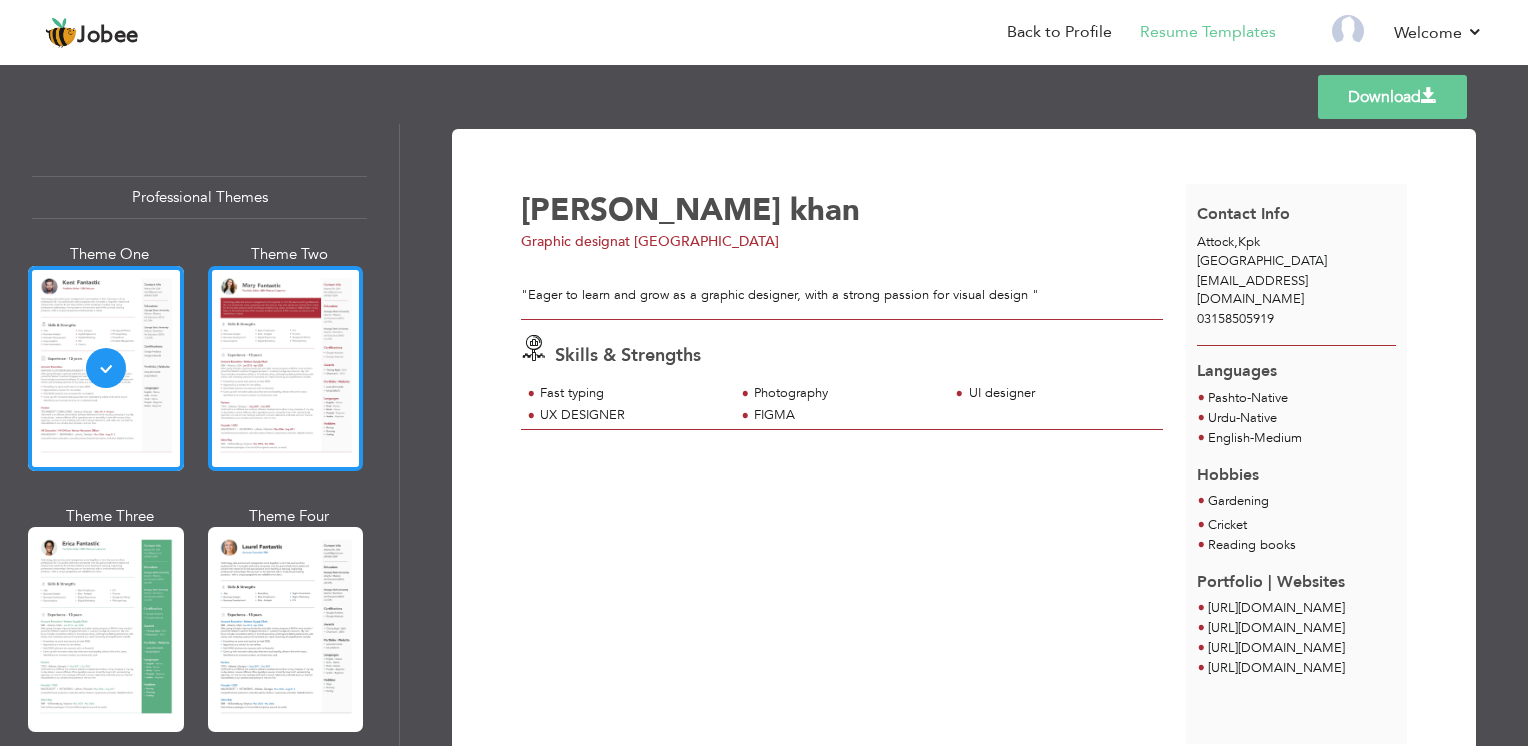 click at bounding box center (286, 368) 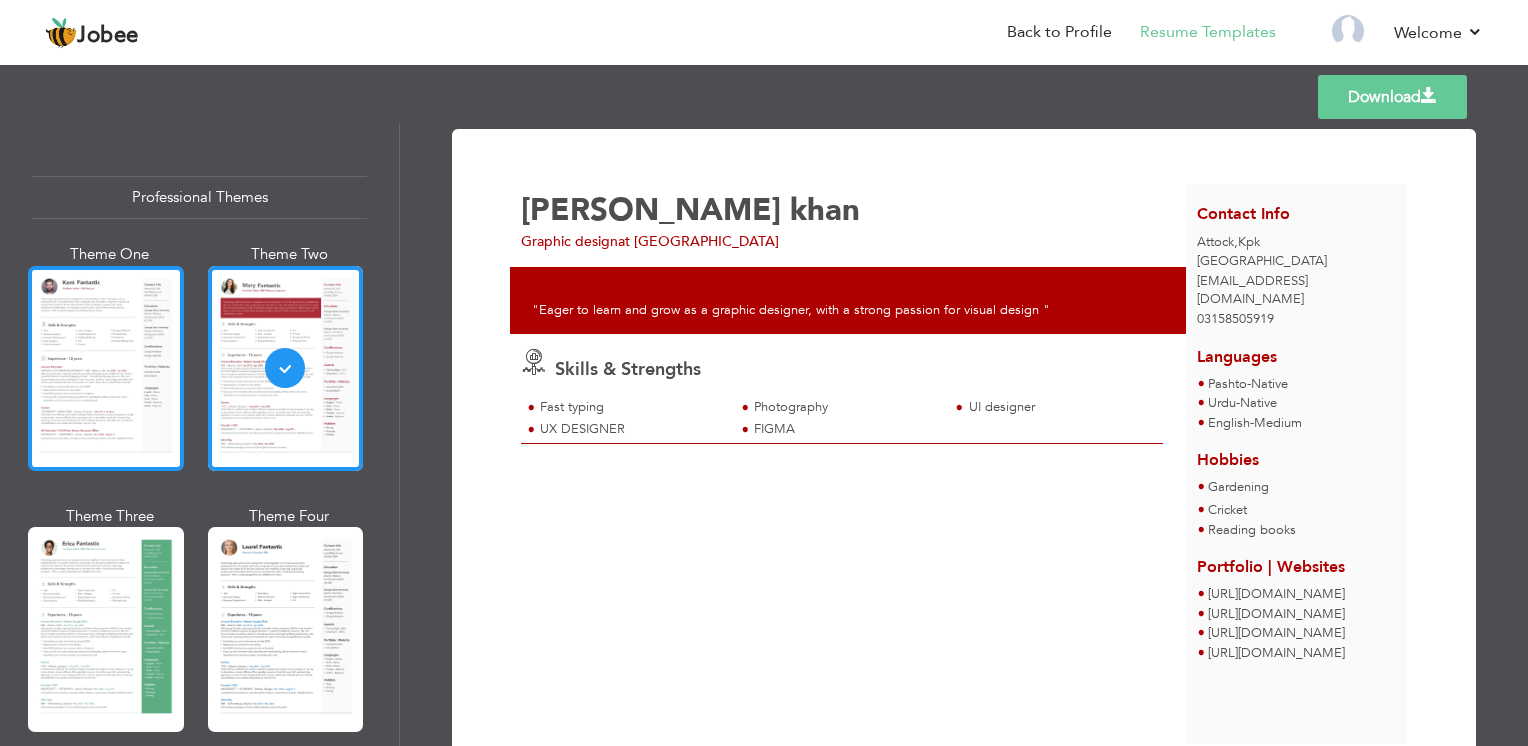 click at bounding box center (106, 368) 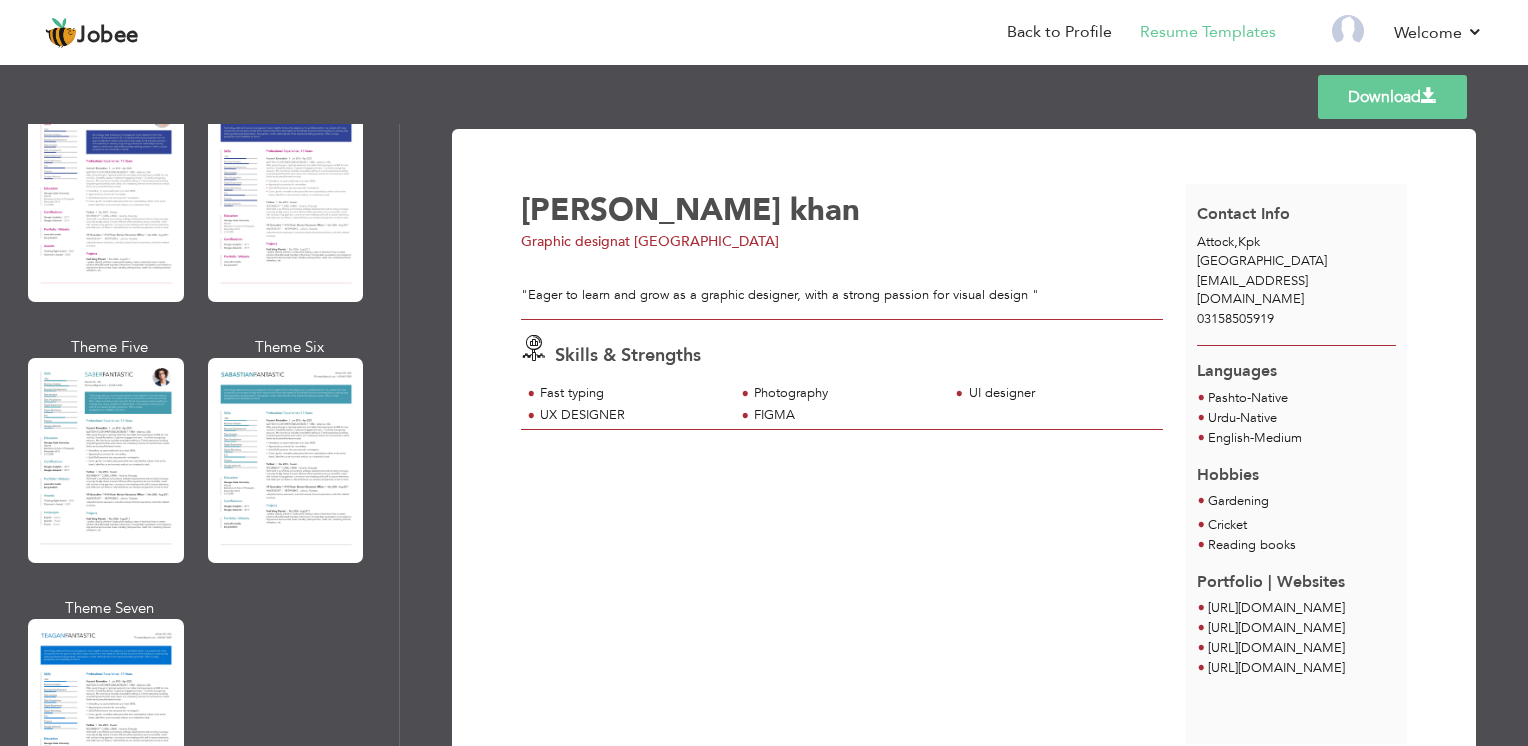 scroll, scrollTop: 2800, scrollLeft: 0, axis: vertical 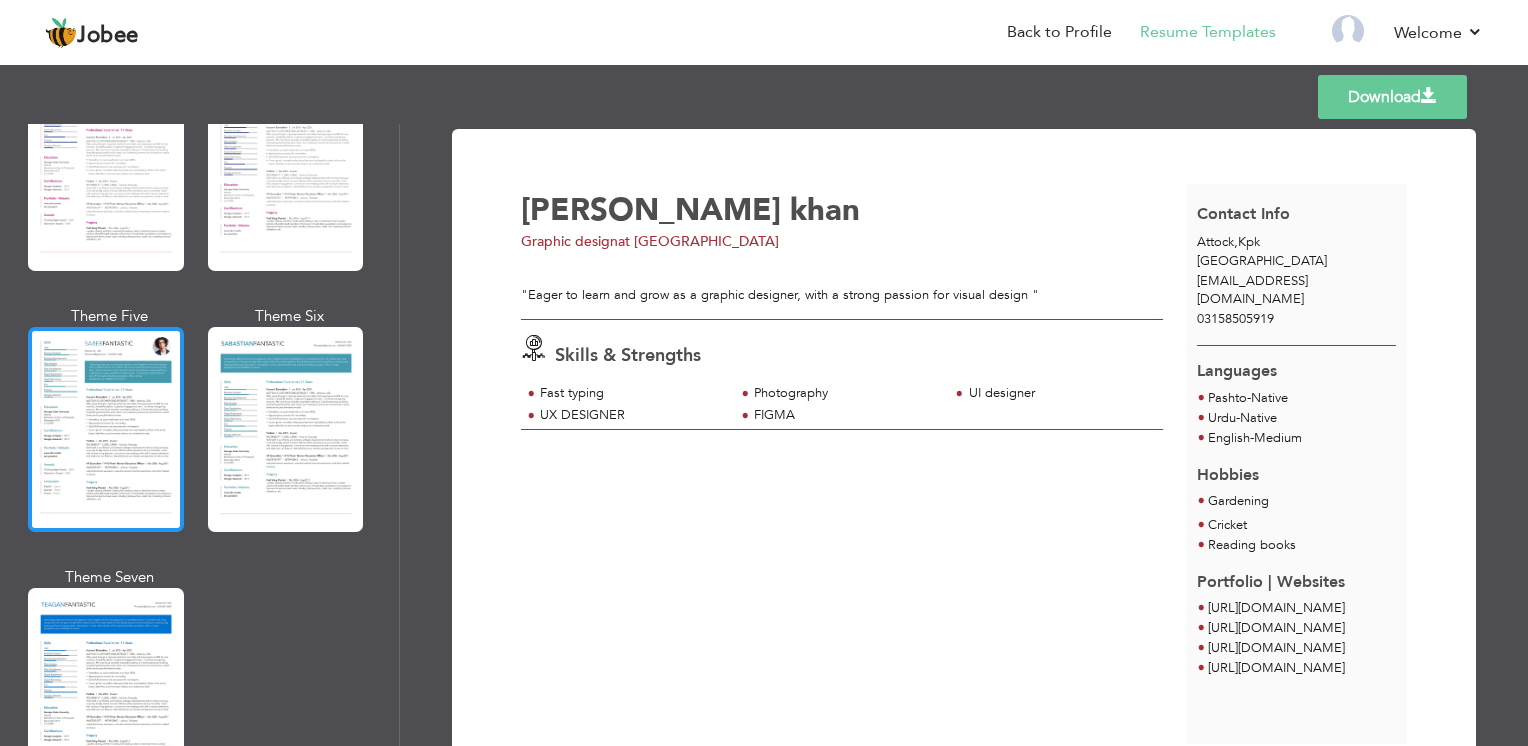 click at bounding box center (106, 429) 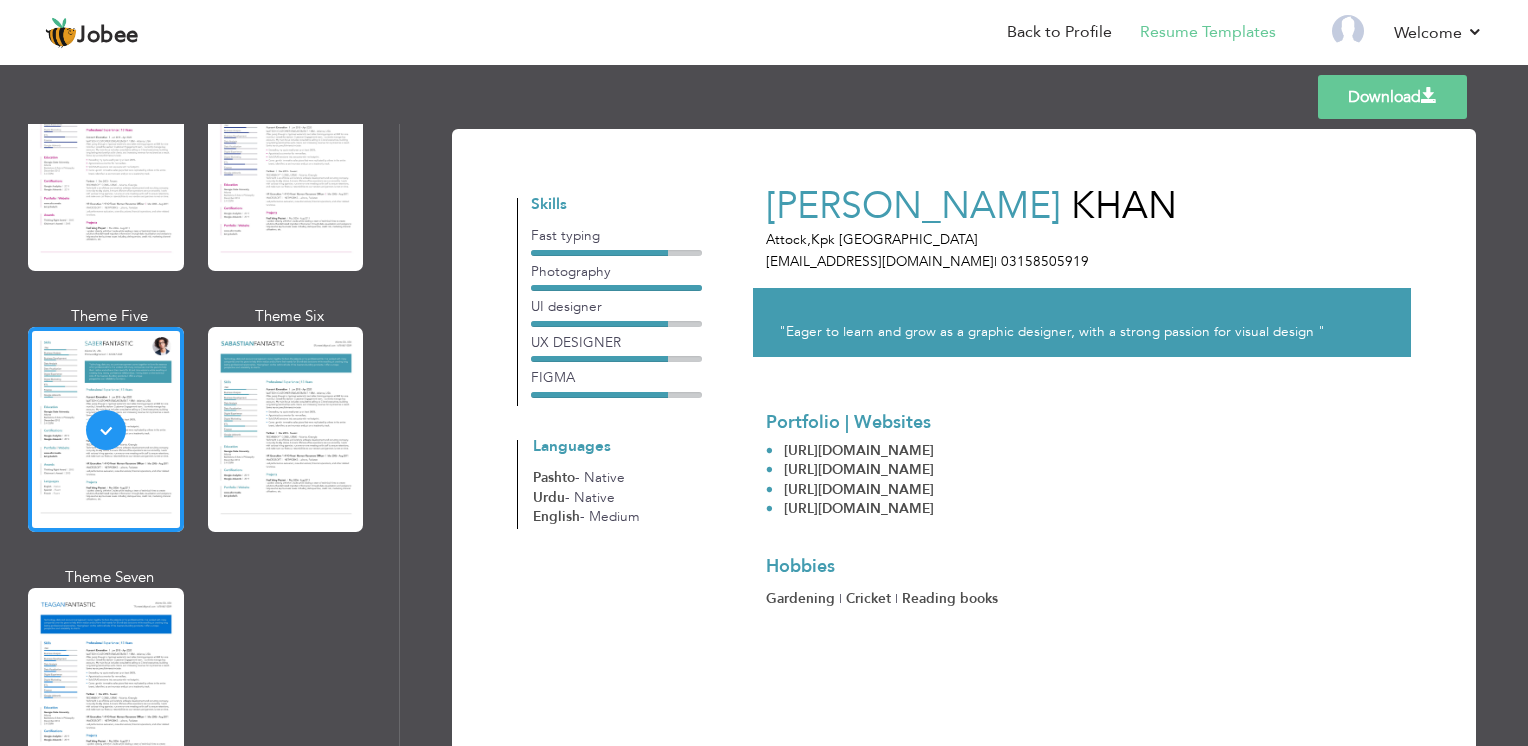 click on "Download" at bounding box center [1392, 97] 